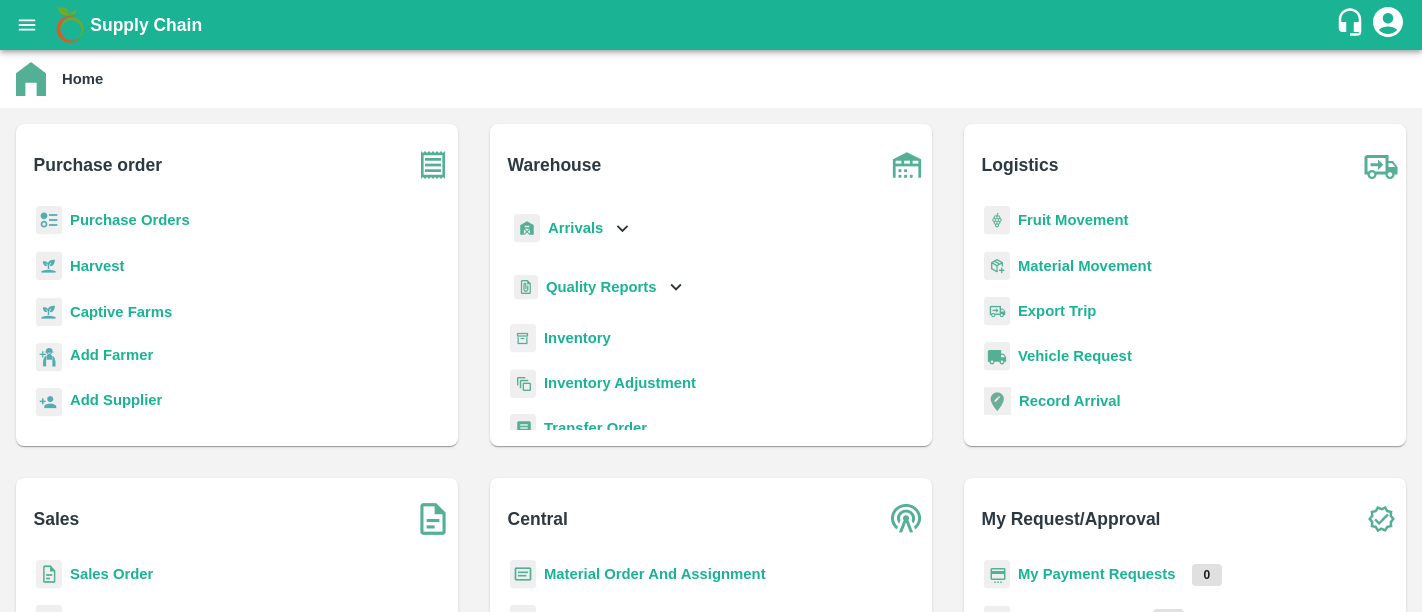 scroll, scrollTop: 0, scrollLeft: 0, axis: both 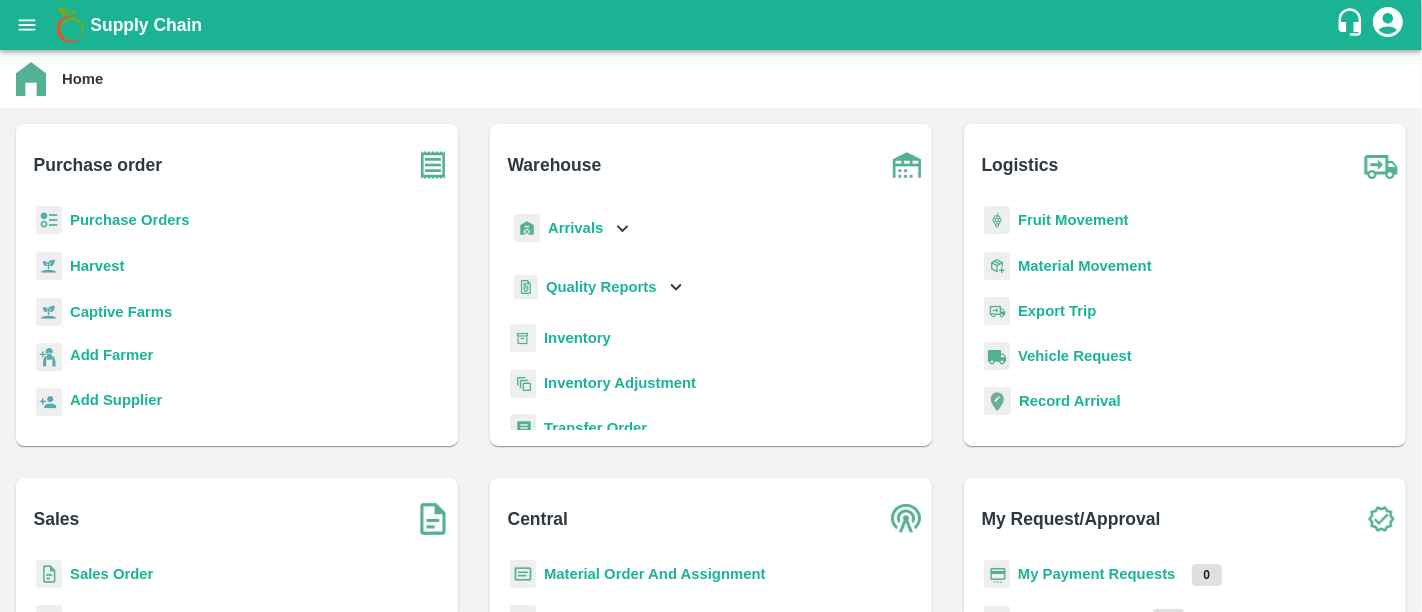 click on "My Payment Requests" at bounding box center [1097, 574] 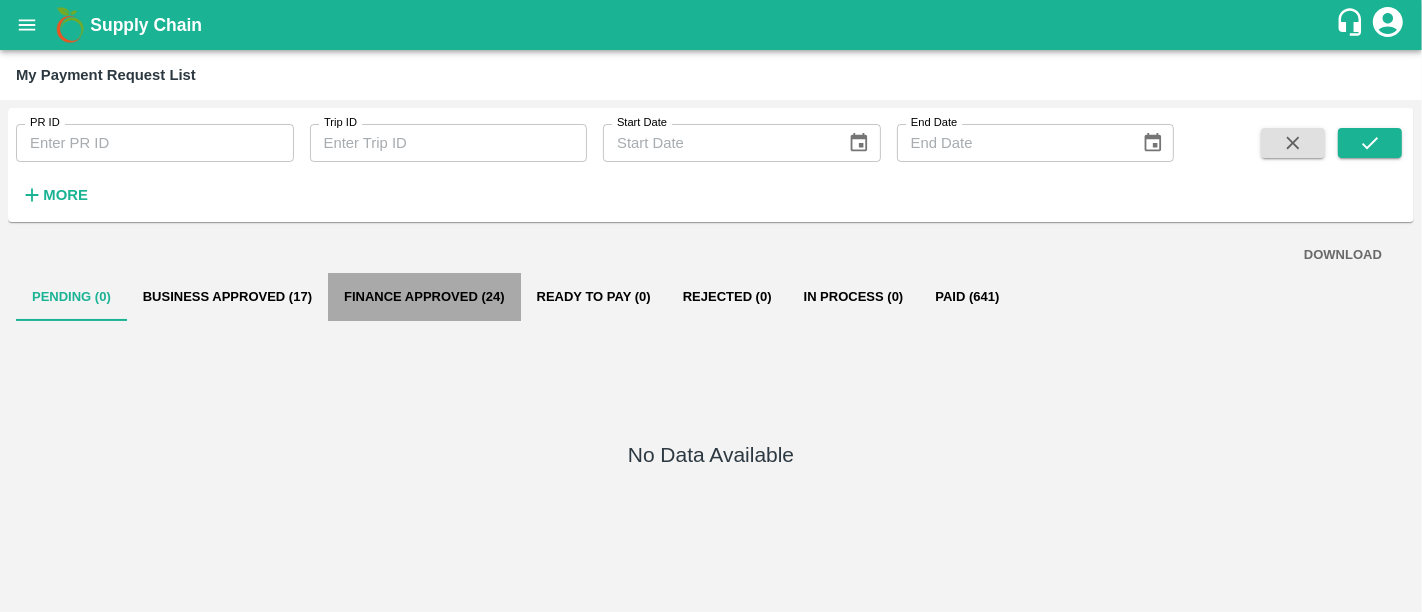 click on "Finance Approved (24)" at bounding box center (424, 297) 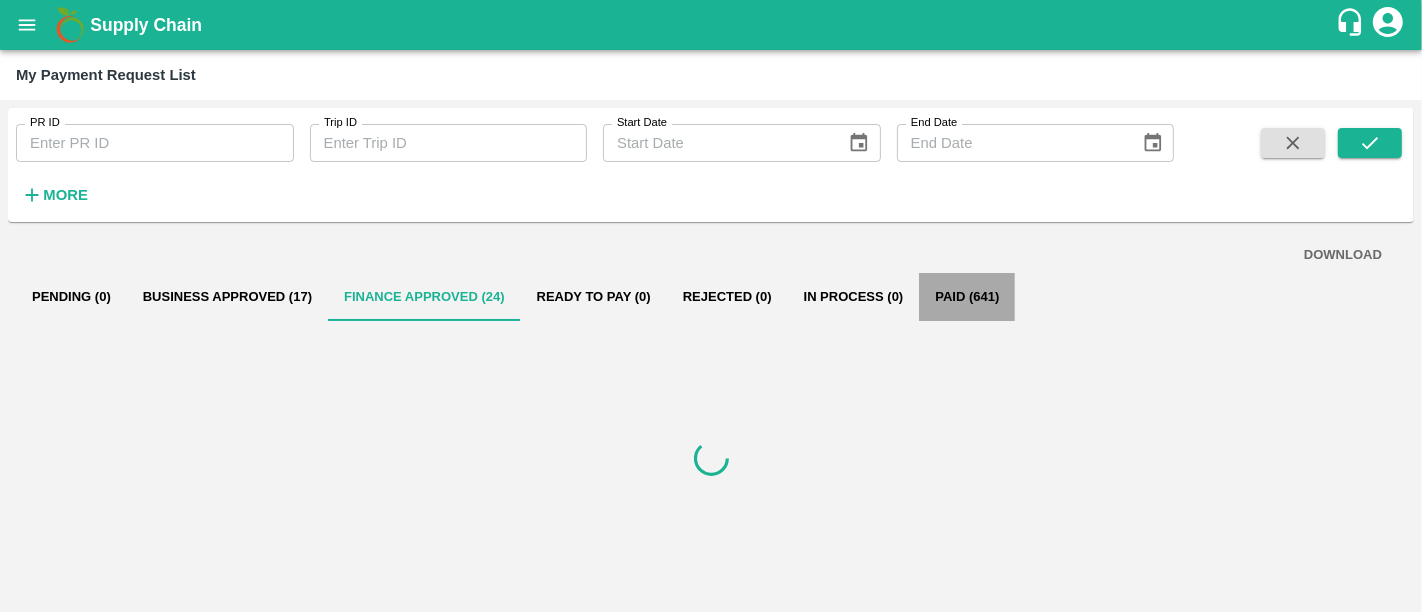 click on "Paid (641)" at bounding box center [967, 297] 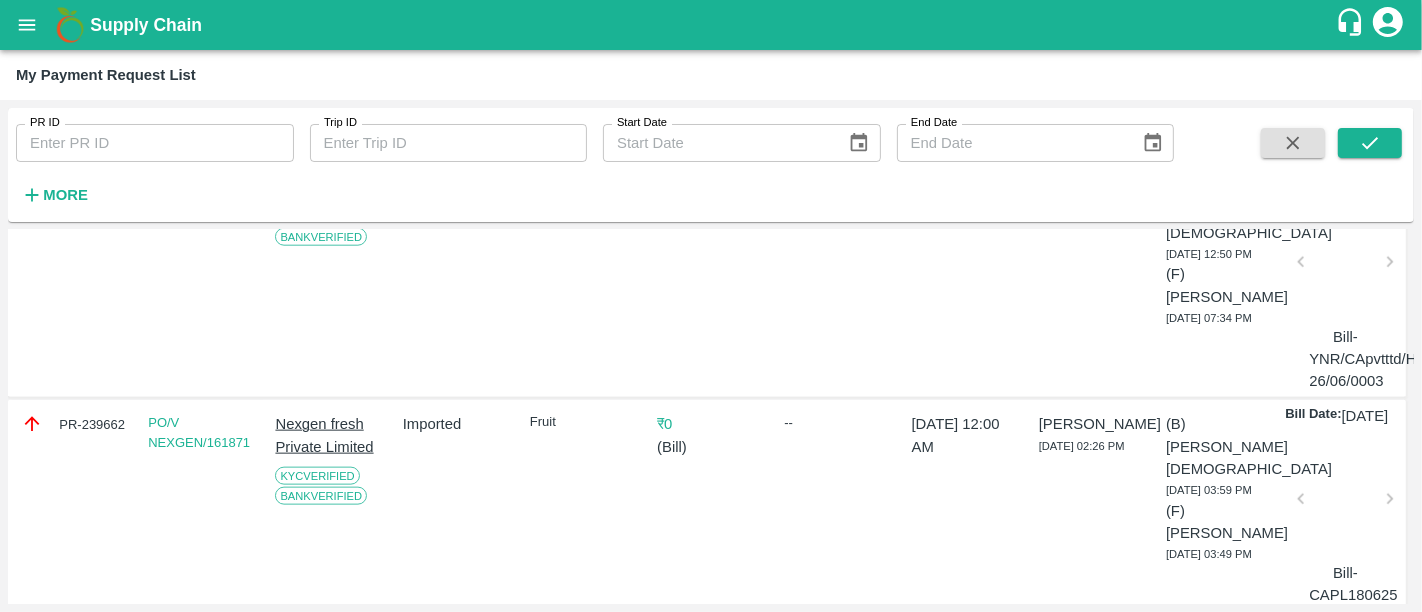 scroll, scrollTop: 2068, scrollLeft: 0, axis: vertical 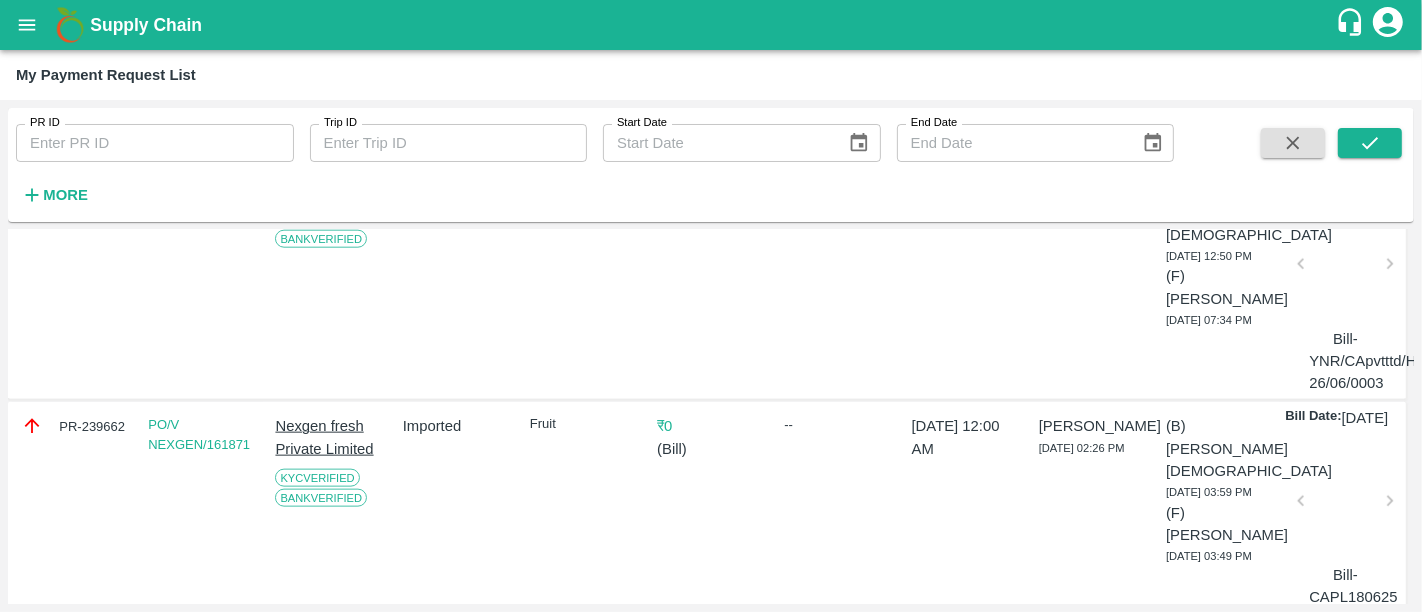 click on "Supply Chain" at bounding box center (146, 25) 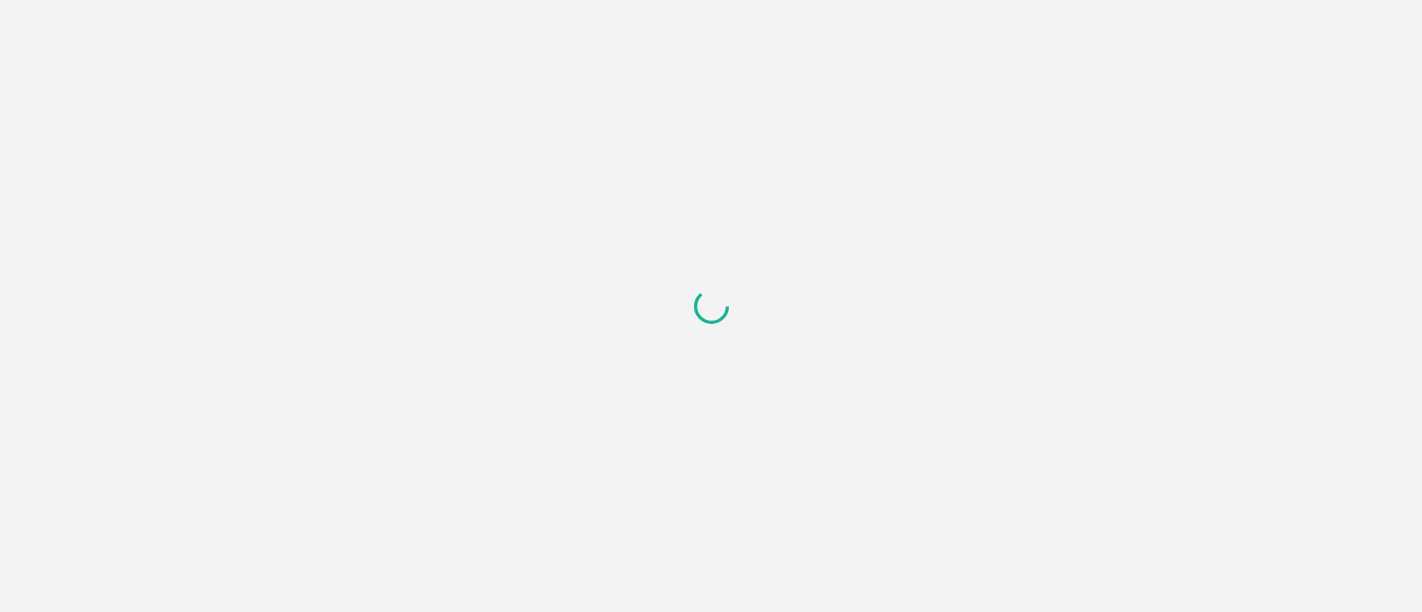 scroll, scrollTop: 0, scrollLeft: 0, axis: both 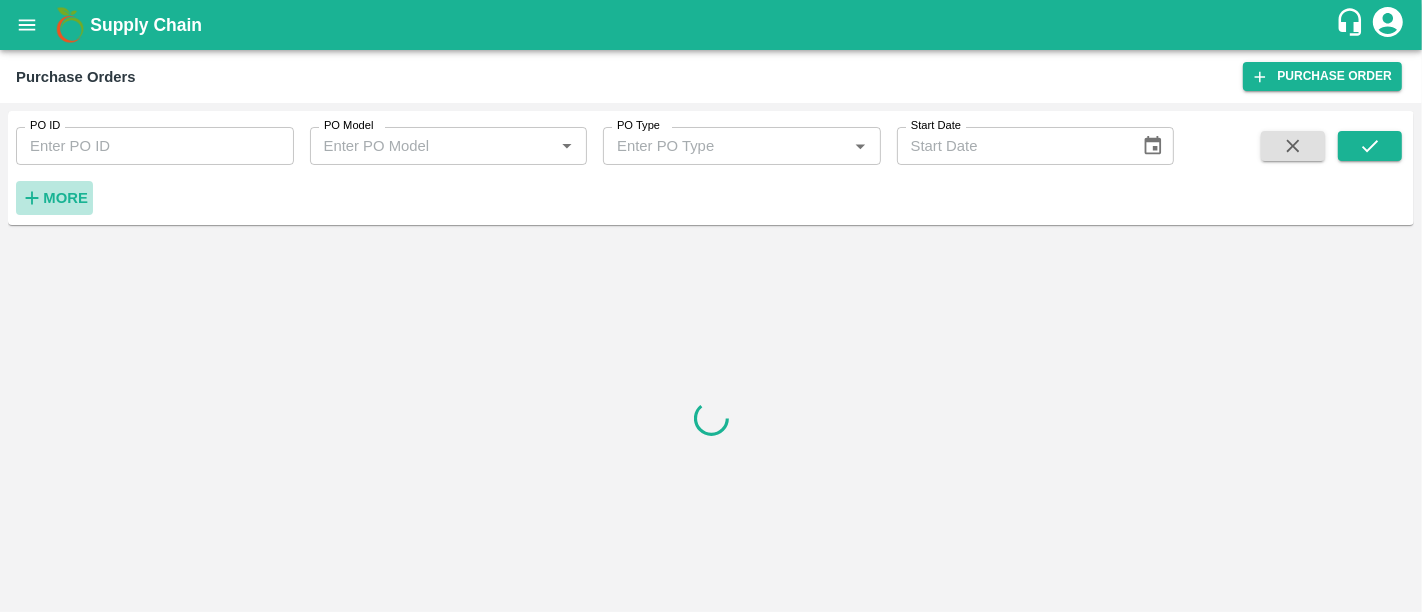 click on "More" at bounding box center (65, 198) 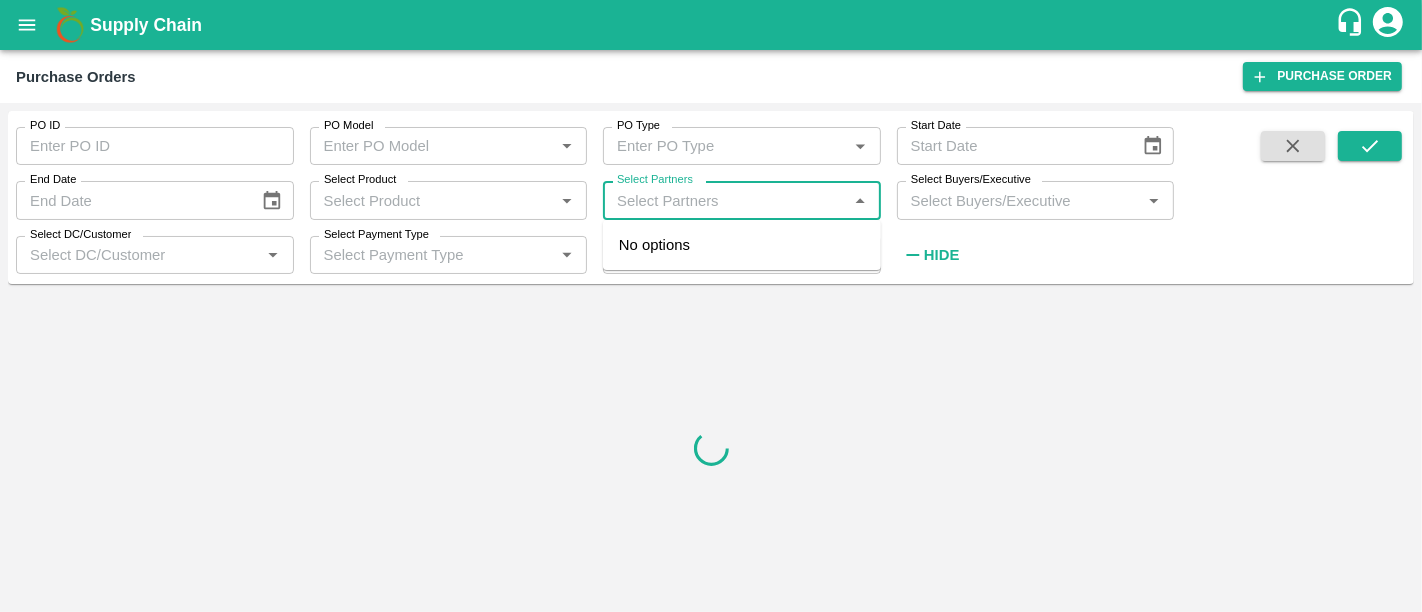 click on "Select Partners" at bounding box center [725, 200] 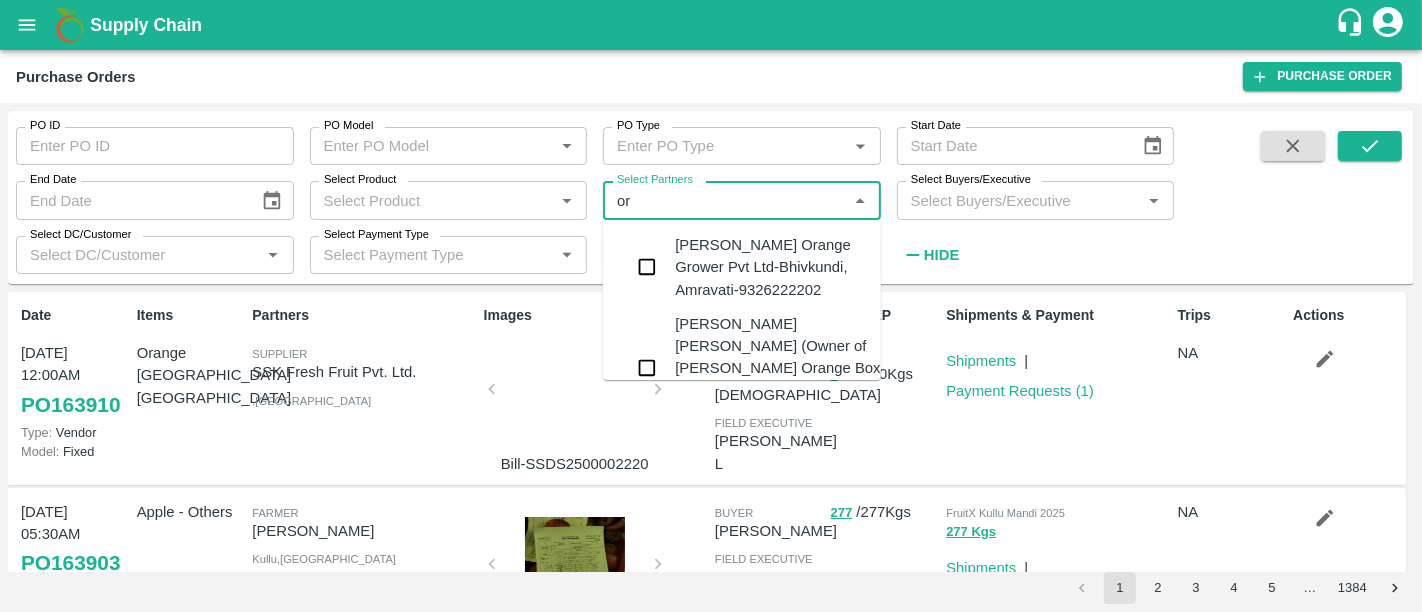 type on "o" 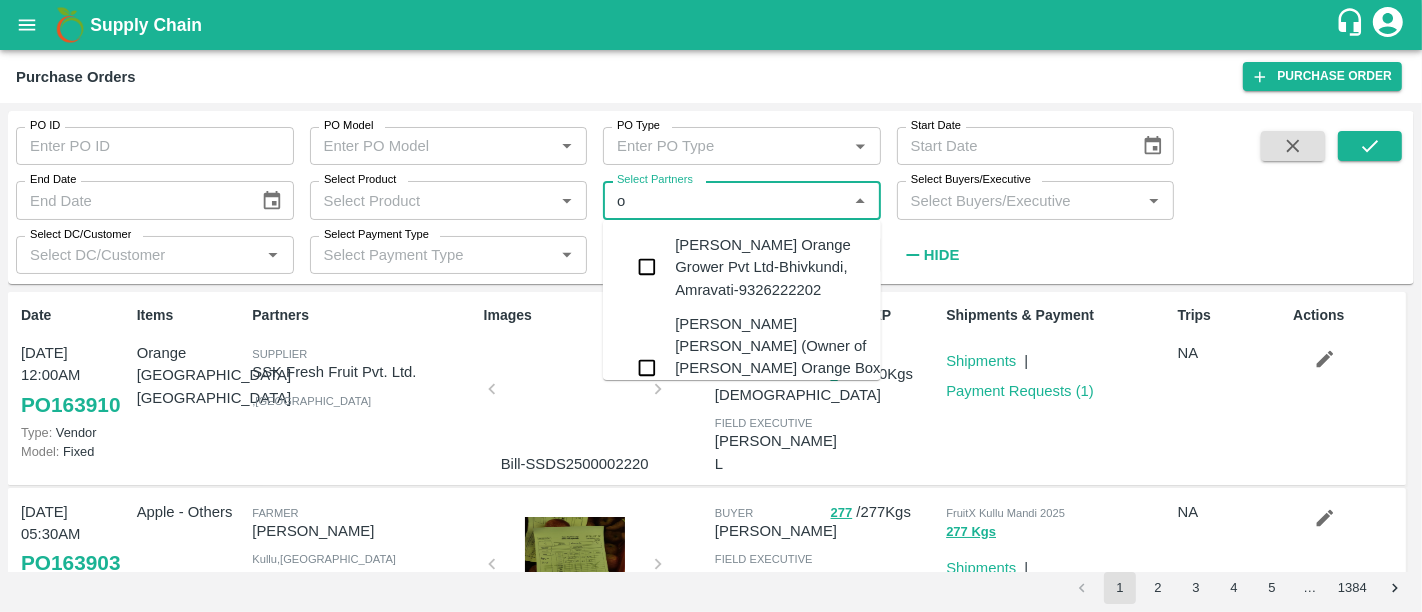 type 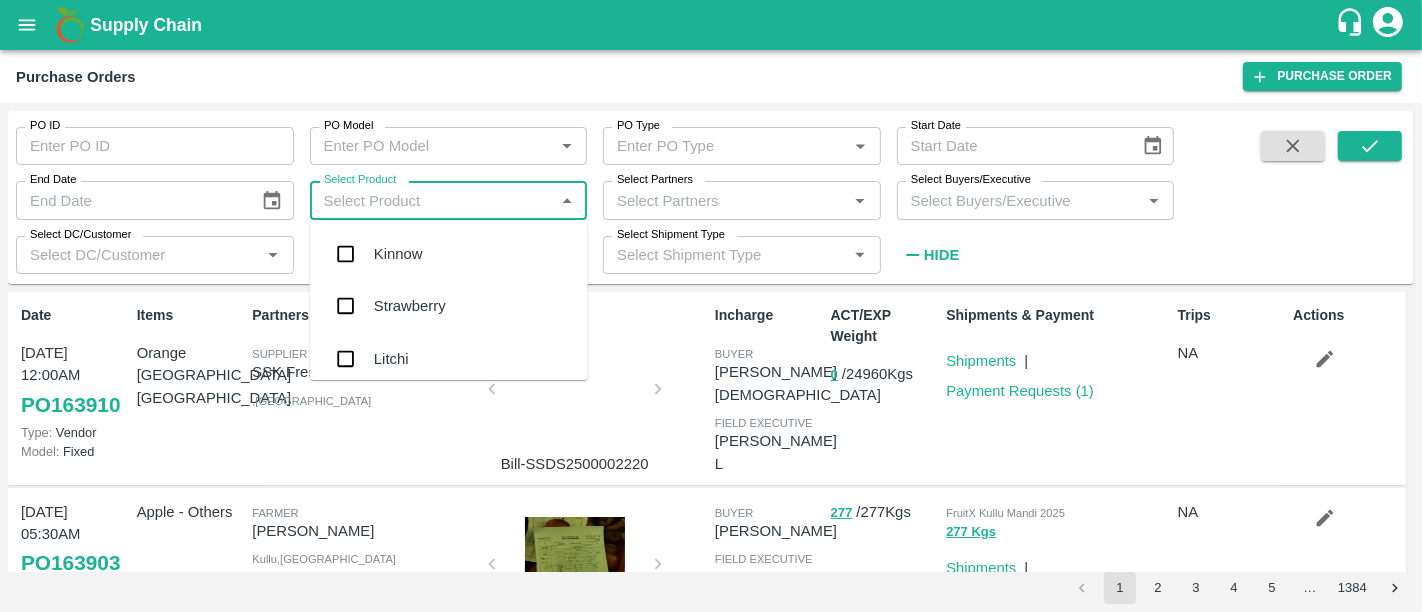 click on "Select Product" at bounding box center (432, 200) 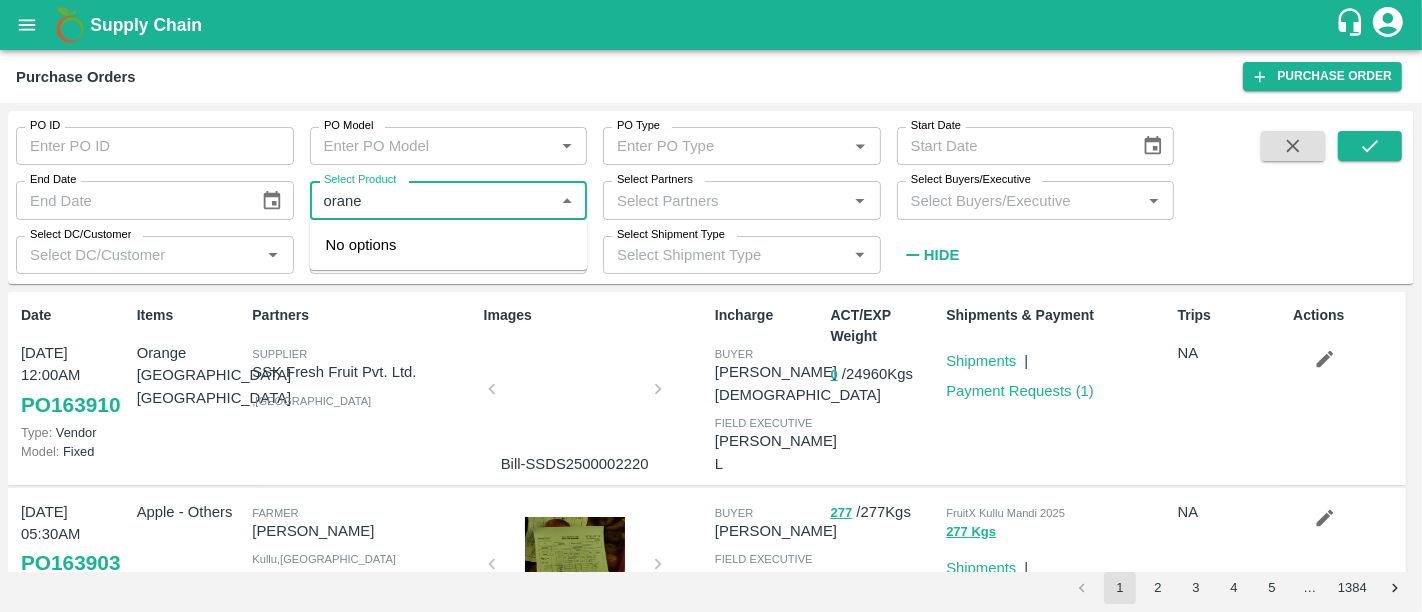 type on "oran" 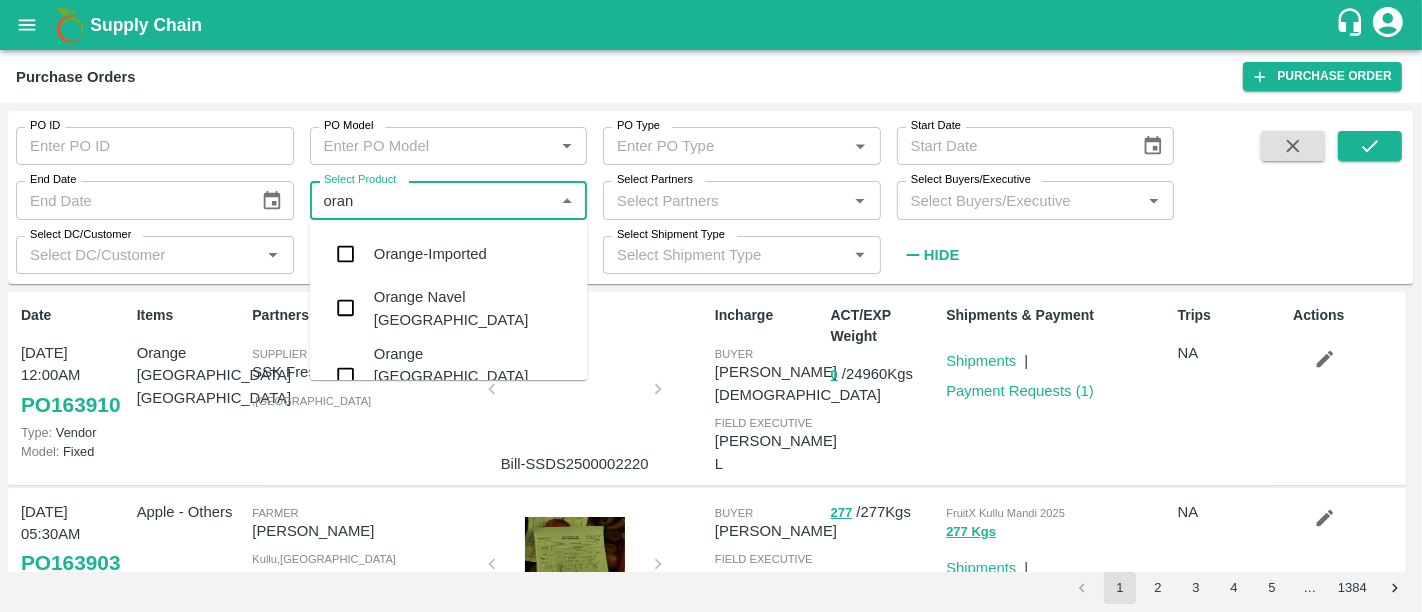 click on "Orange [GEOGRAPHIC_DATA] [GEOGRAPHIC_DATA]" at bounding box center [473, 376] 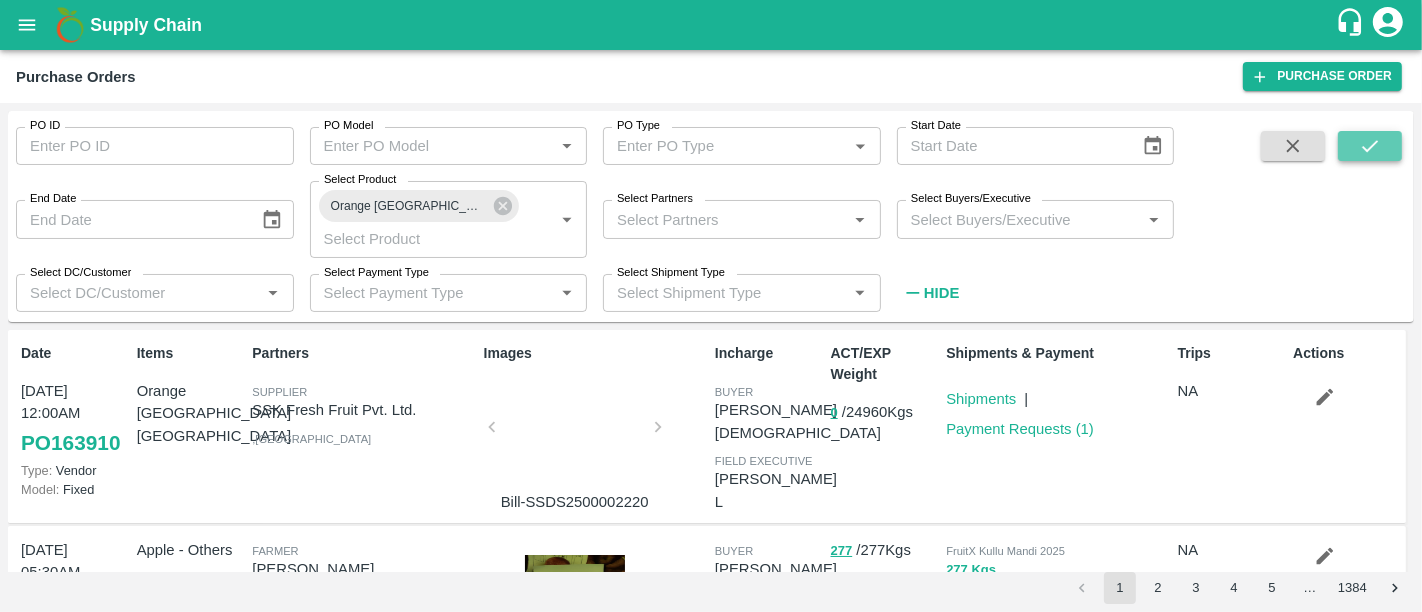 click at bounding box center [1370, 146] 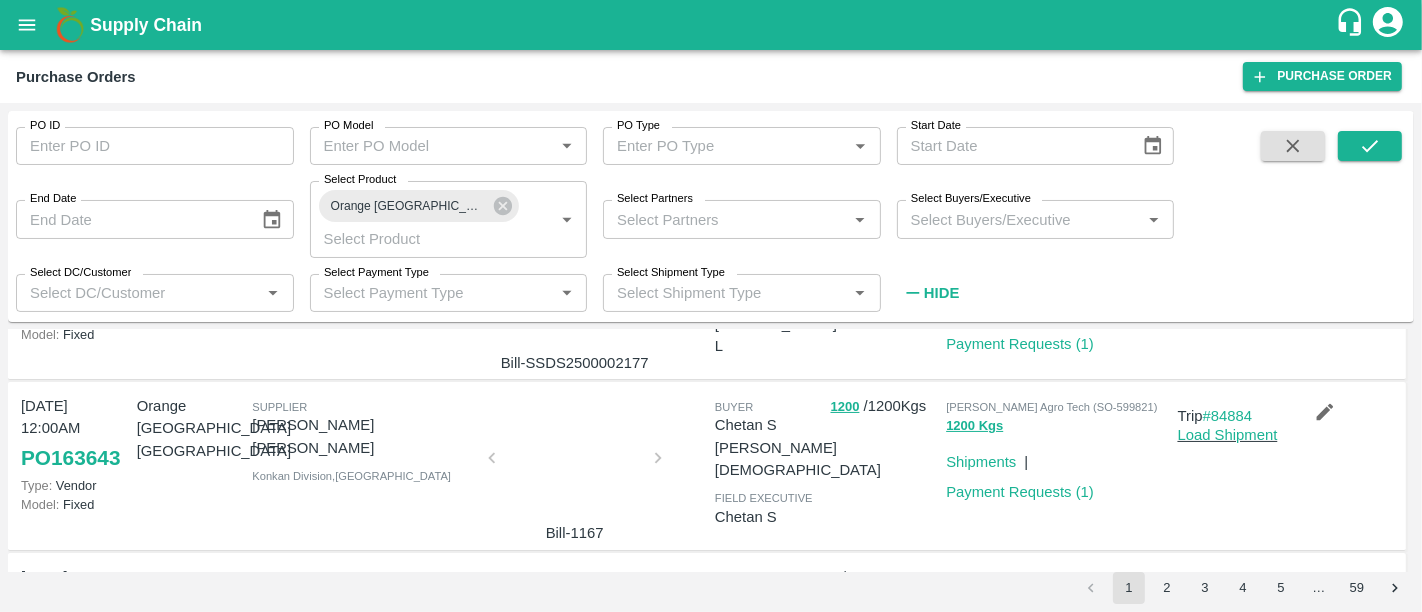scroll, scrollTop: 315, scrollLeft: 0, axis: vertical 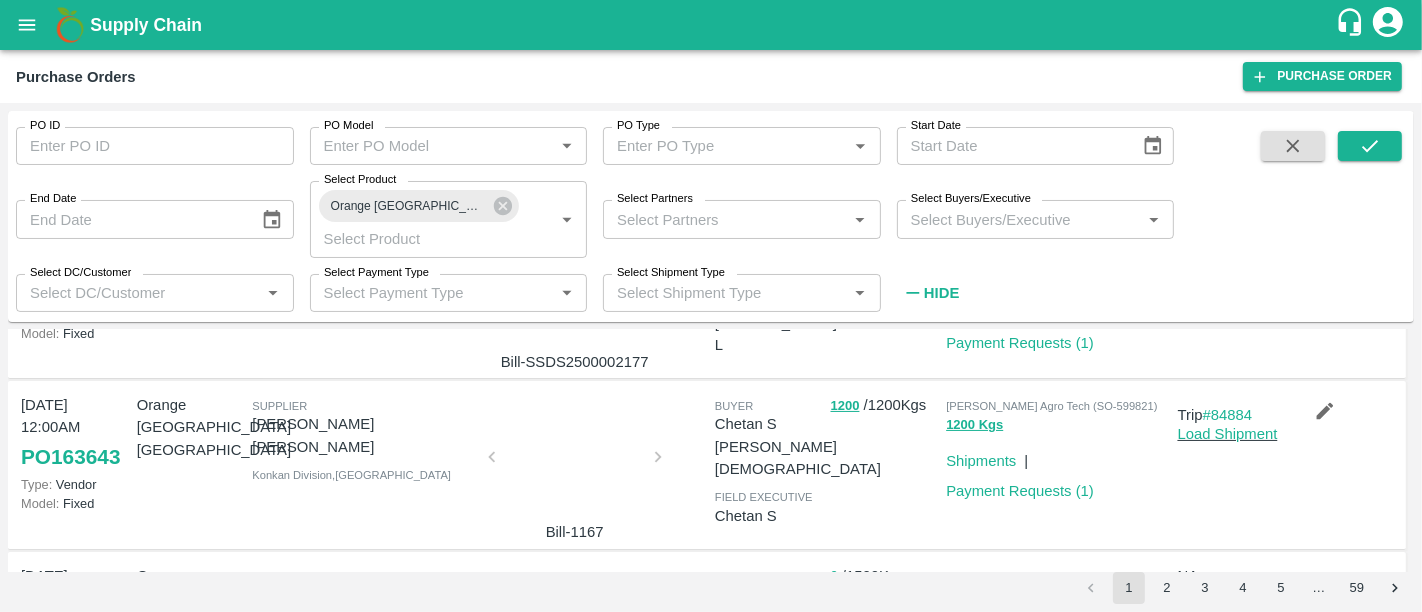 click at bounding box center [575, 463] 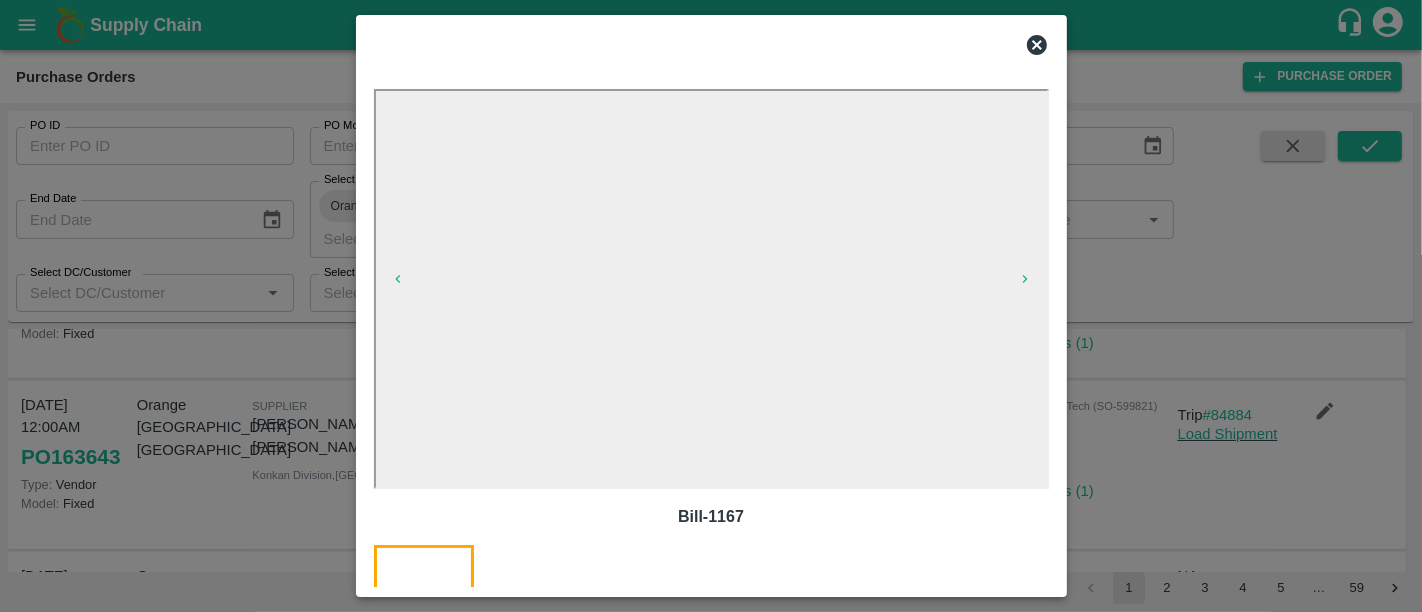 click at bounding box center [711, 306] 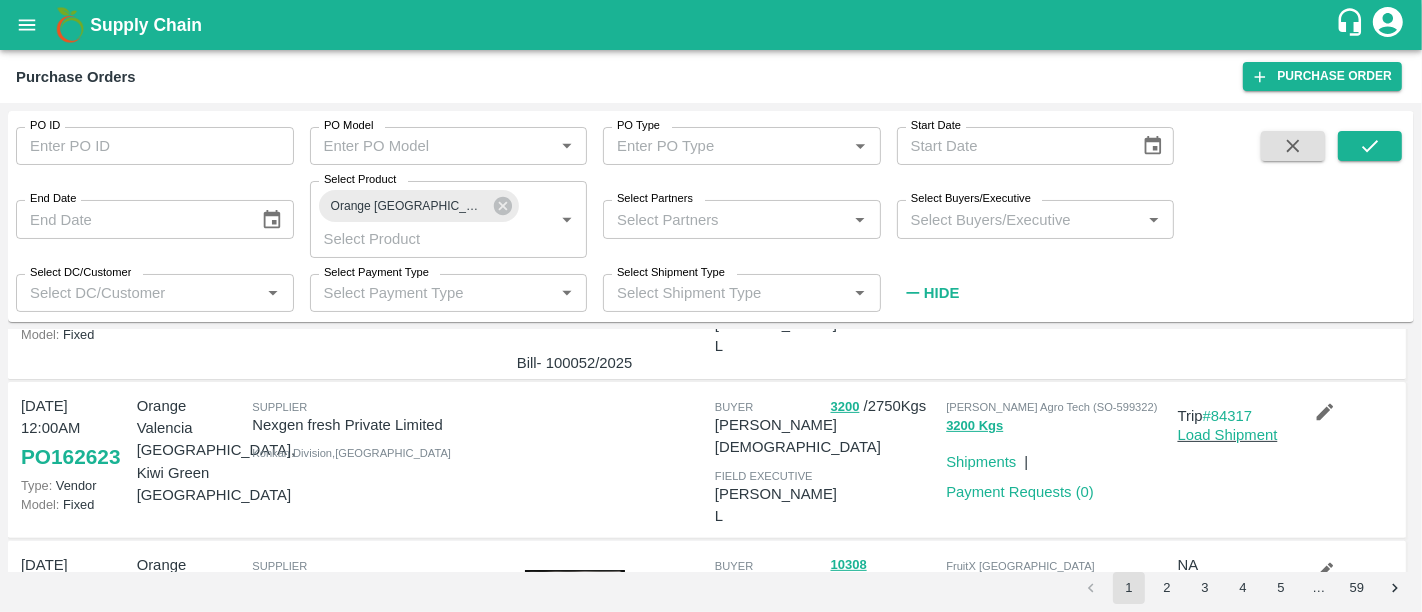 scroll, scrollTop: 660, scrollLeft: 0, axis: vertical 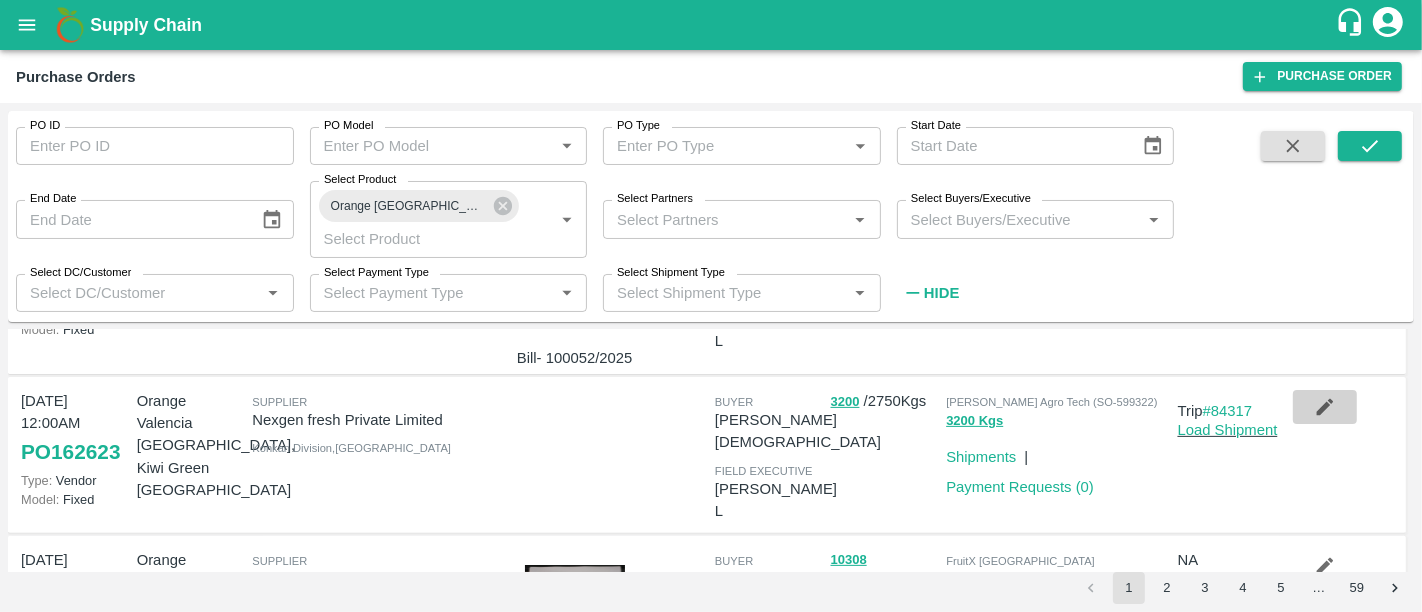 click at bounding box center (1325, 407) 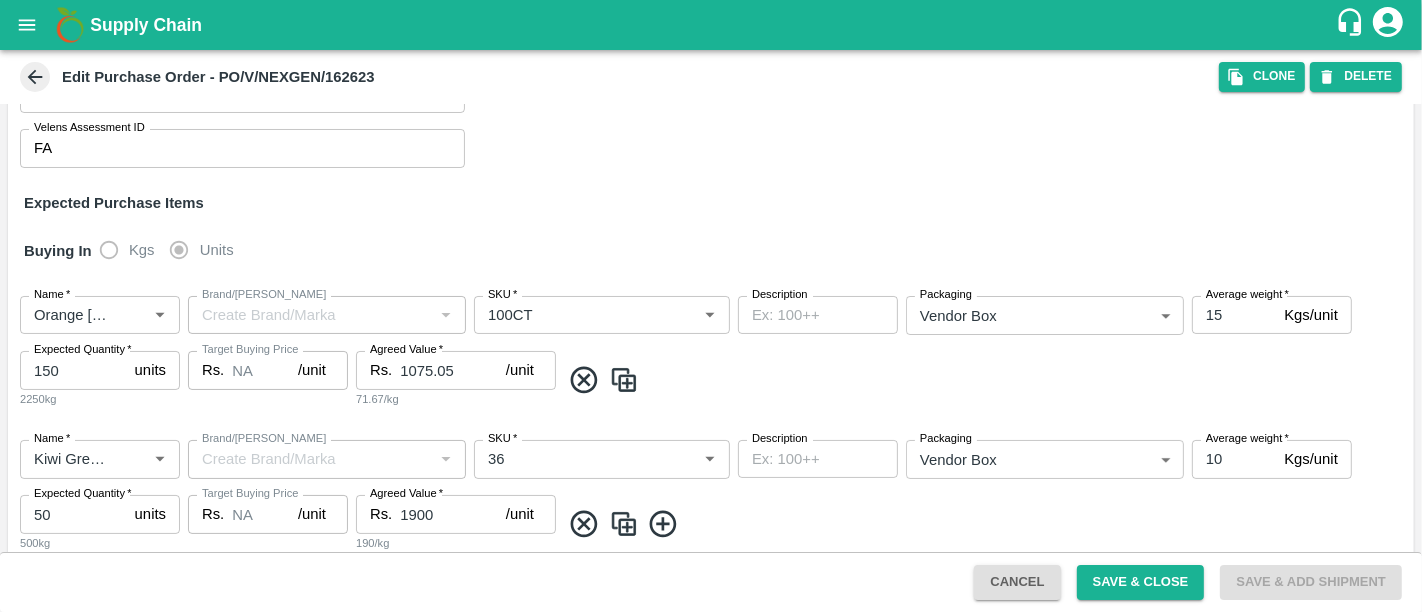 scroll, scrollTop: 321, scrollLeft: 0, axis: vertical 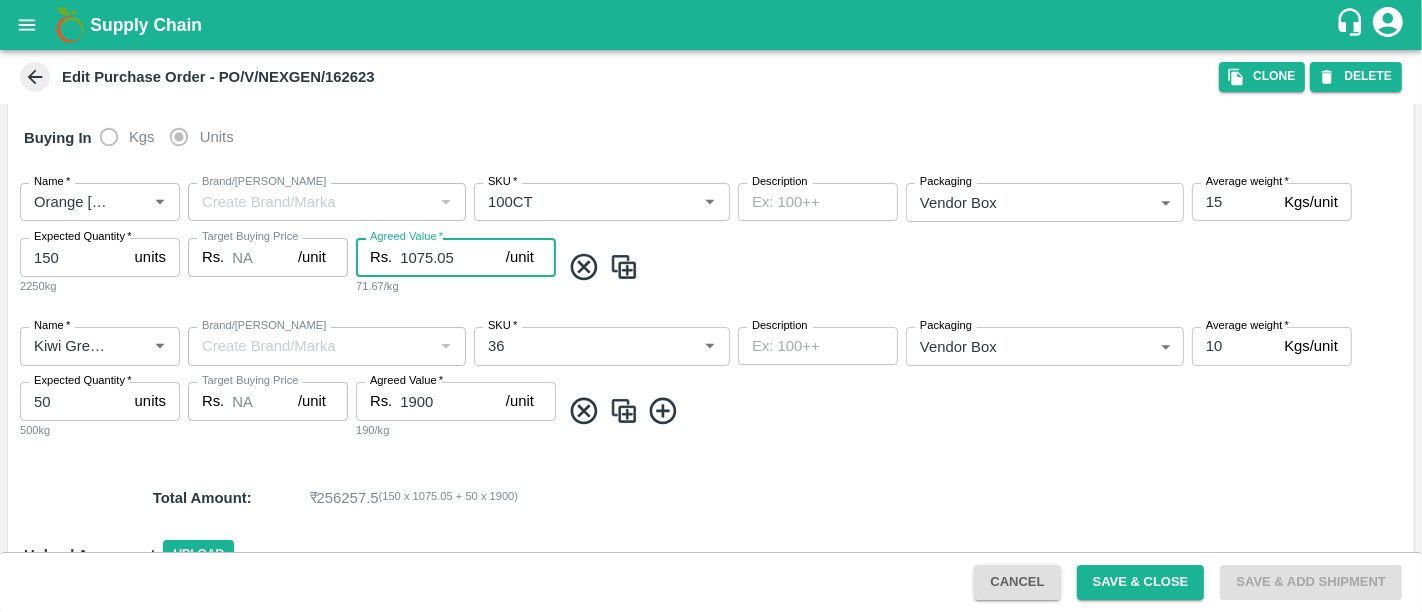 drag, startPoint x: 457, startPoint y: 260, endPoint x: 372, endPoint y: 261, distance: 85.00588 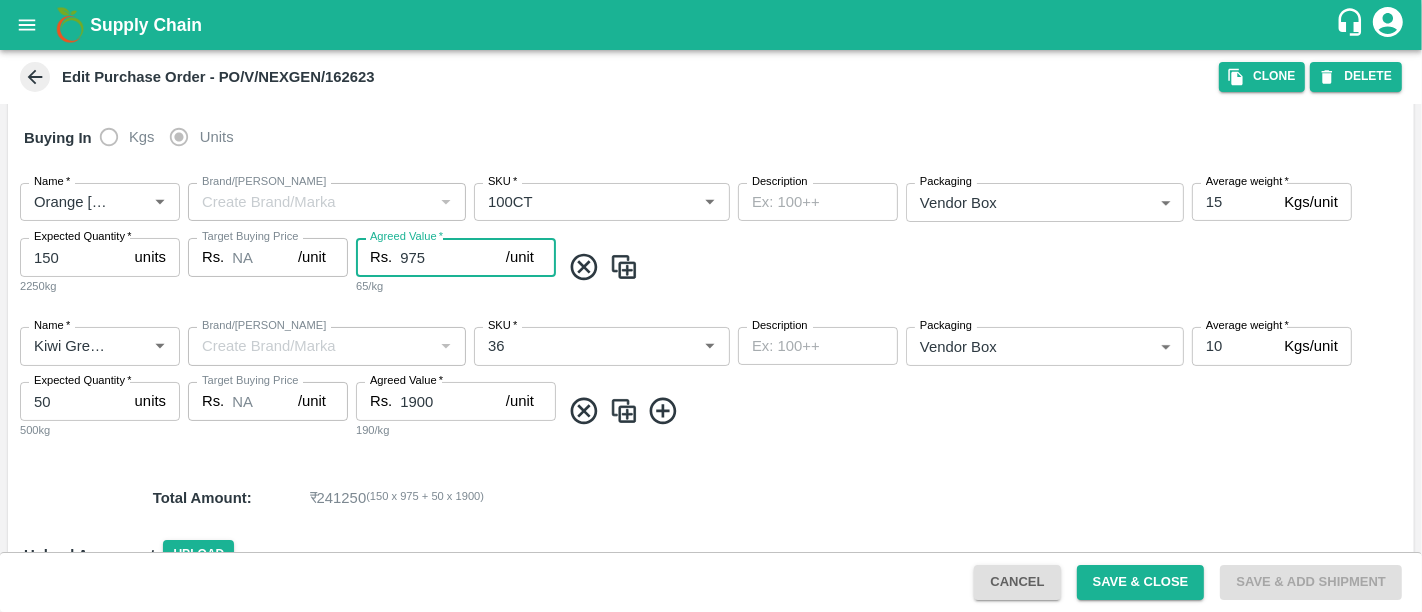 type on "975" 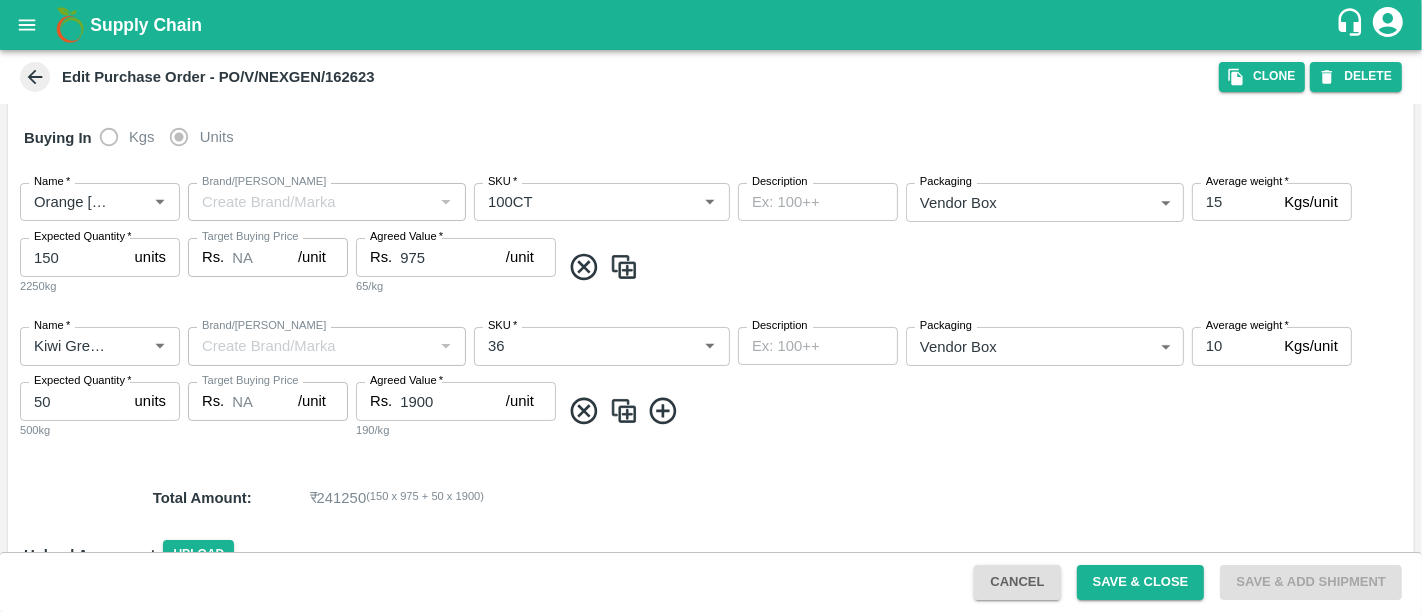 click on "Edit Purchase Order - PO/V/NEXGEN/162623 Clone DELETE" at bounding box center (711, 77) 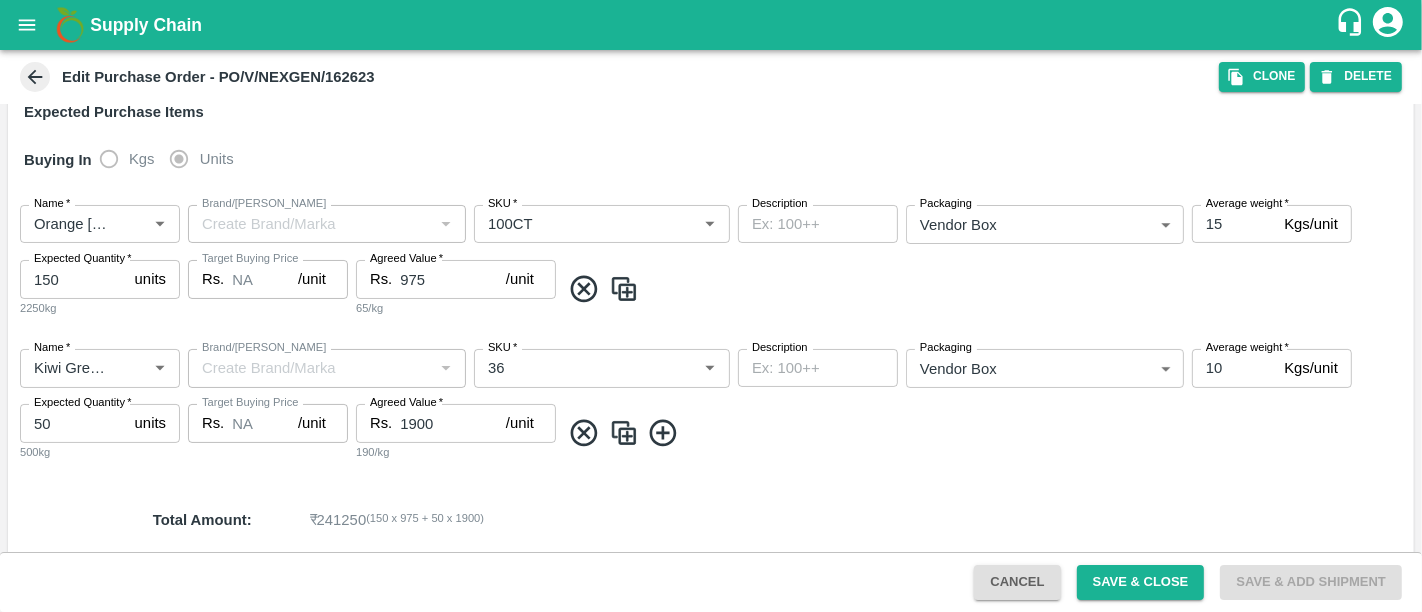 scroll, scrollTop: 359, scrollLeft: 0, axis: vertical 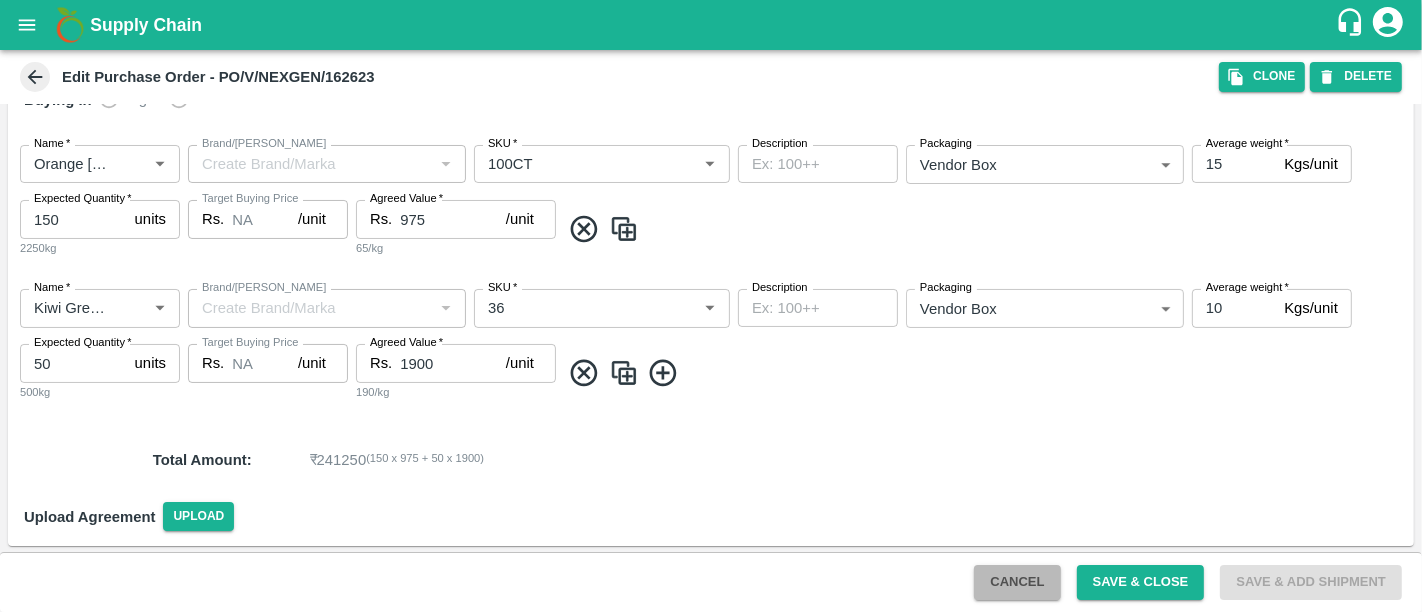 click on "Cancel" at bounding box center [1017, 582] 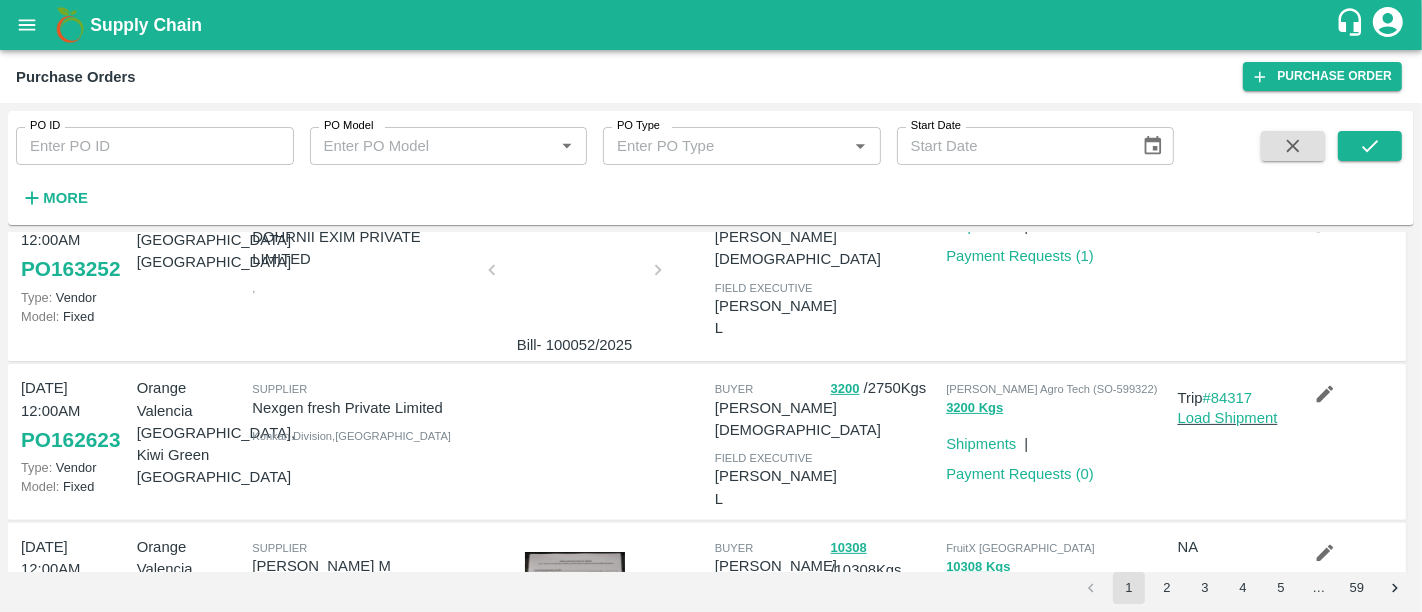 scroll, scrollTop: 574, scrollLeft: 0, axis: vertical 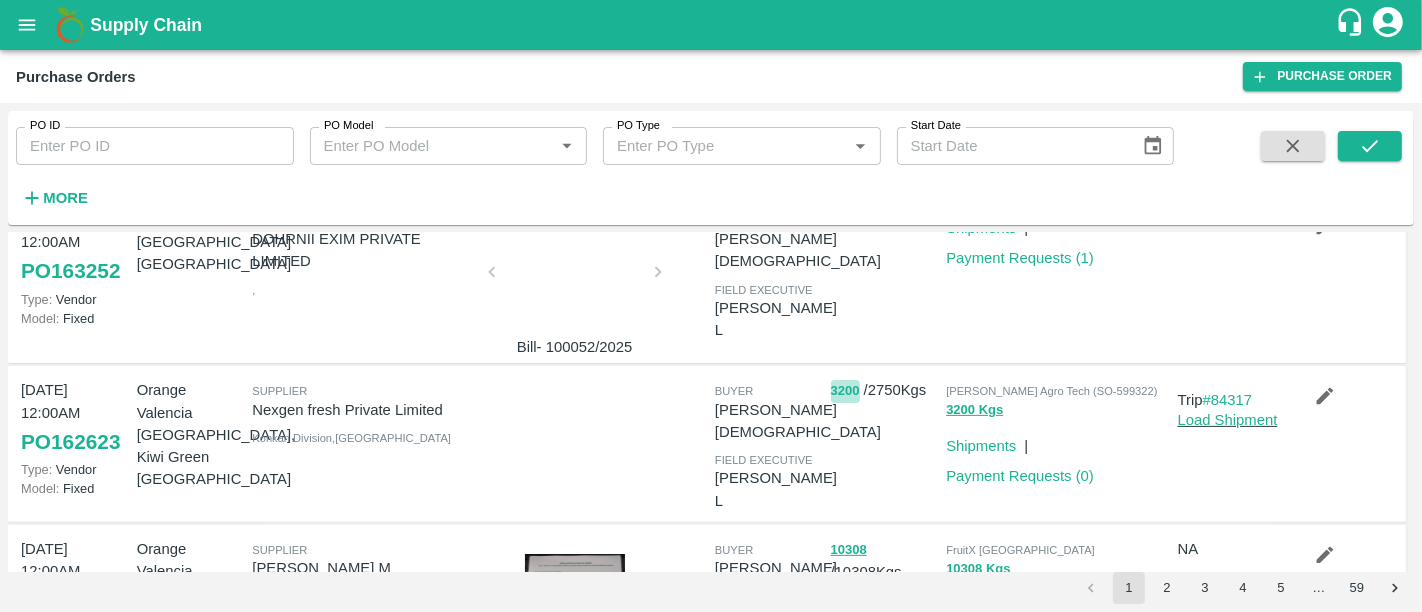 click on "3200" at bounding box center (845, 391) 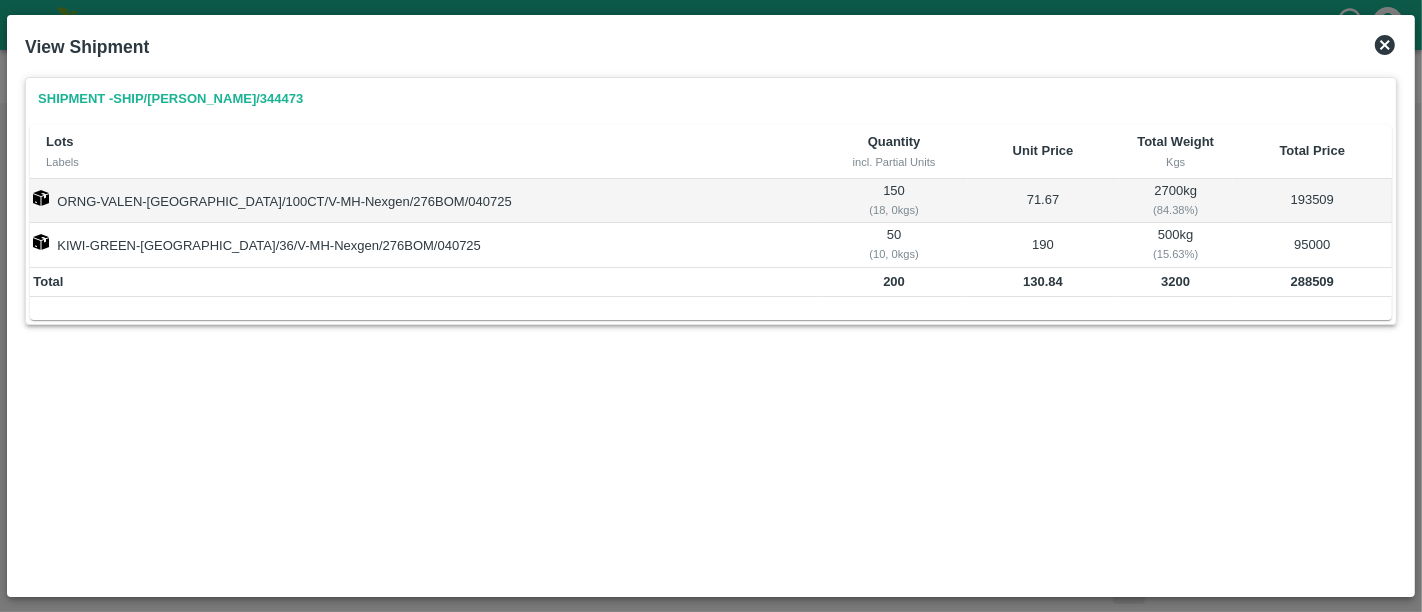 drag, startPoint x: 805, startPoint y: 212, endPoint x: 862, endPoint y: 210, distance: 57.035076 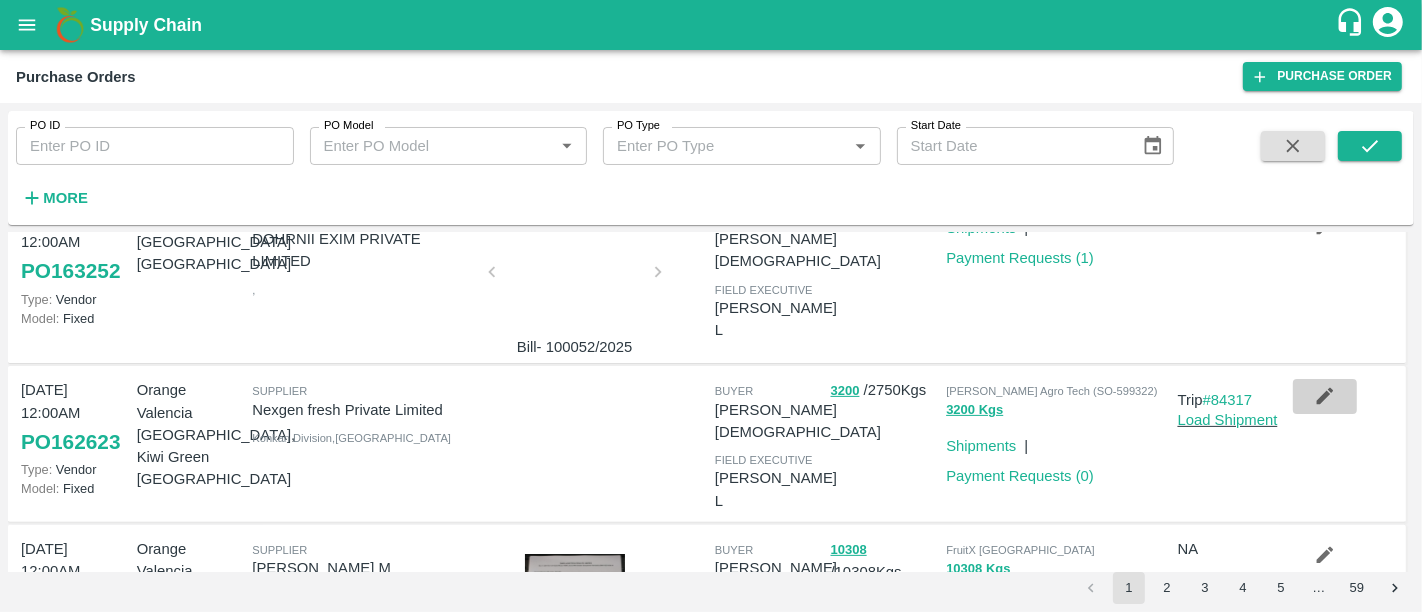 click 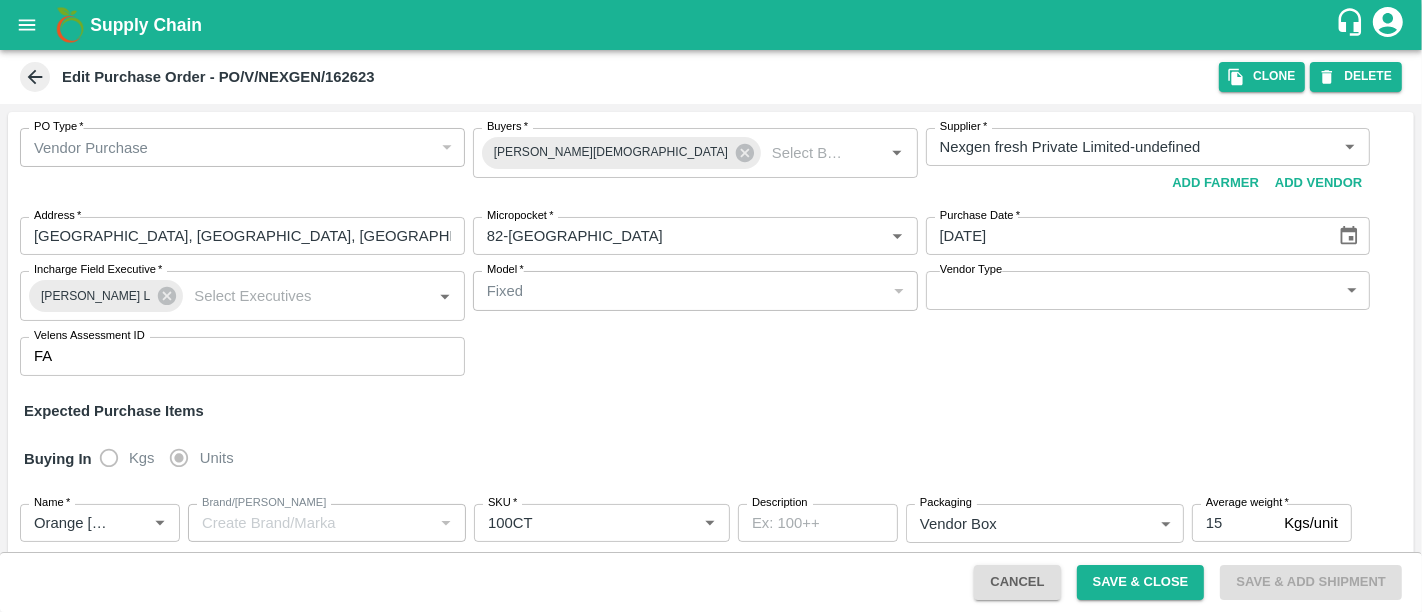 scroll, scrollTop: 77, scrollLeft: 0, axis: vertical 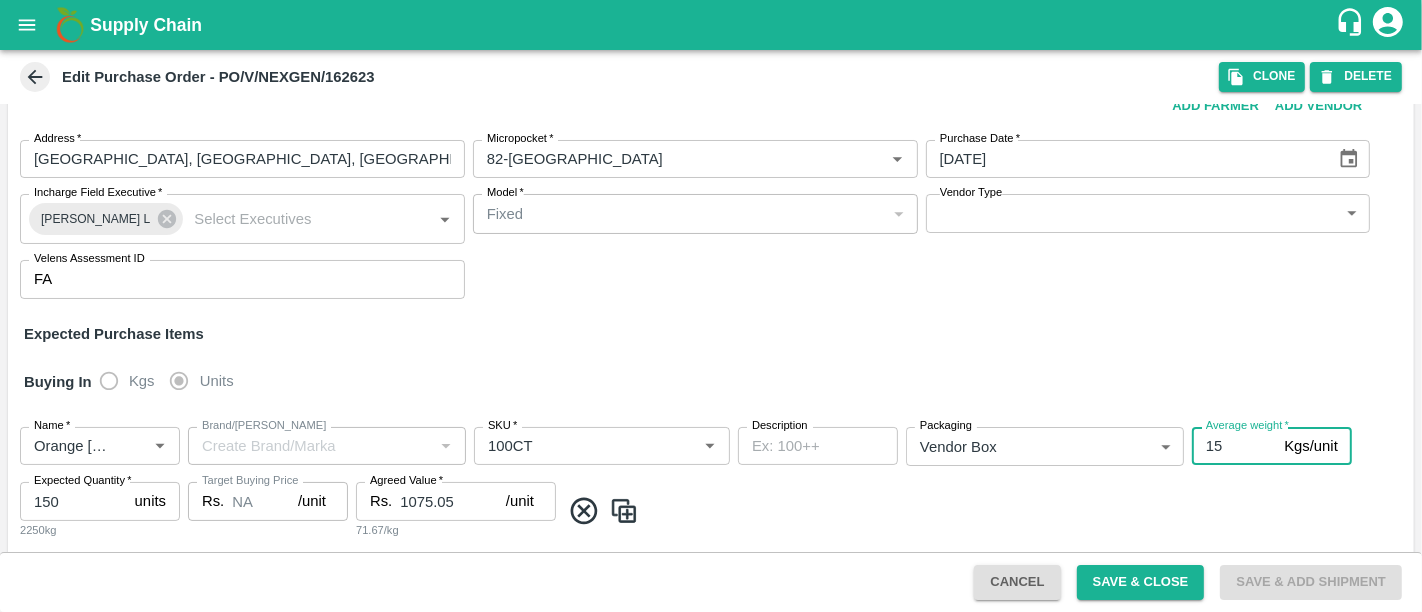 click on "15" at bounding box center [1234, 446] 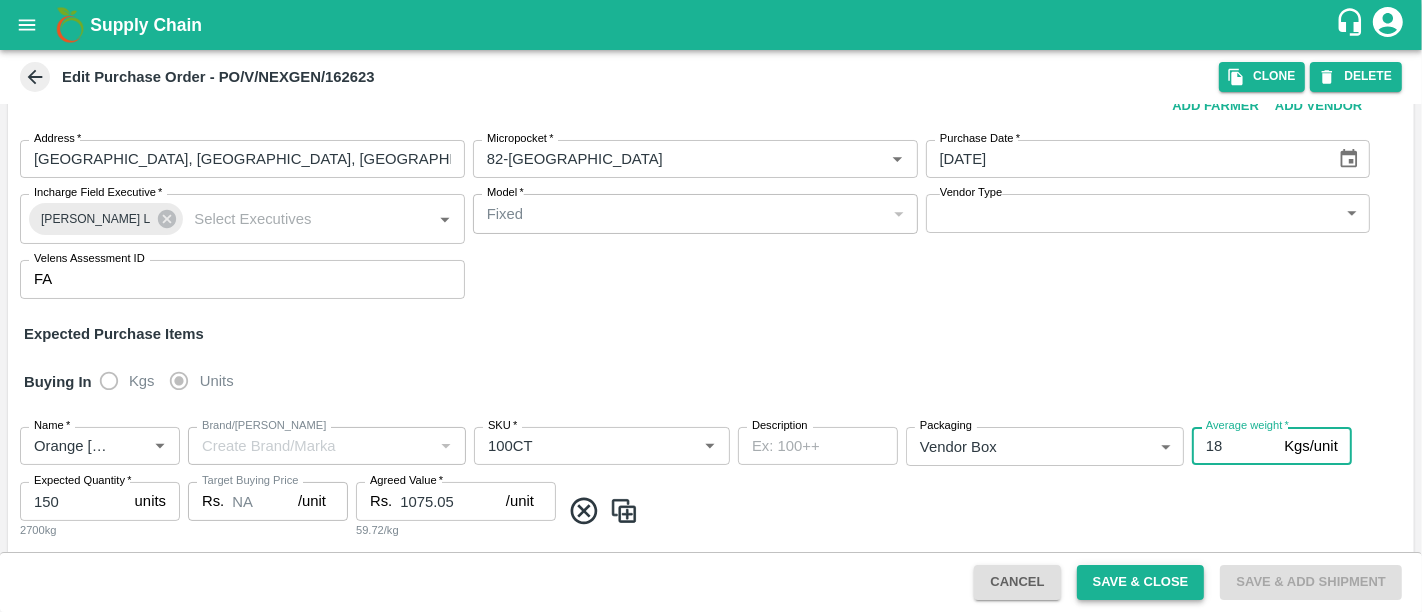 type on "18" 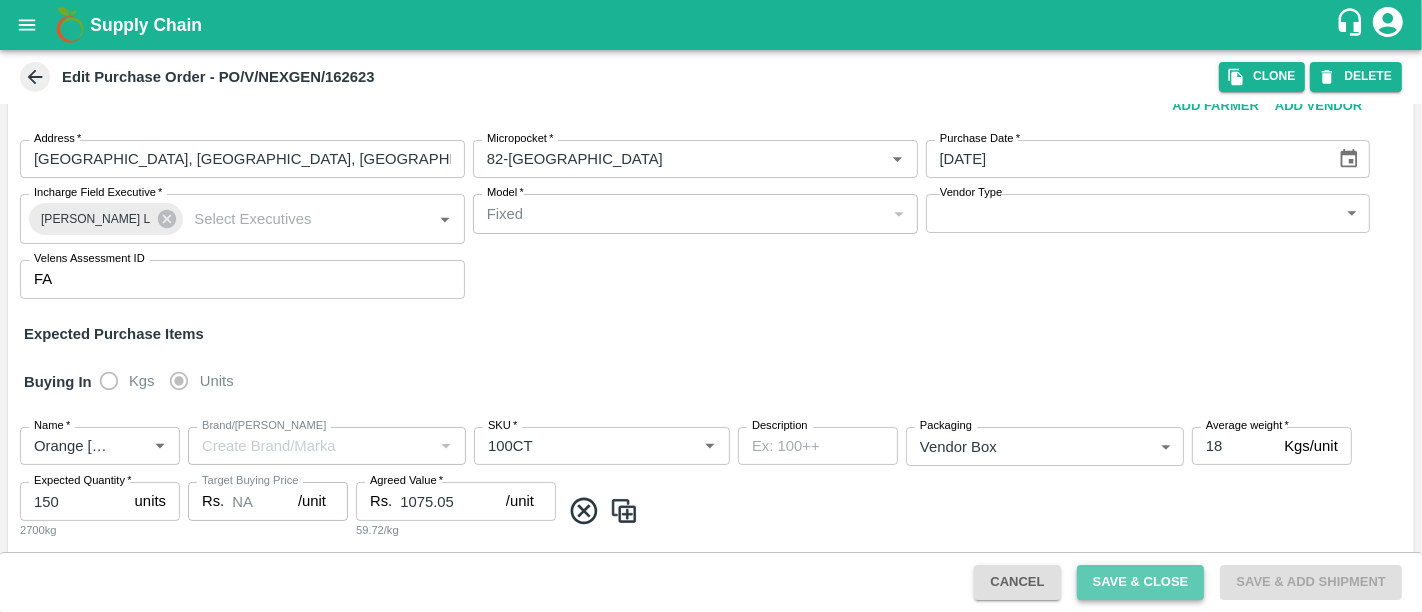 click on "Save & Close" at bounding box center (1141, 582) 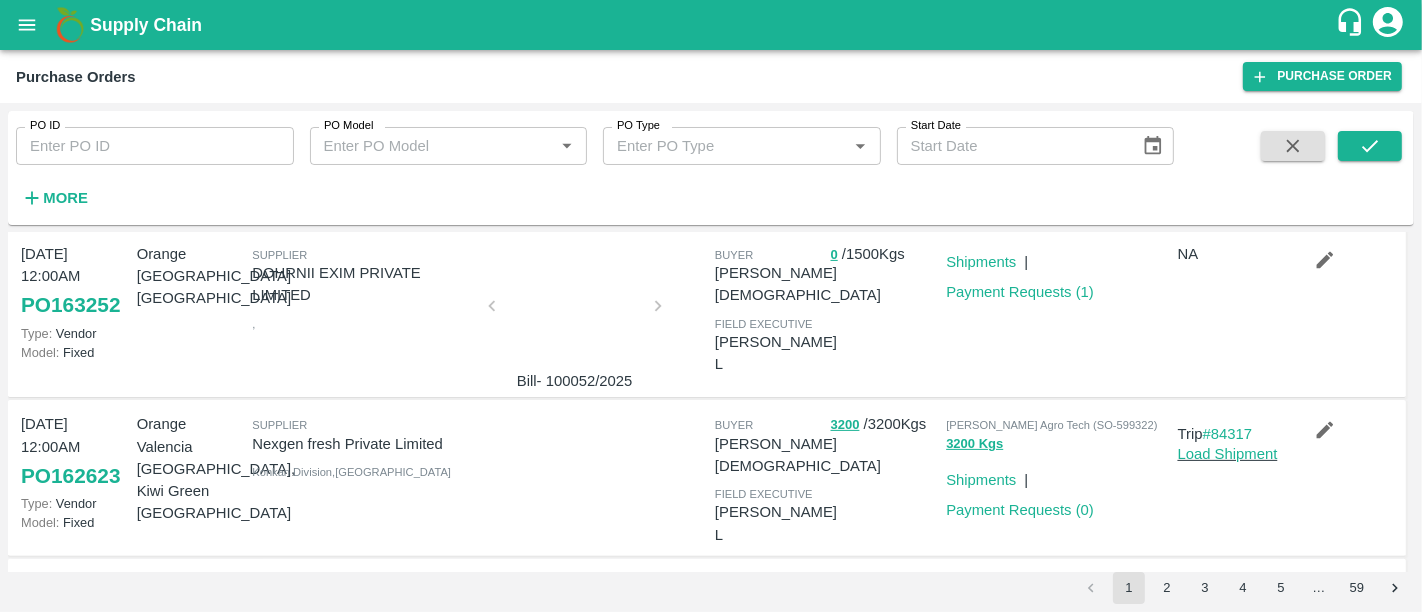 scroll, scrollTop: 537, scrollLeft: 0, axis: vertical 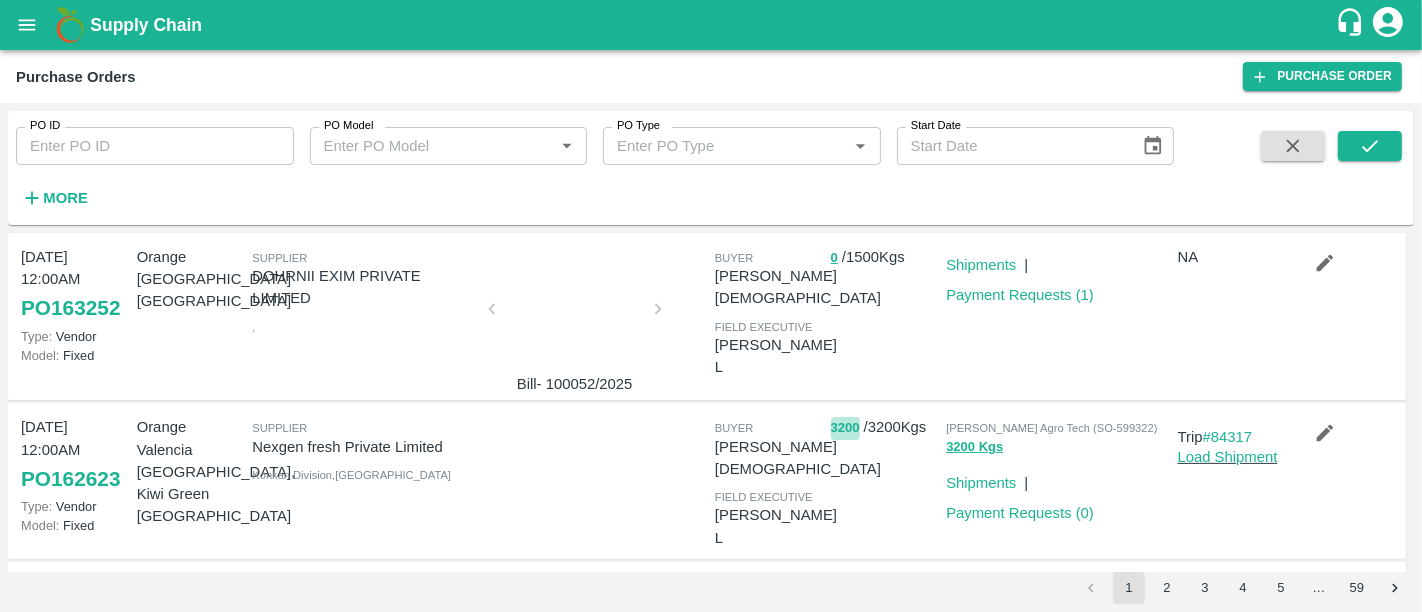 click on "3200" at bounding box center (845, 428) 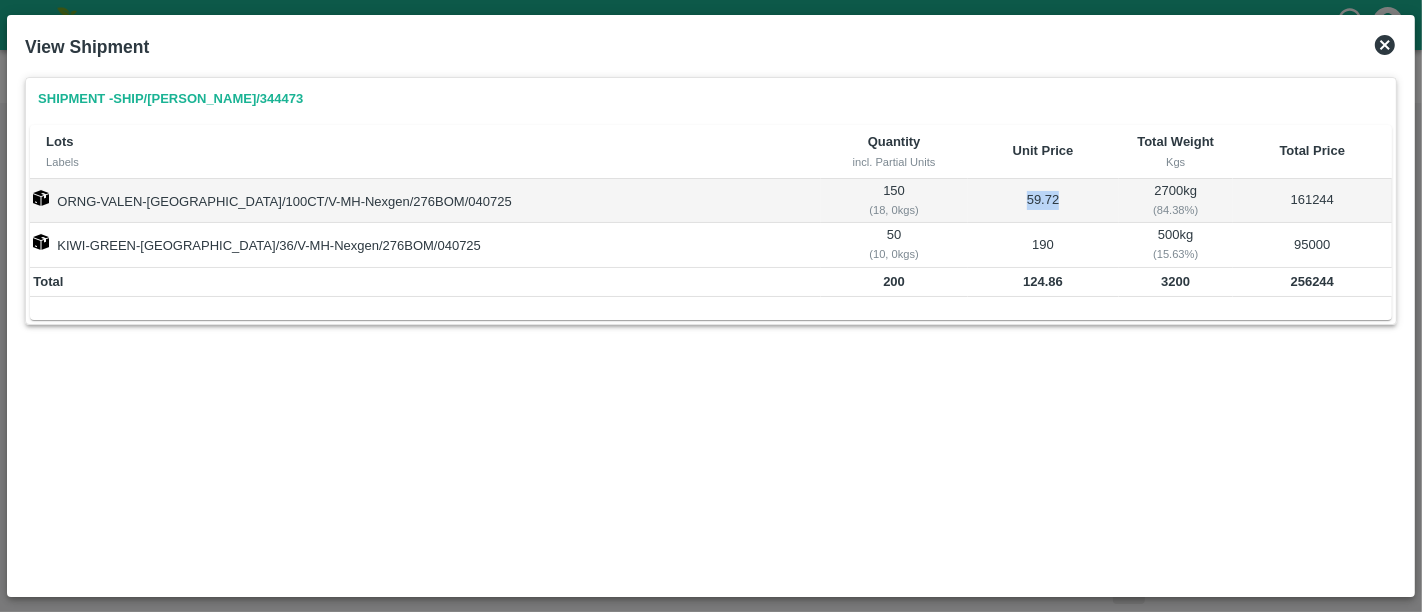 drag, startPoint x: 981, startPoint y: 204, endPoint x: 1025, endPoint y: 204, distance: 44 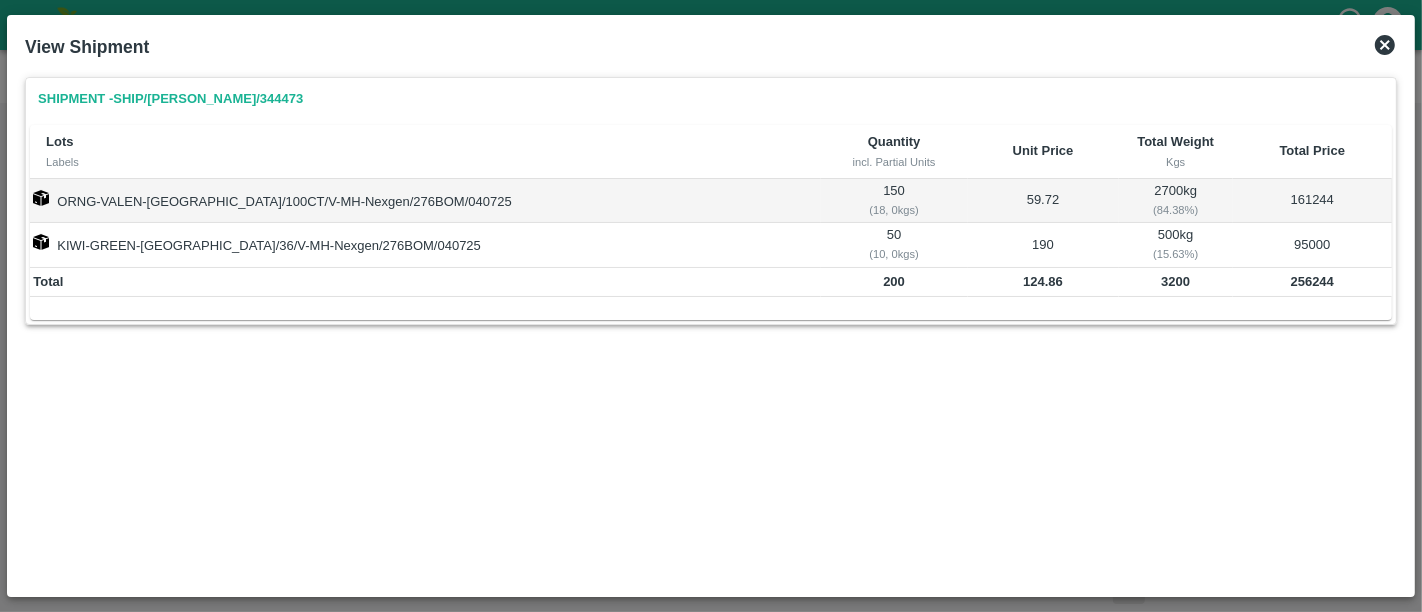 click on "59.72" at bounding box center (1043, 201) 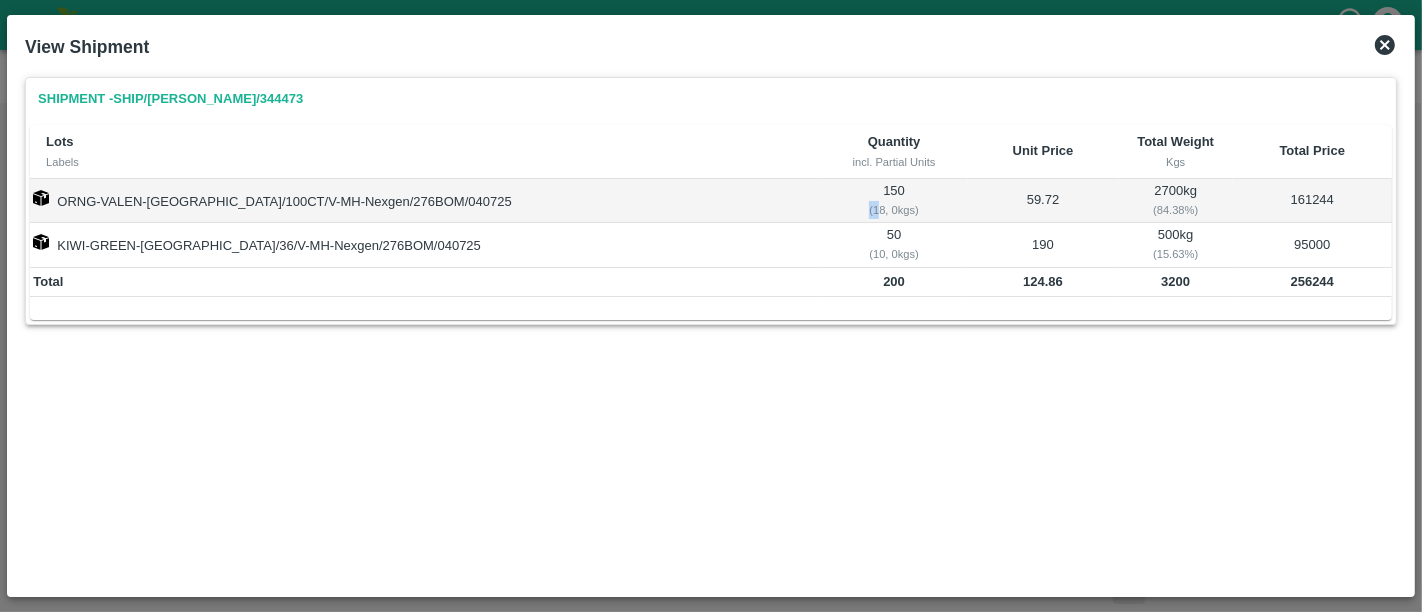 drag, startPoint x: 818, startPoint y: 211, endPoint x: 803, endPoint y: 210, distance: 15.033297 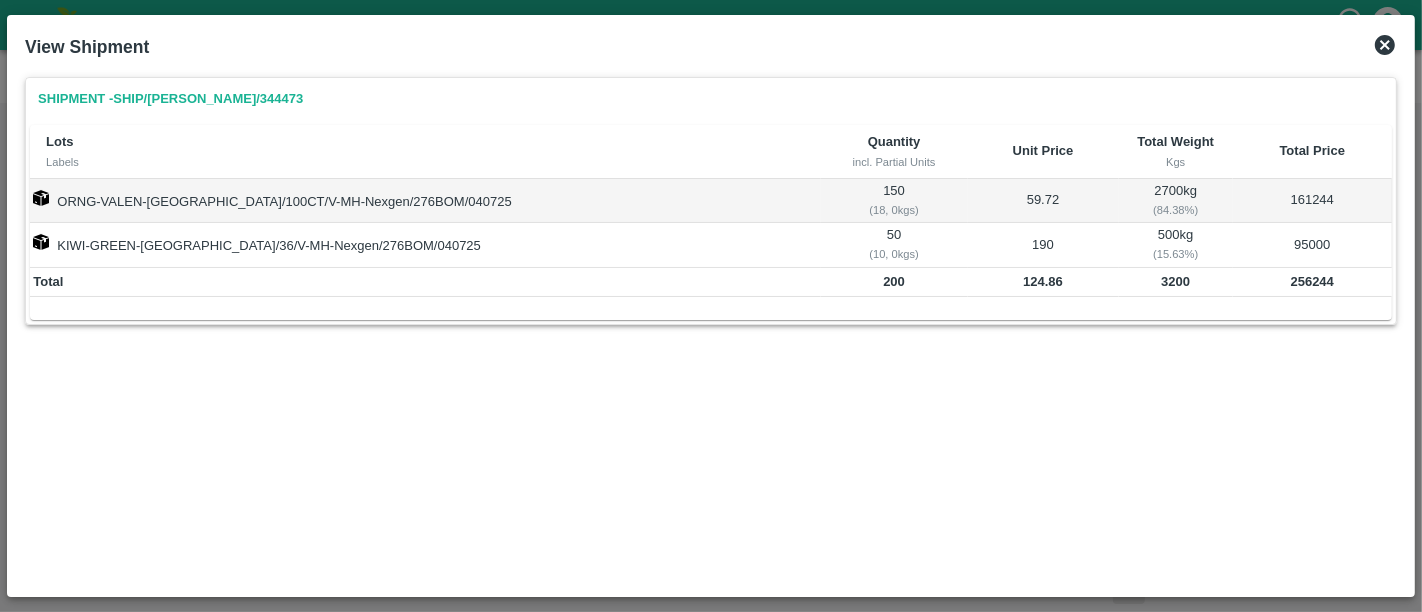 click on "3200" at bounding box center (1176, 283) 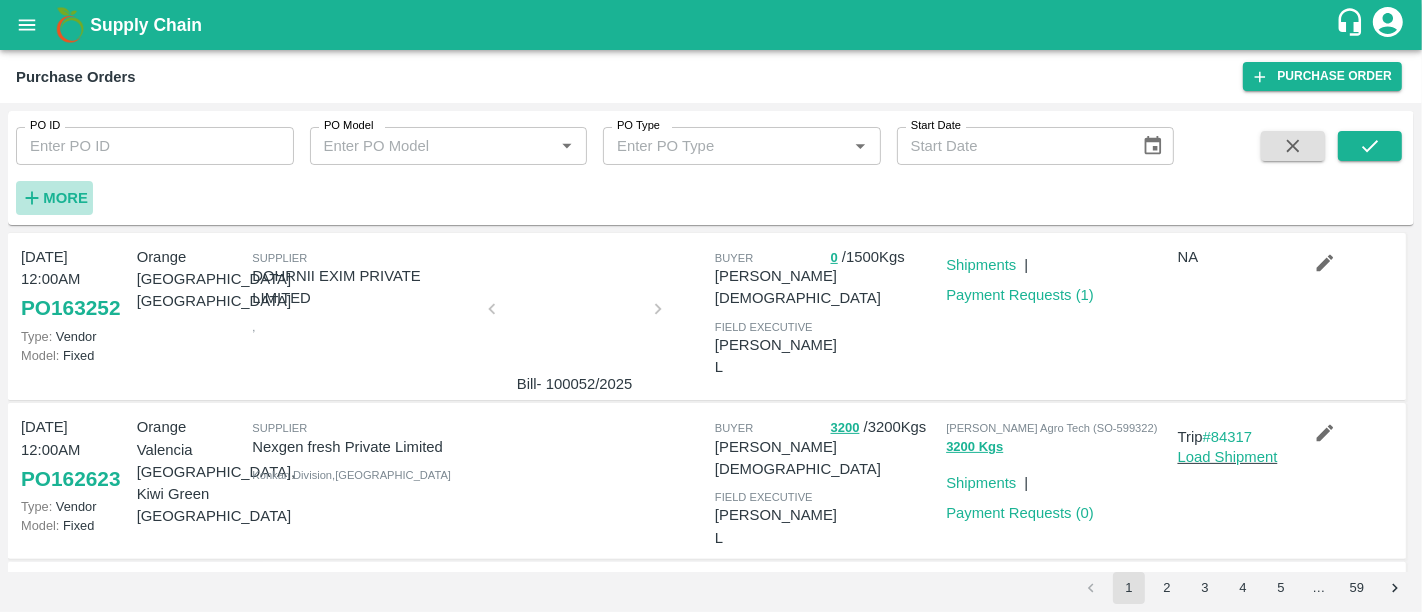 click on "More" at bounding box center [65, 198] 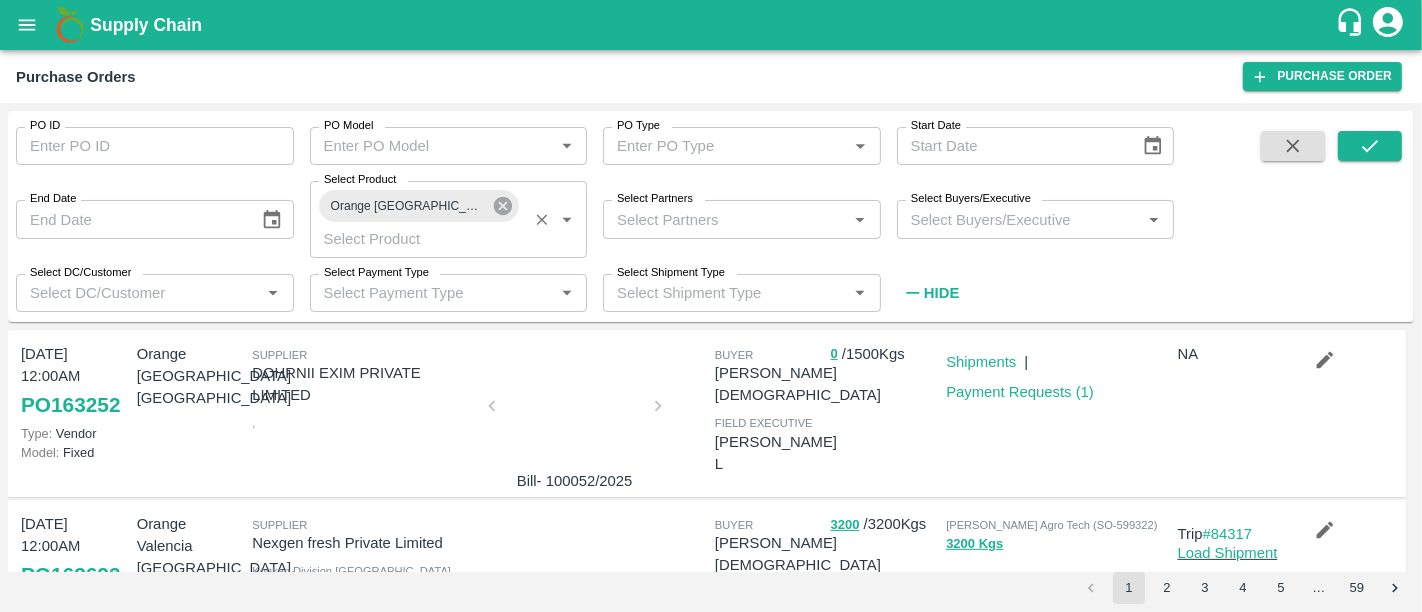 click 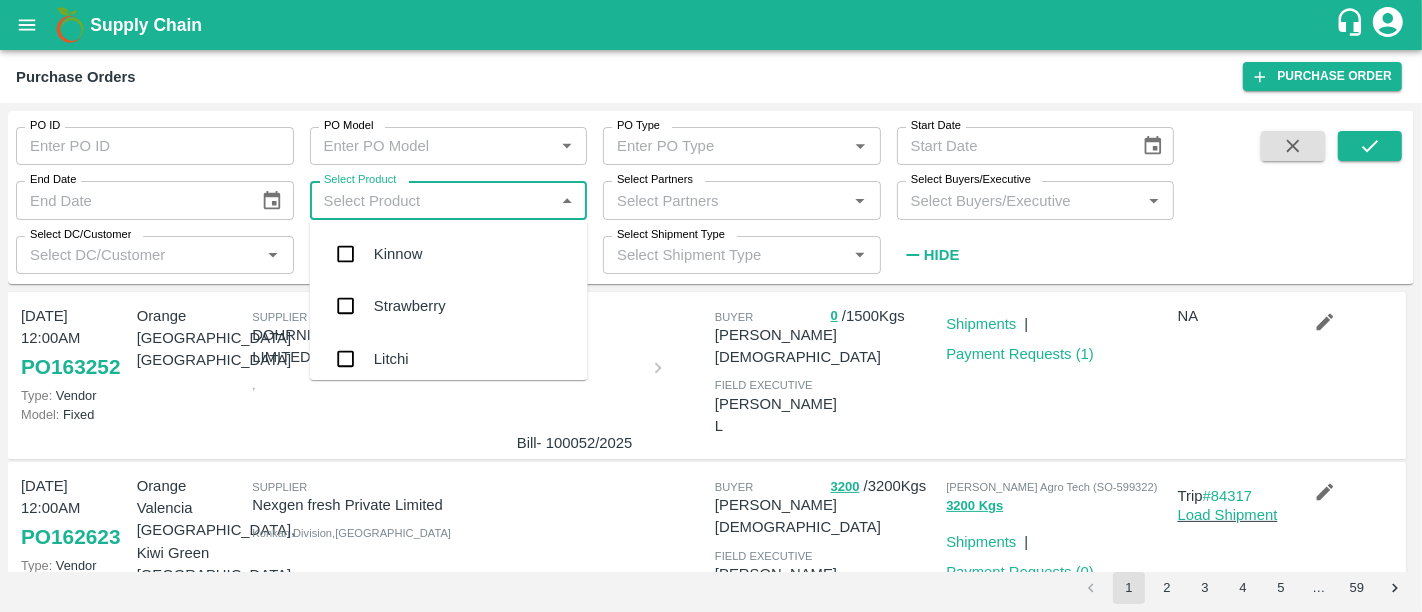 click on "Select Product" at bounding box center (432, 200) 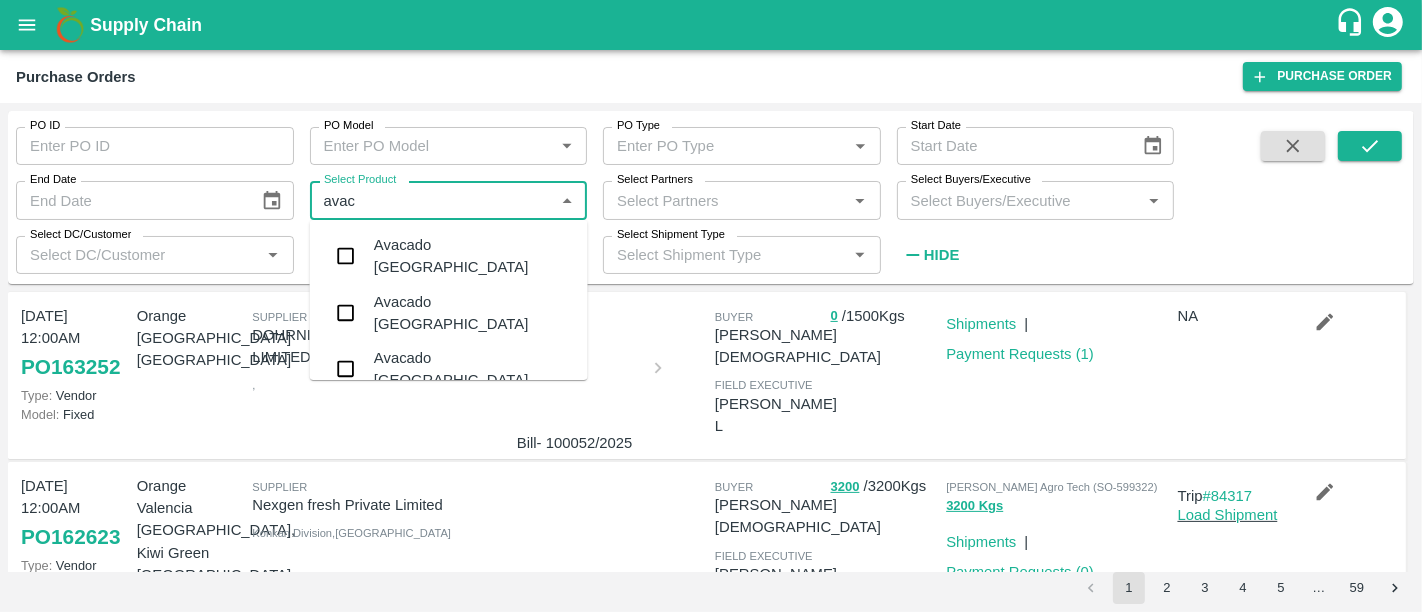 type on "avaca" 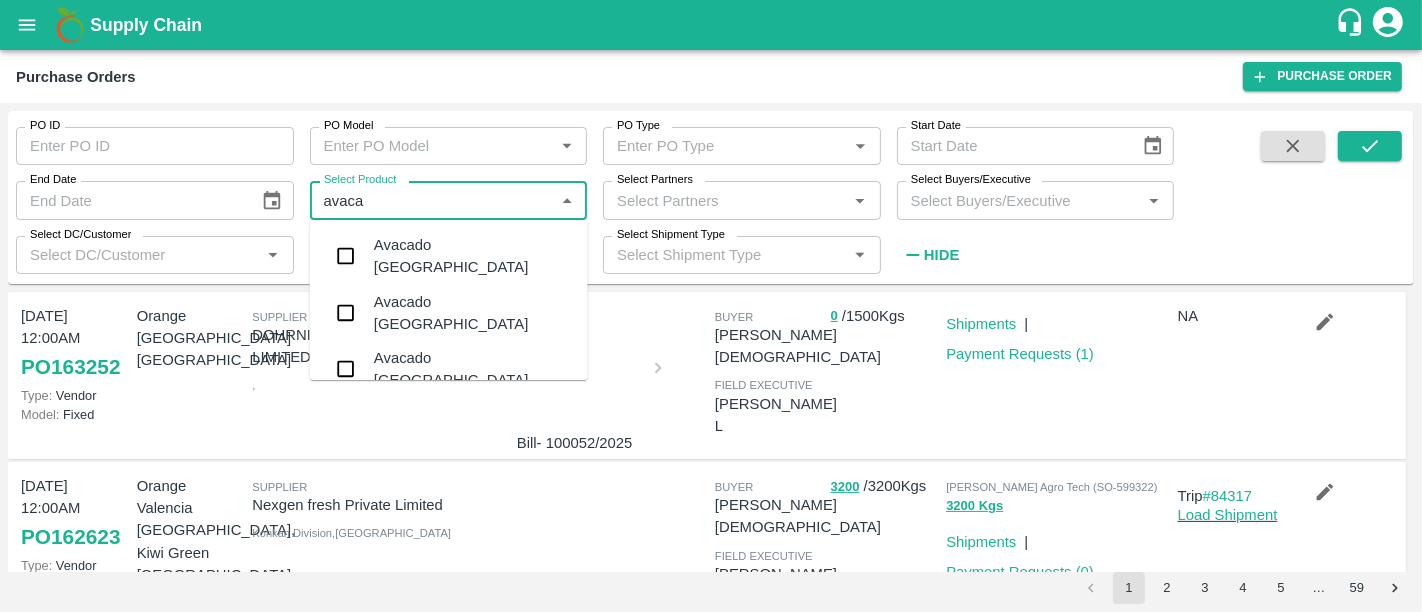 click on "Avacado Tanzania" at bounding box center (449, 256) 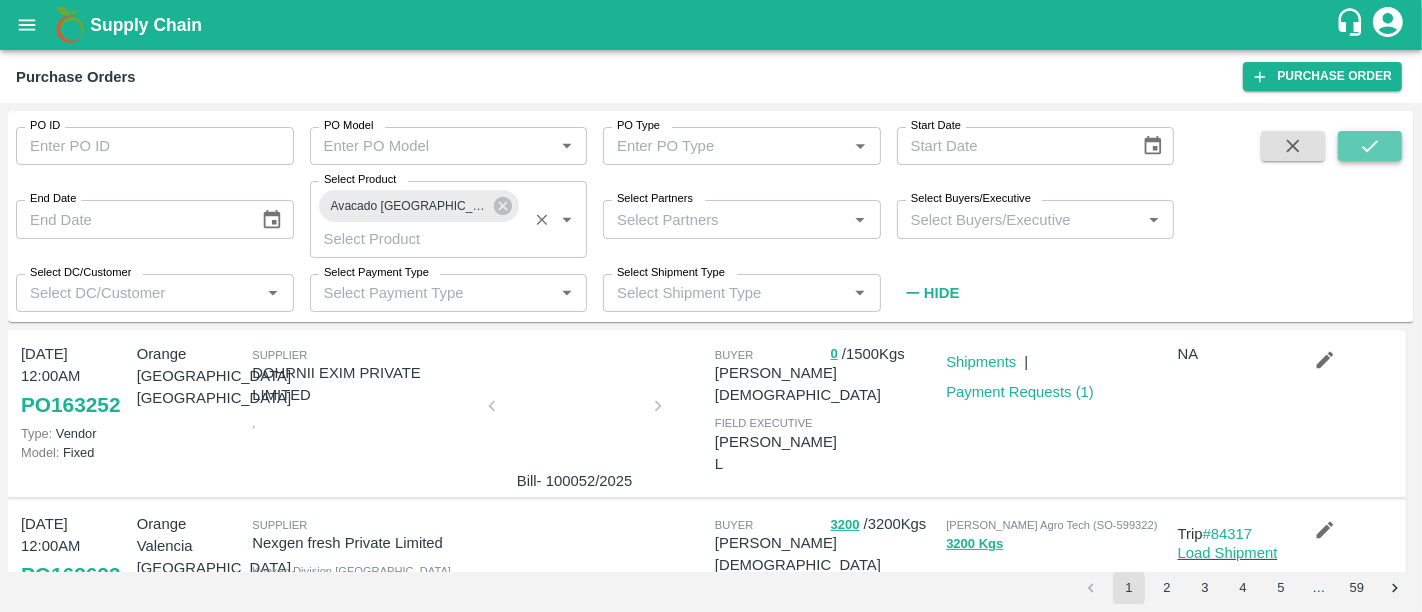 click at bounding box center [1370, 146] 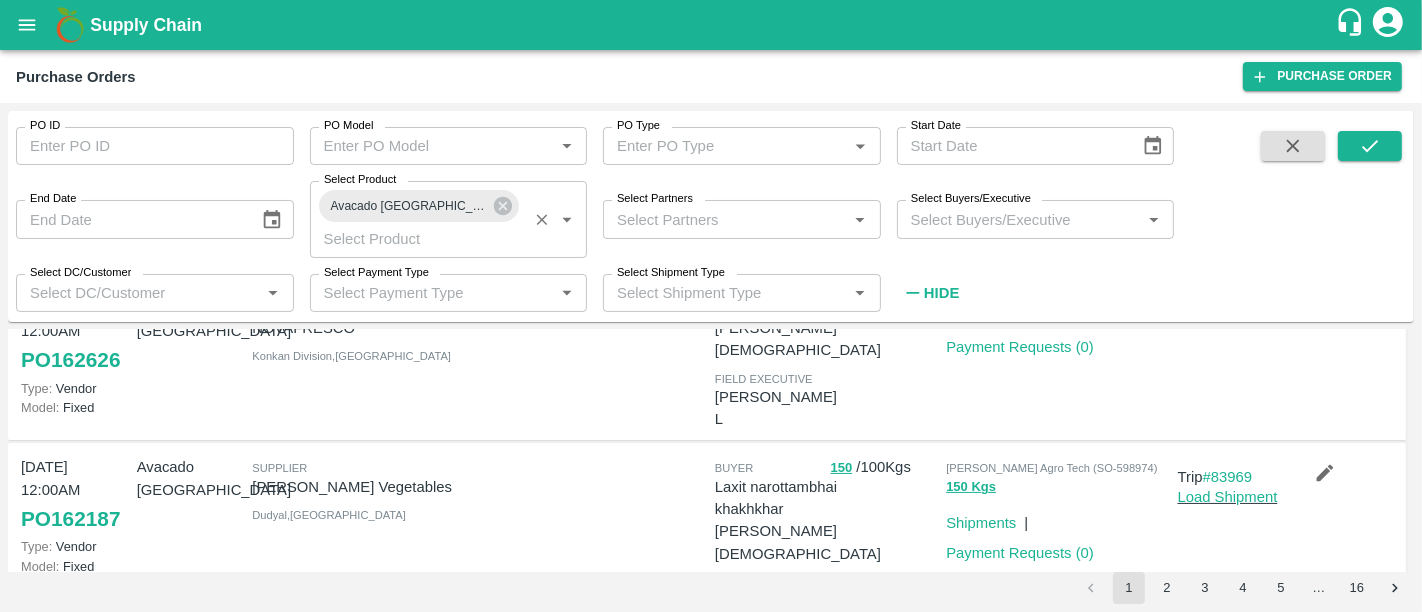 scroll, scrollTop: 305, scrollLeft: 0, axis: vertical 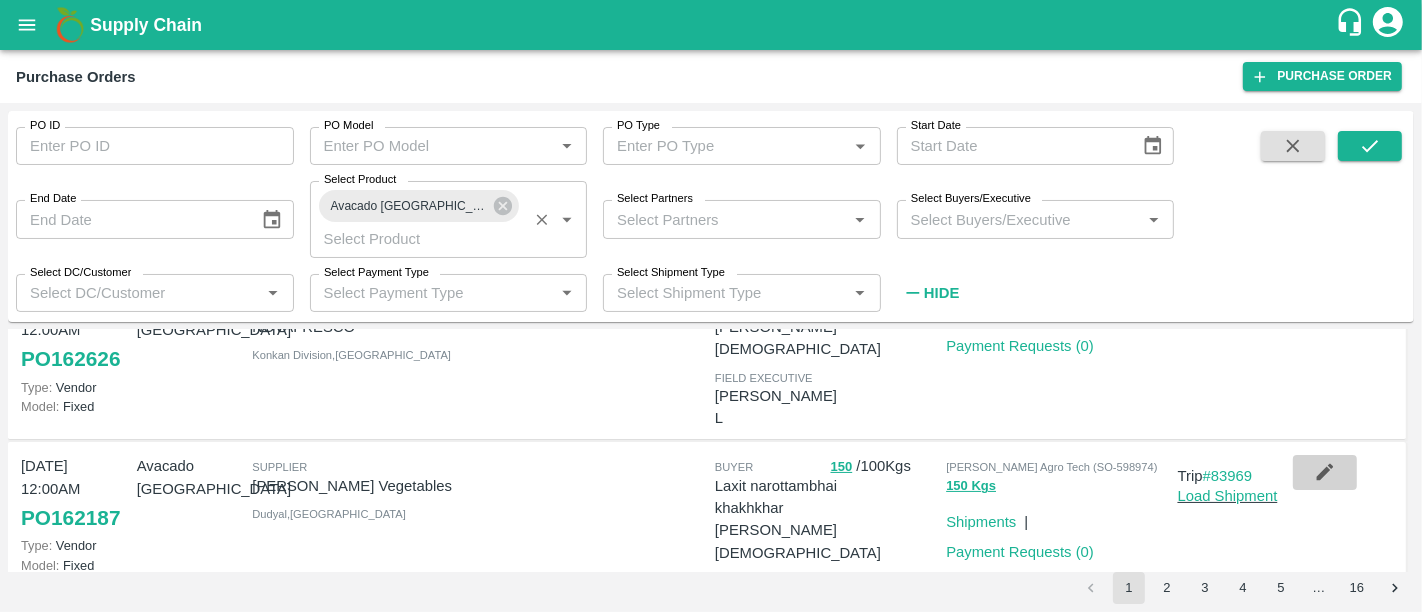 click 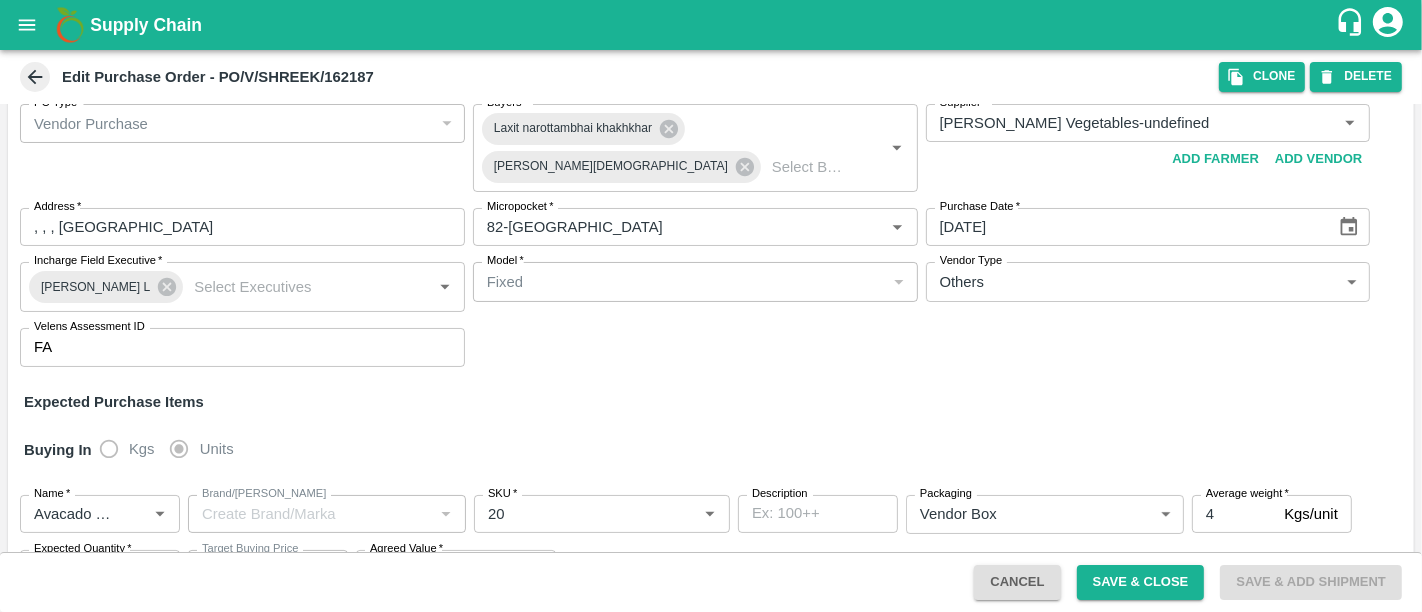 scroll, scrollTop: 214, scrollLeft: 0, axis: vertical 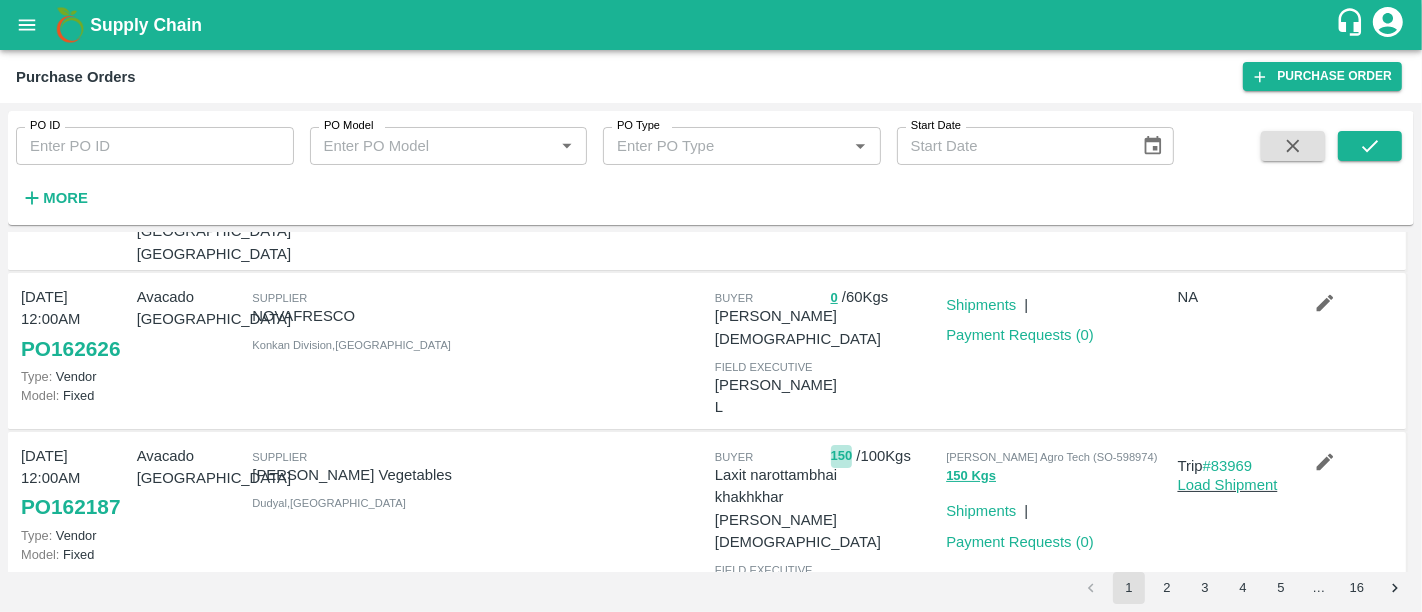 click on "150" at bounding box center [842, 456] 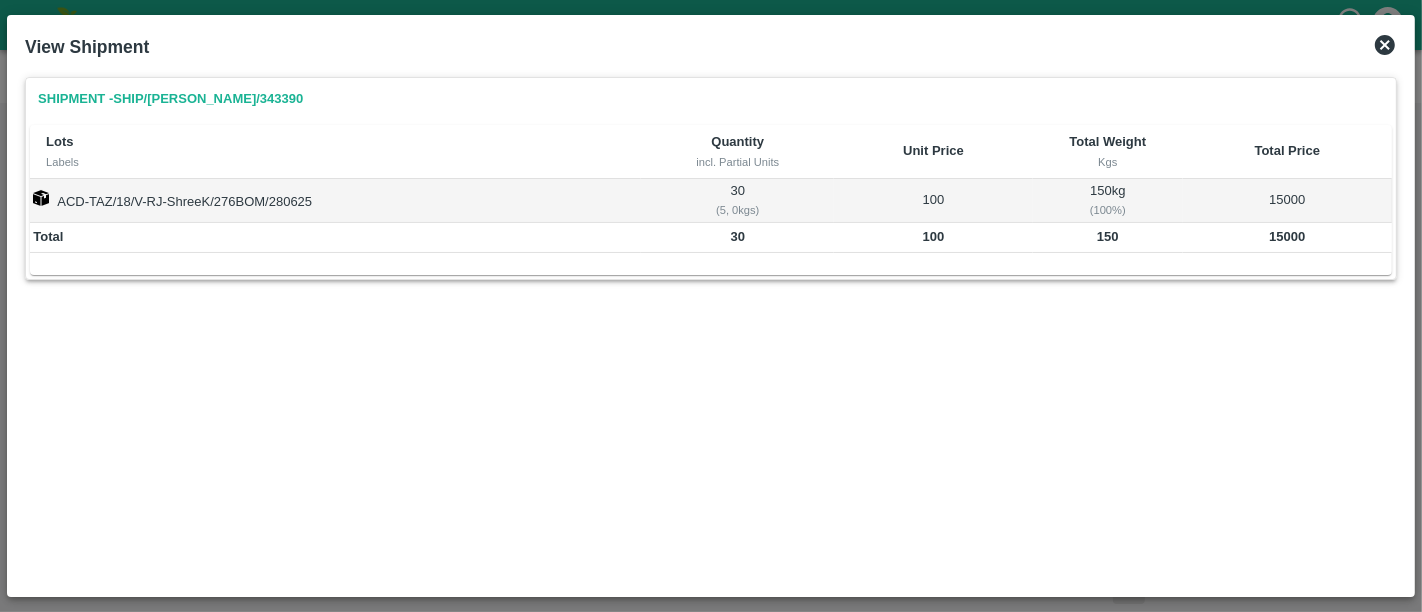 click 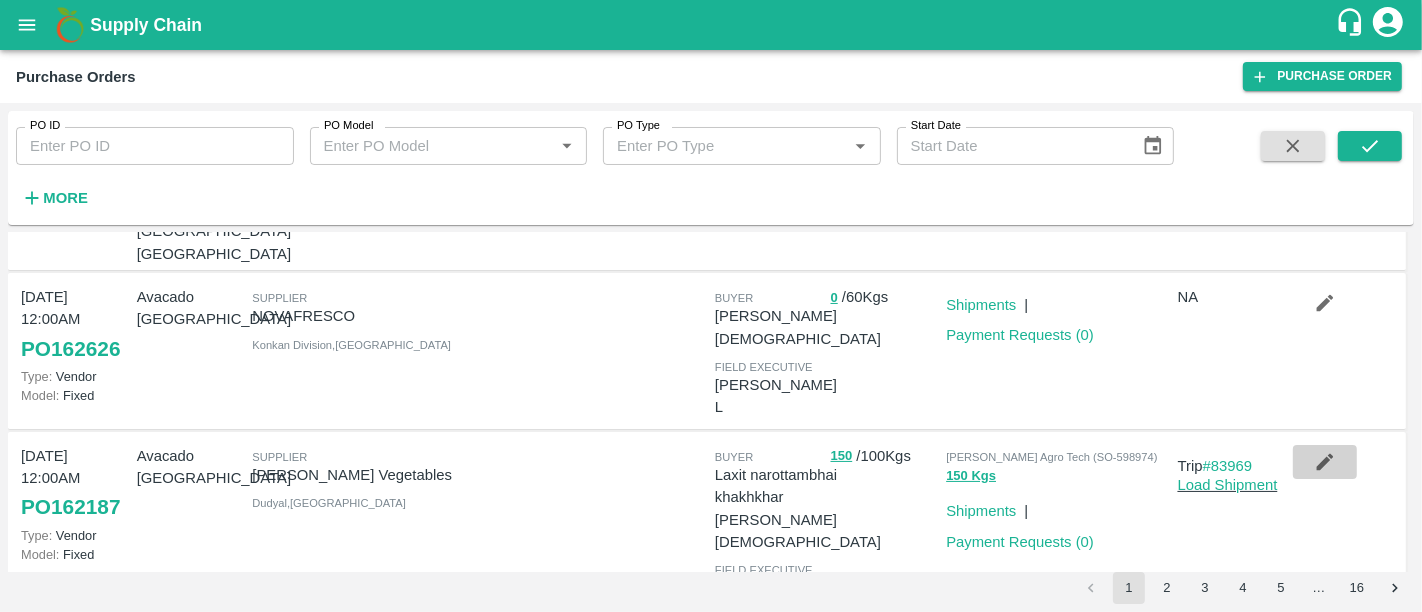 click 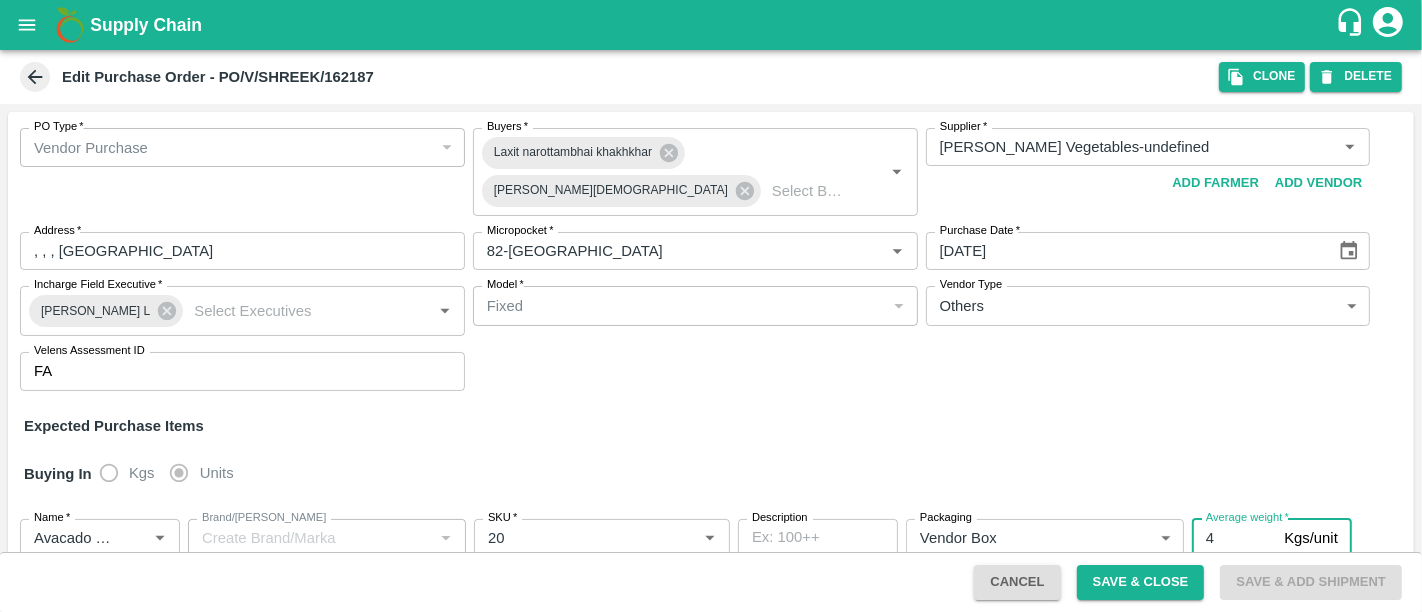 click on "4" at bounding box center (1234, 538) 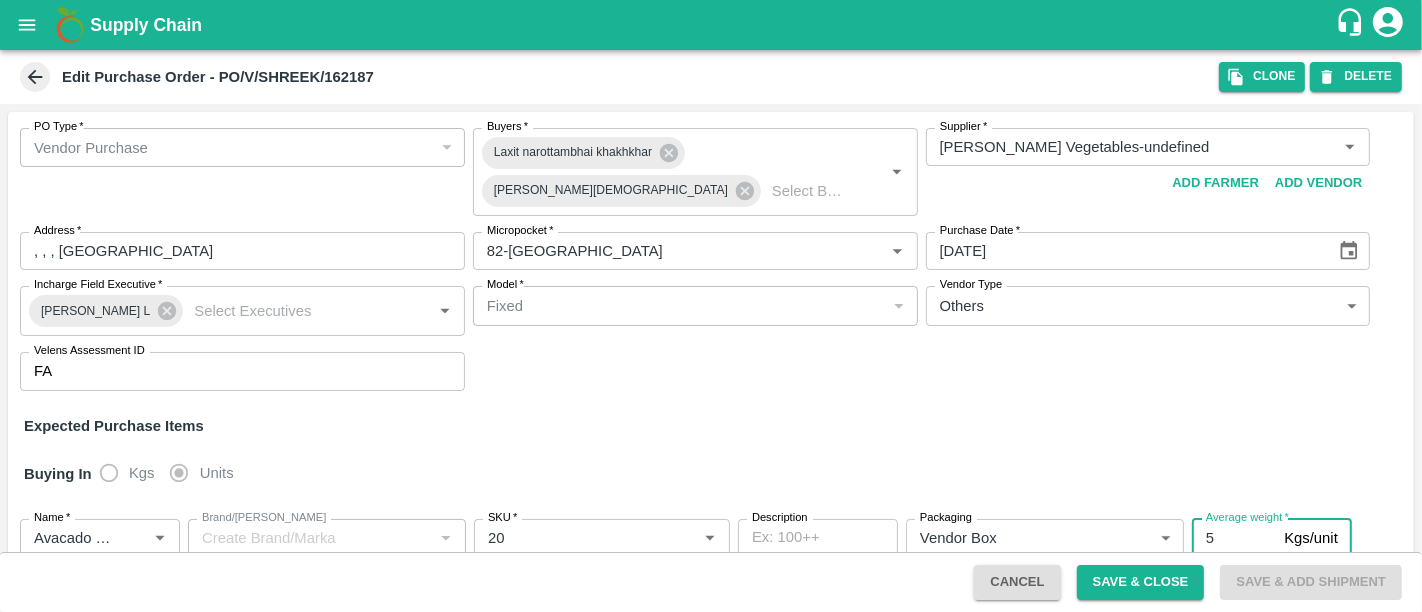 type on "5" 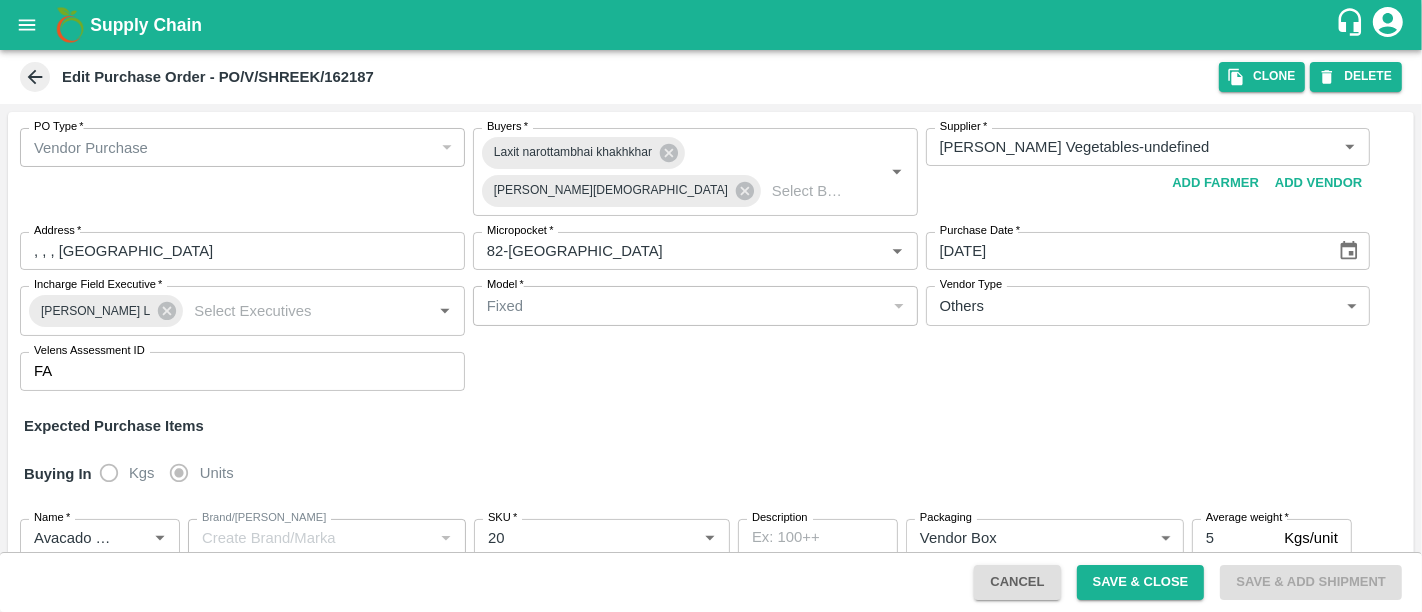 click on "Buying In Kgs Units" at bounding box center [711, 474] 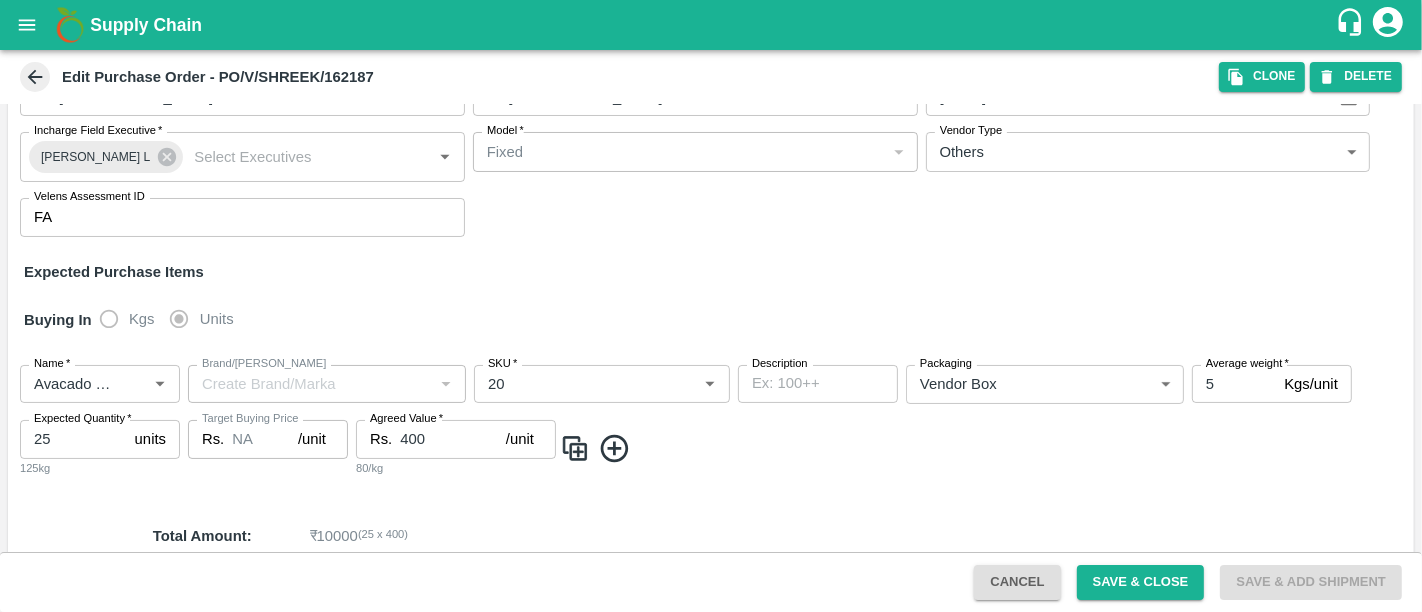 scroll, scrollTop: 155, scrollLeft: 0, axis: vertical 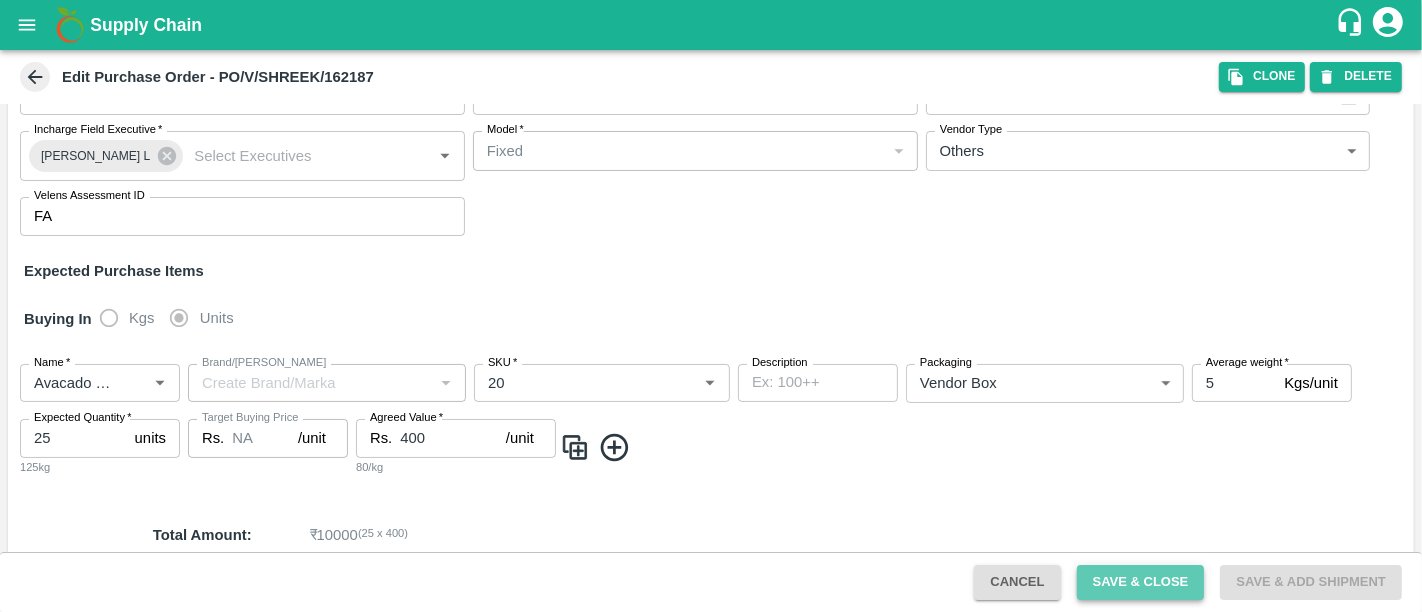 click on "Save & Close" at bounding box center (1141, 582) 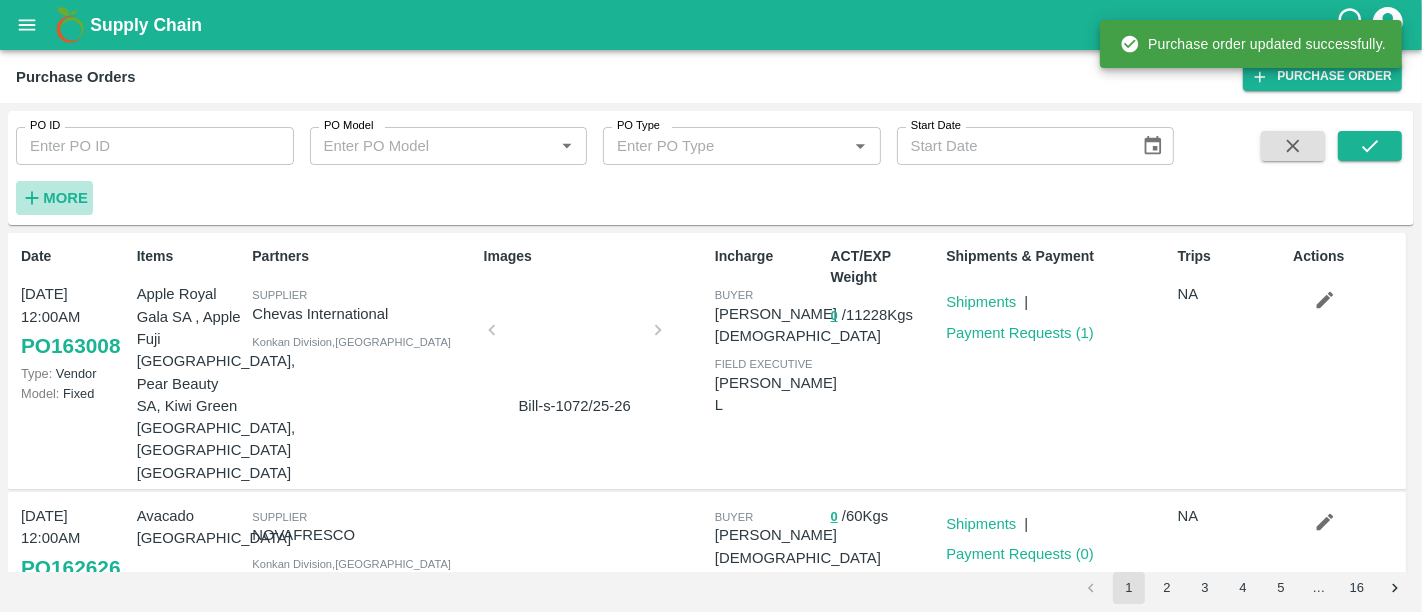 click on "More" at bounding box center (65, 198) 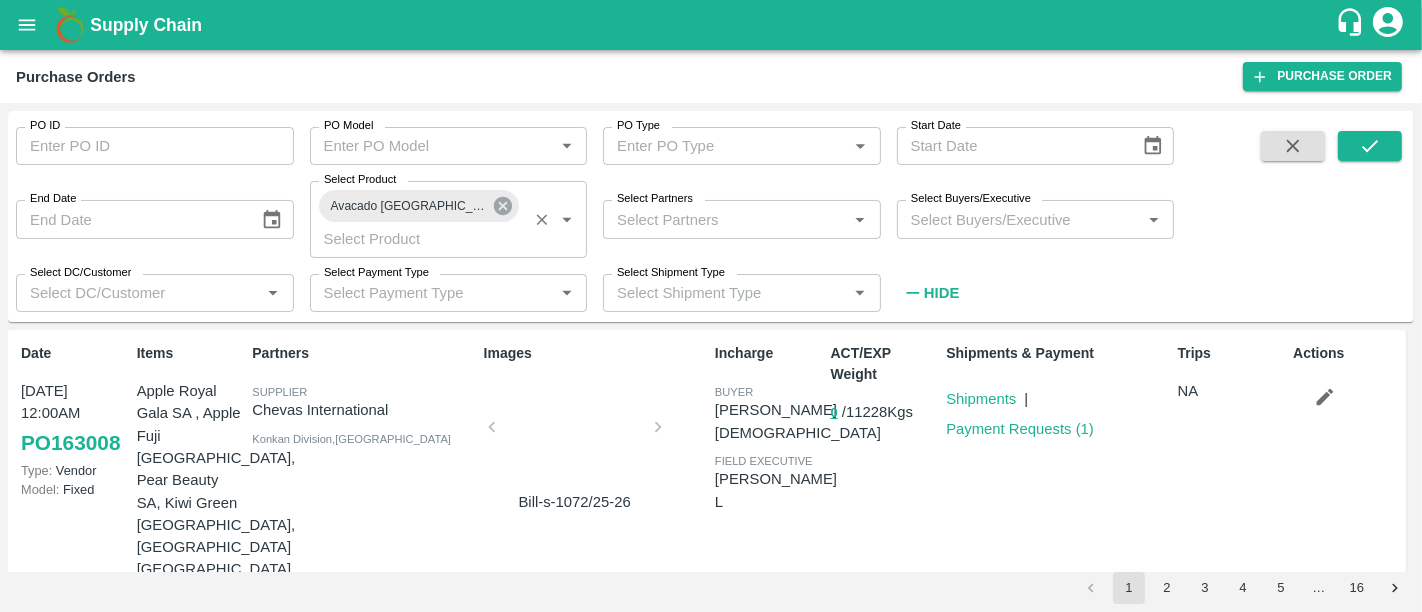 click 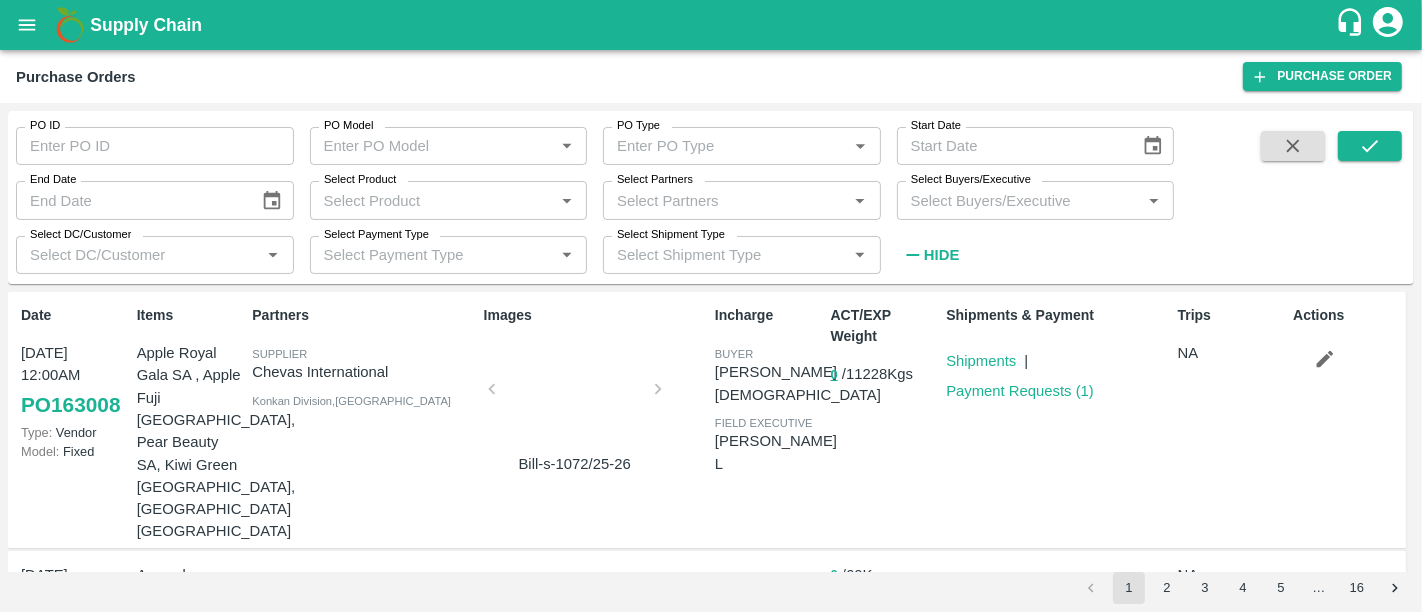 type 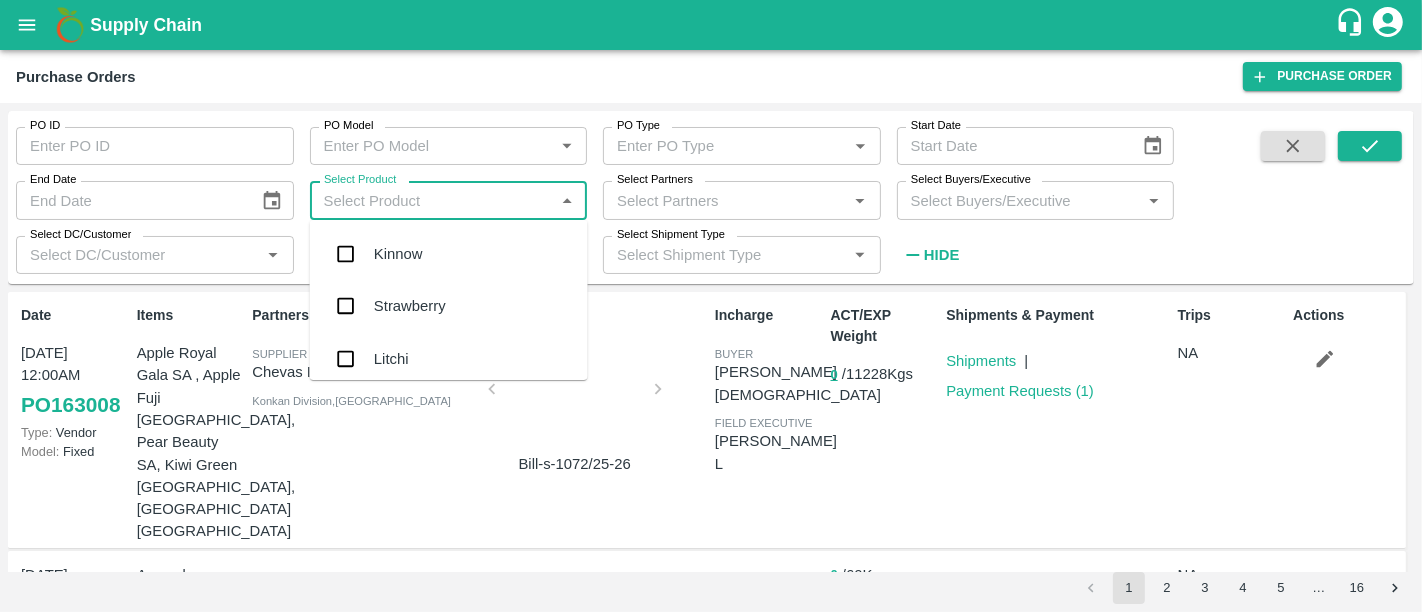 click on "Select Product" at bounding box center (432, 200) 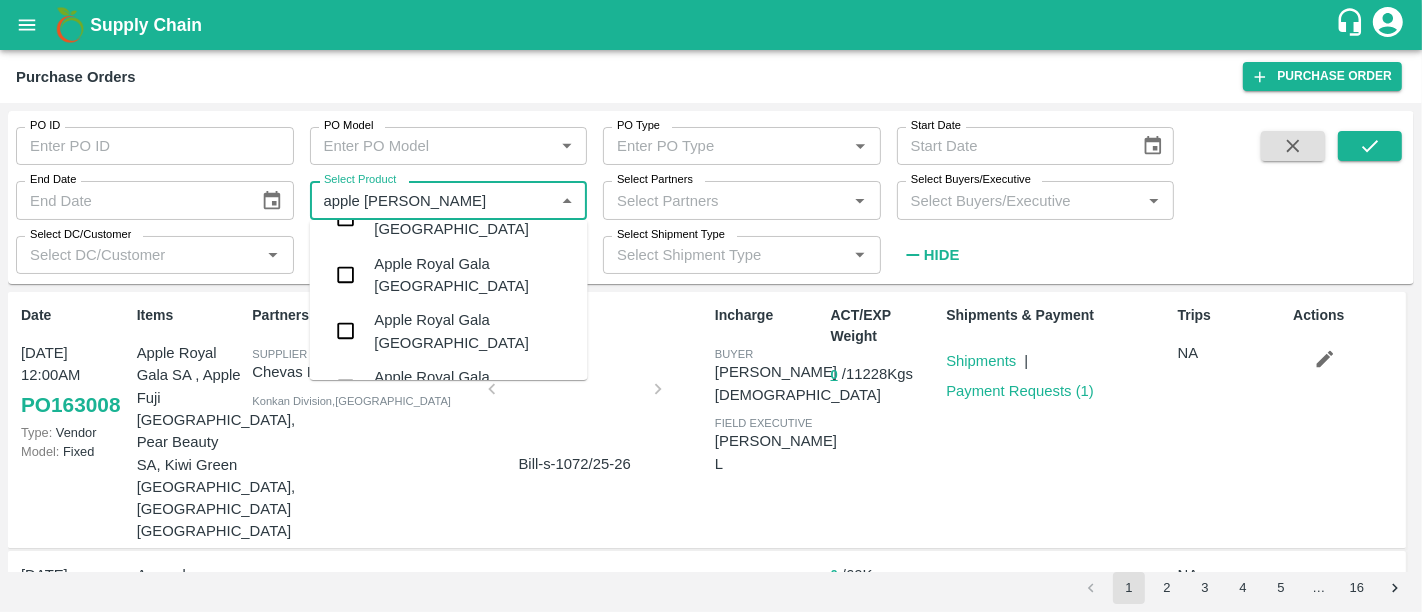 scroll, scrollTop: 0, scrollLeft: 0, axis: both 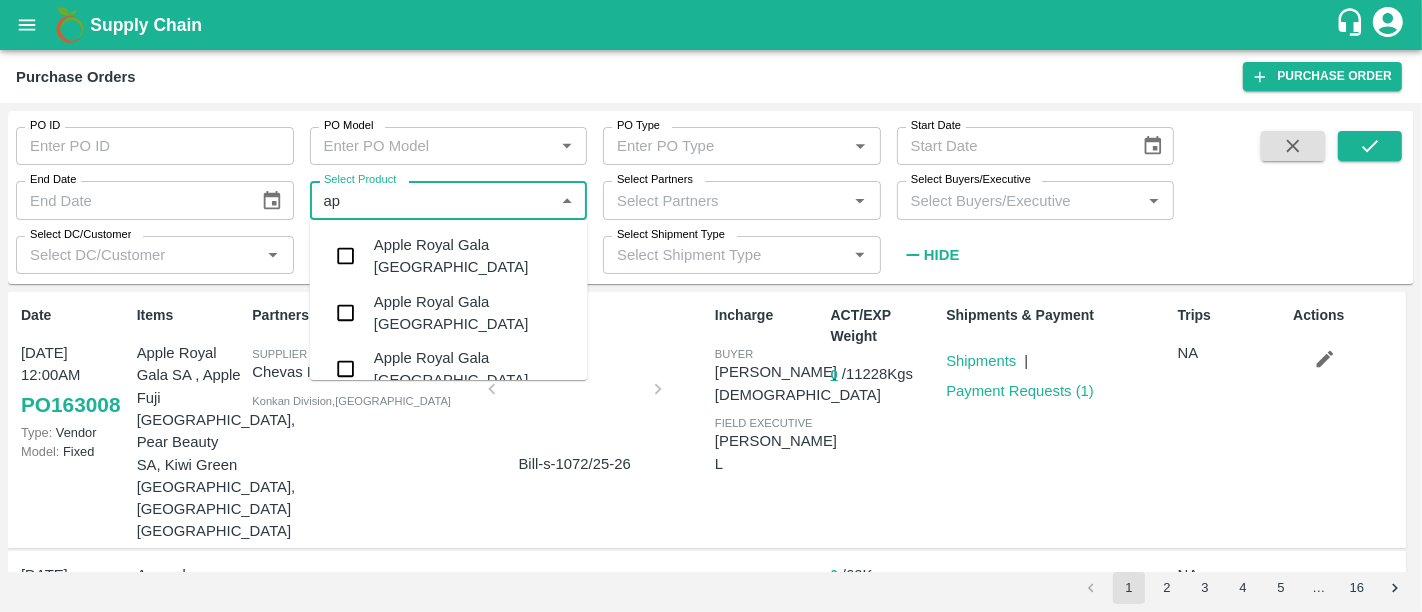 type on "a" 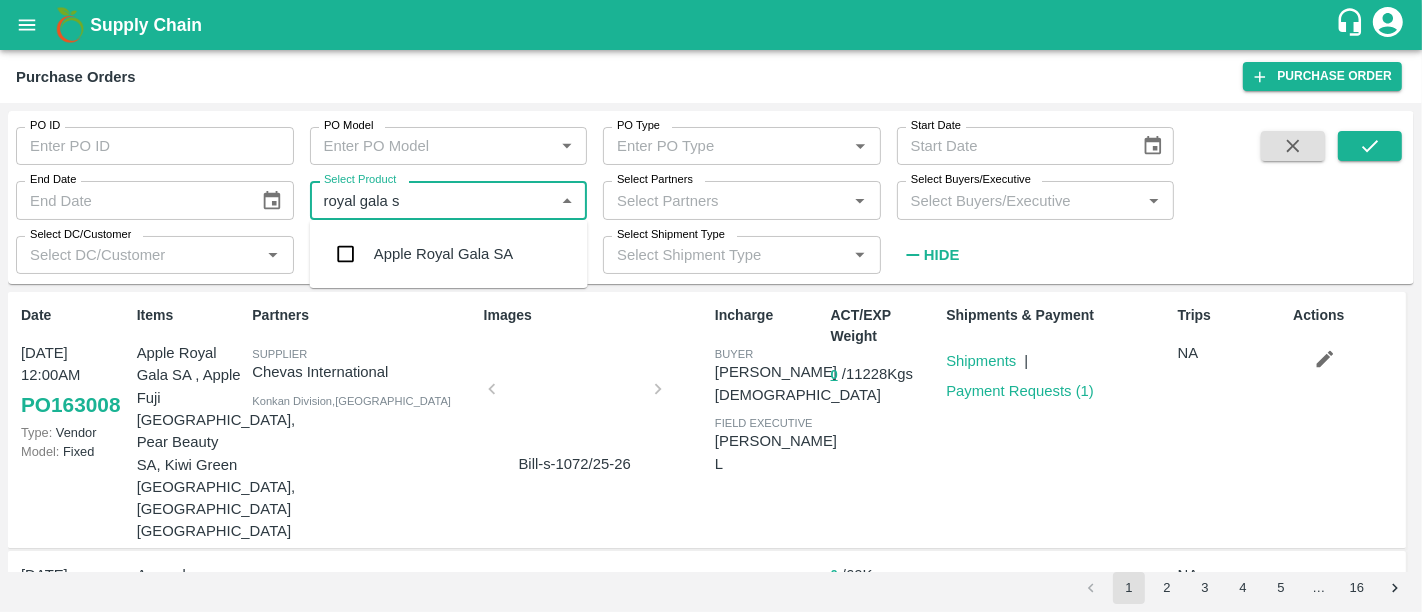 type on "royal gala sa" 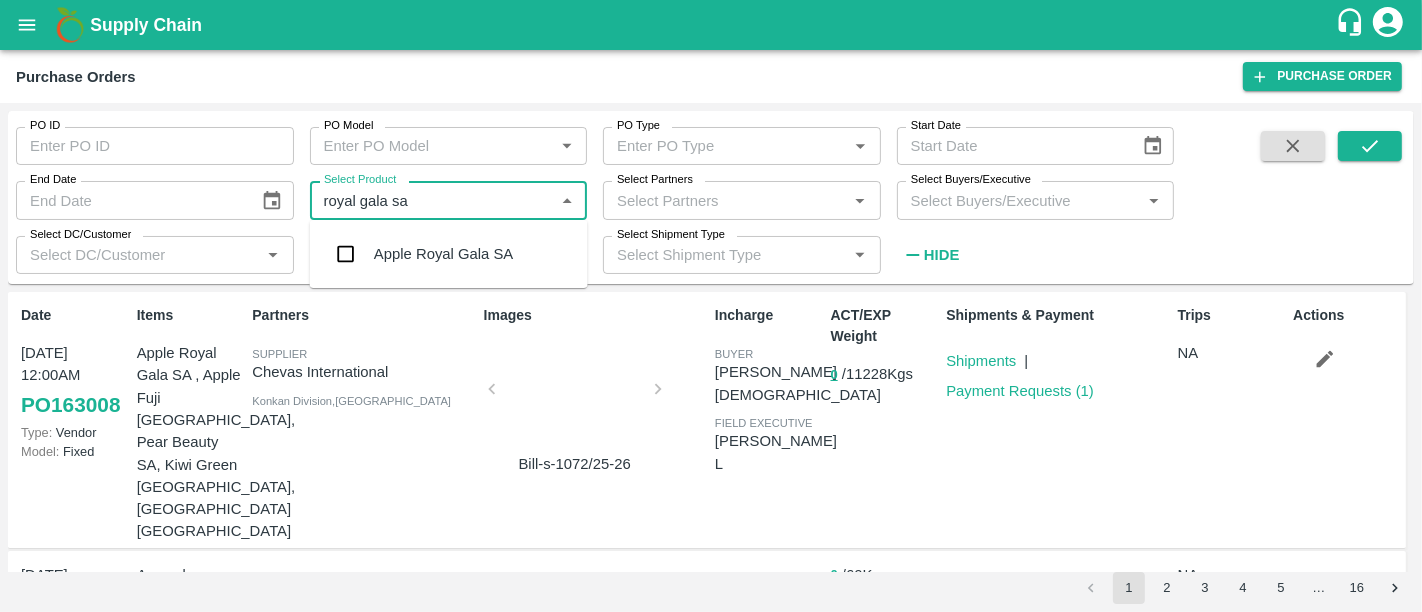 click on "Apple  Royal Gala SA" at bounding box center (443, 254) 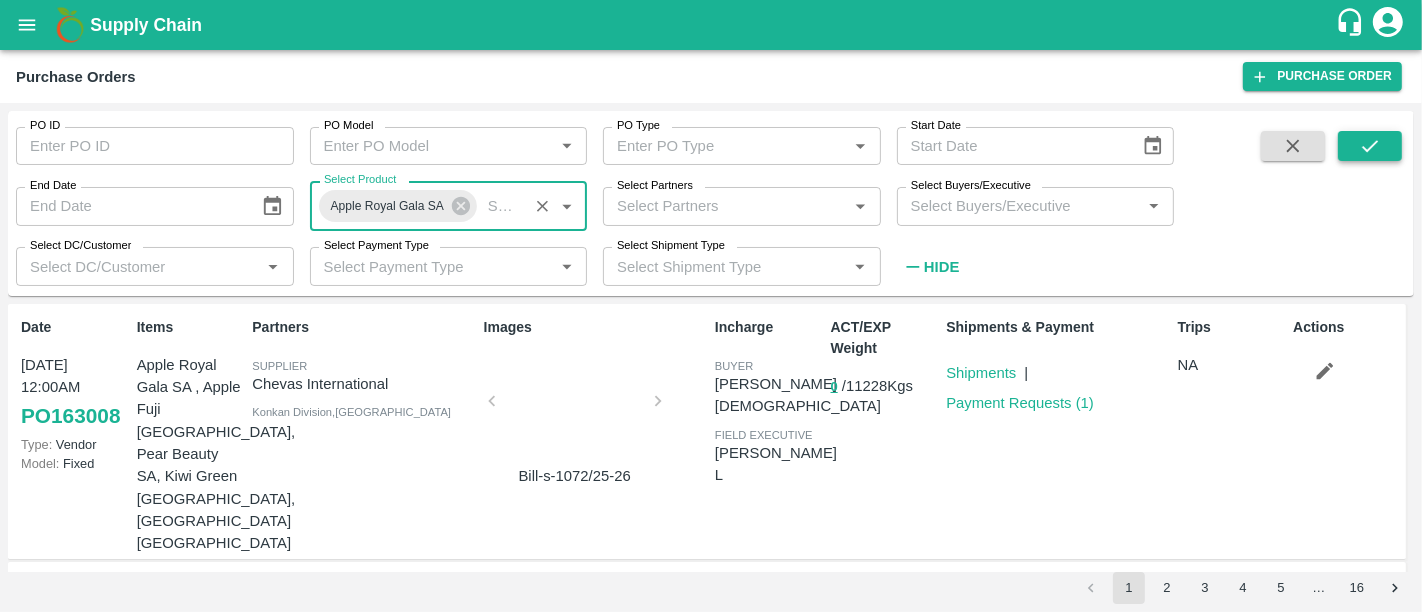 click 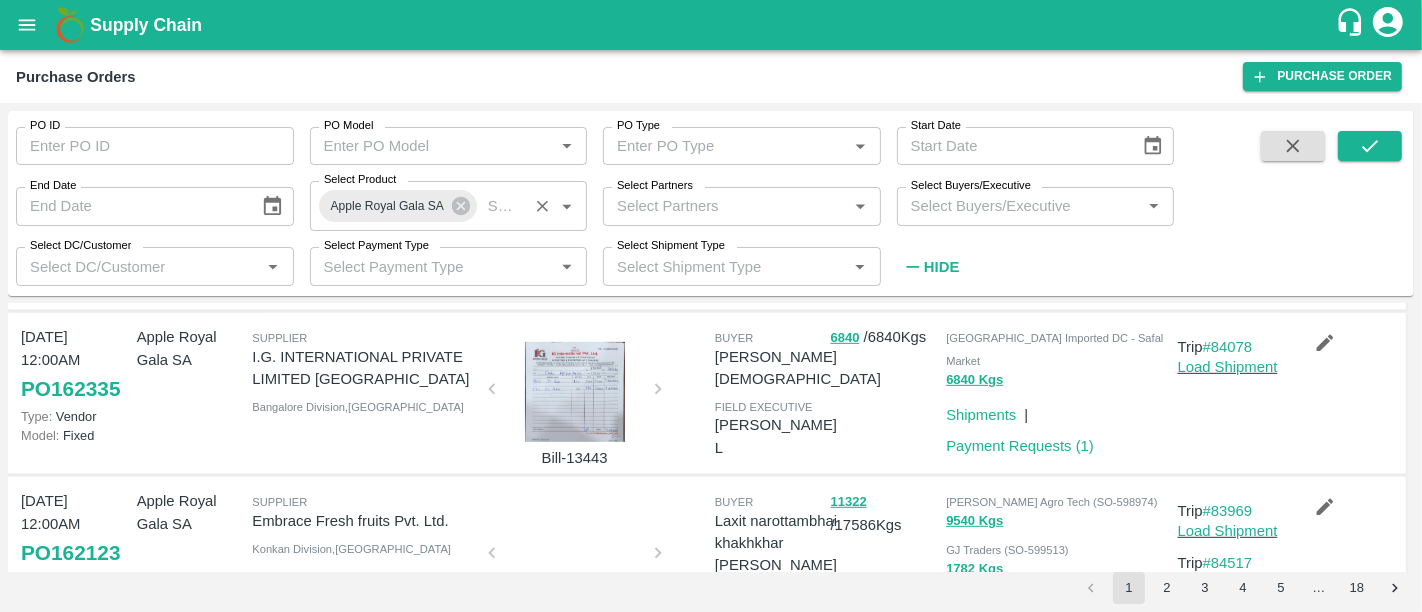 scroll, scrollTop: 972, scrollLeft: 0, axis: vertical 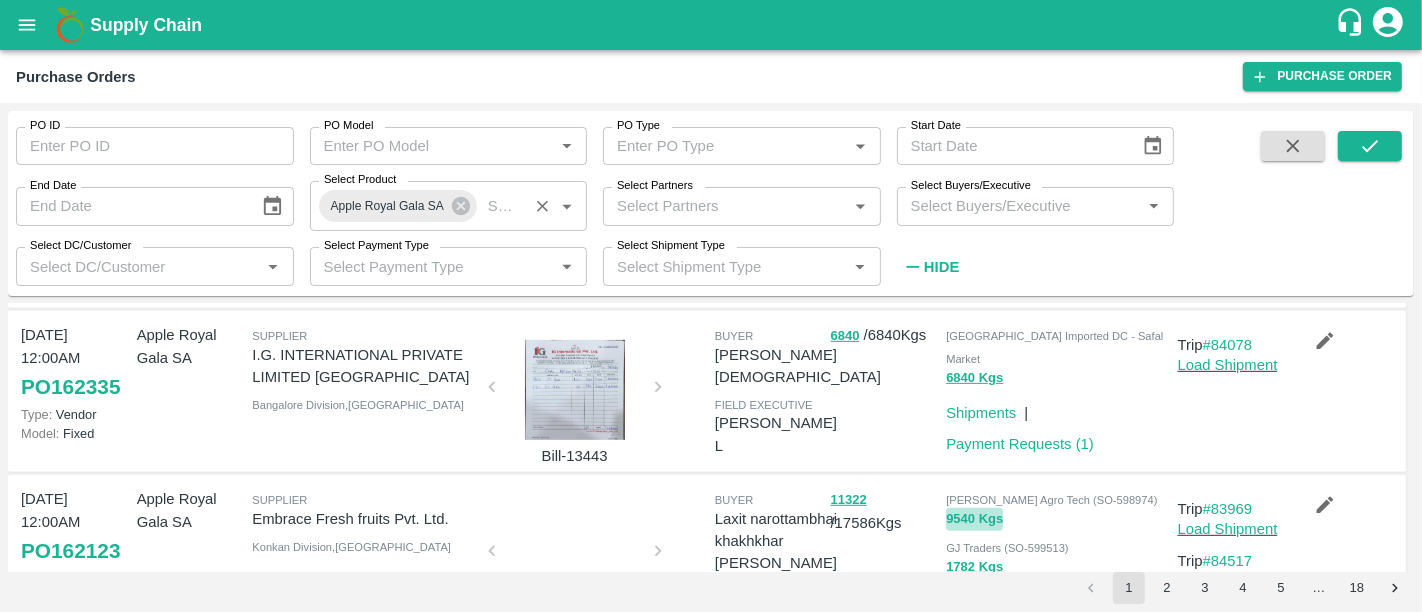 click on "9540  Kgs" at bounding box center (974, 519) 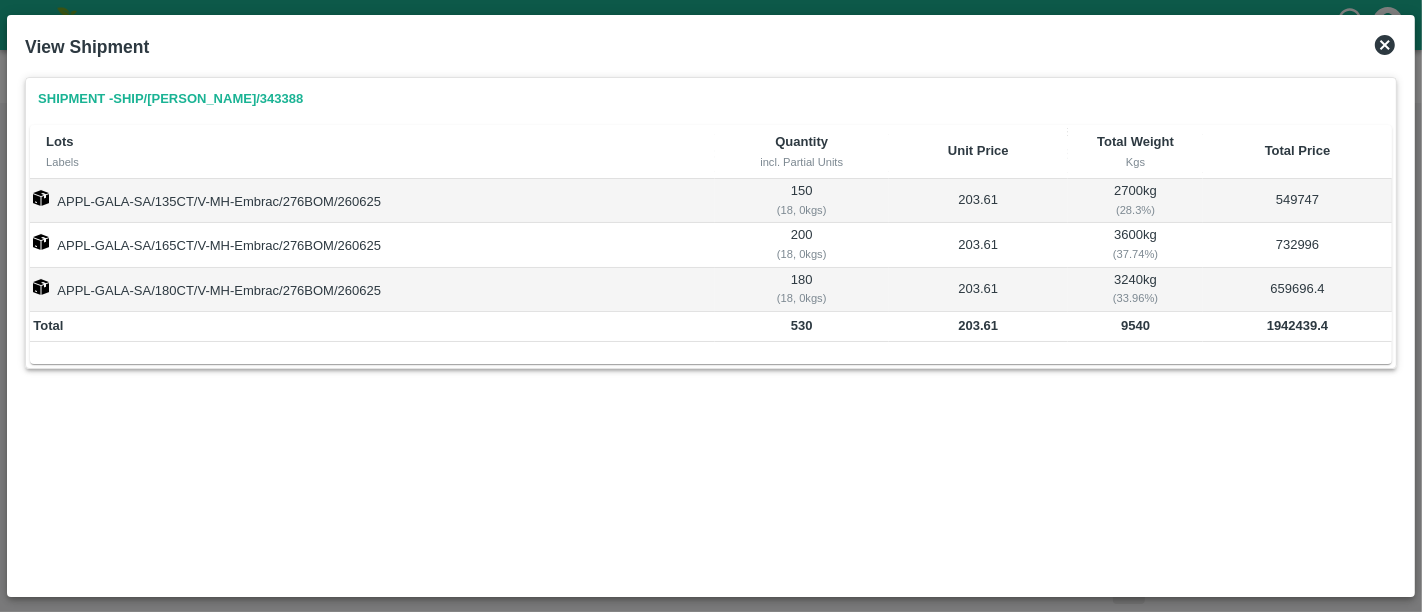 click 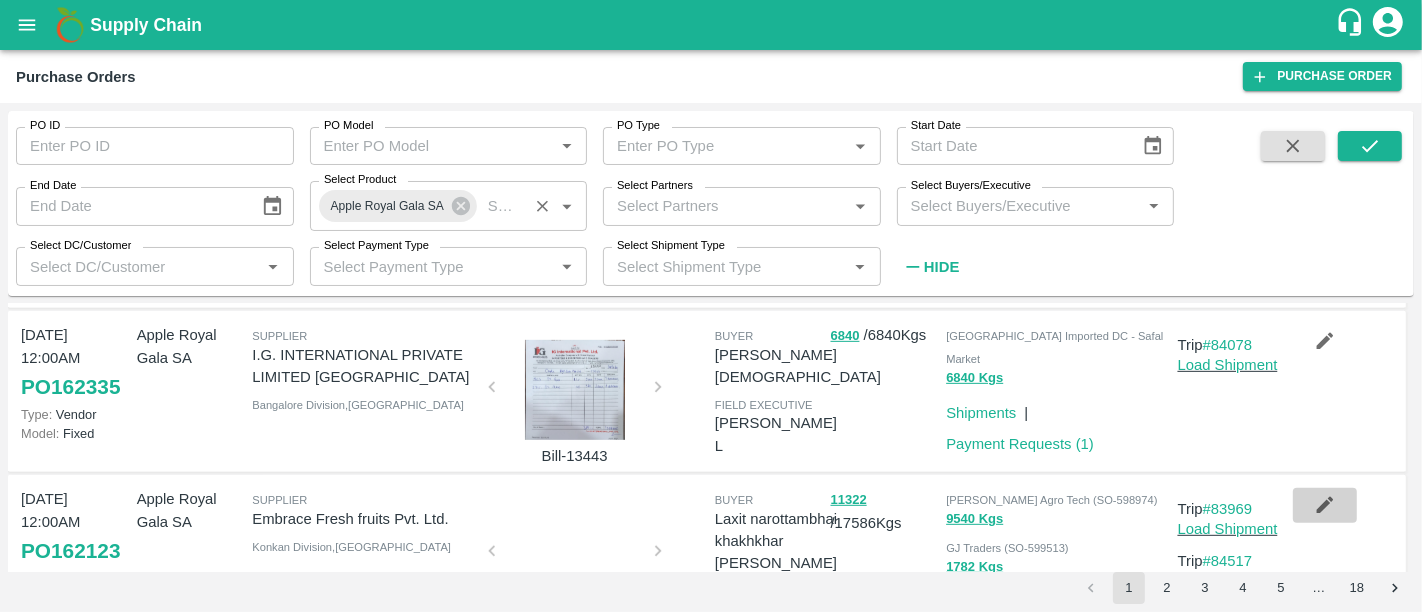 click 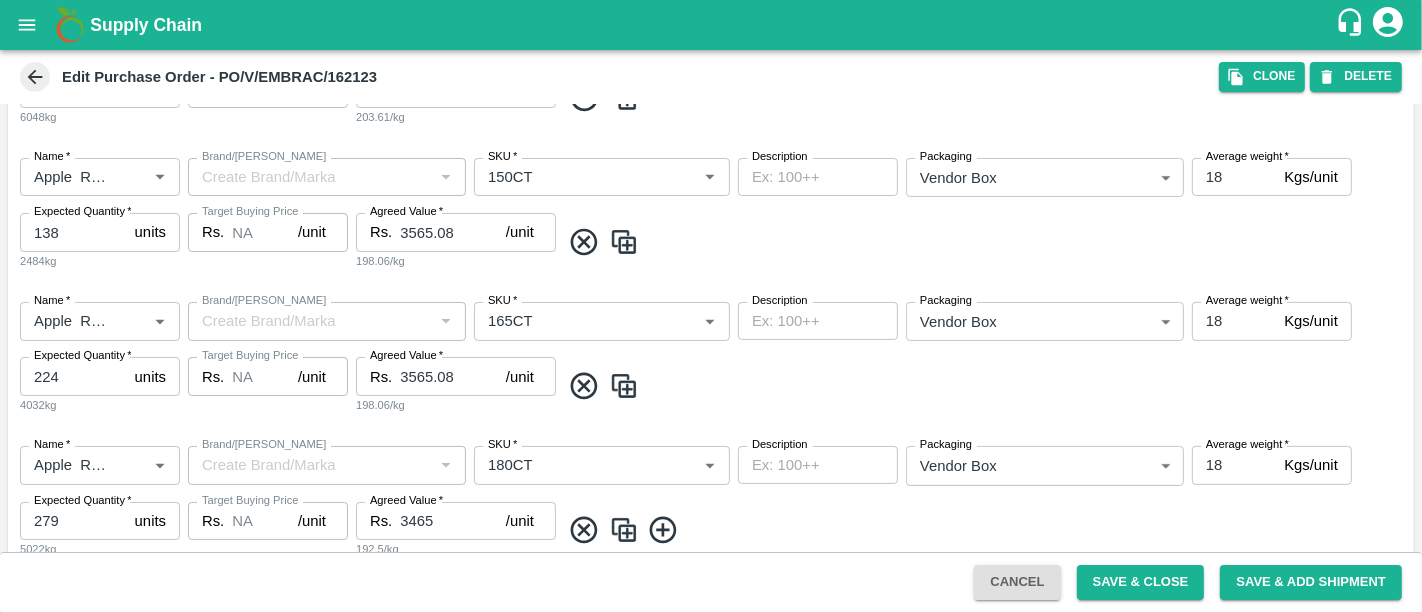 scroll, scrollTop: 554, scrollLeft: 0, axis: vertical 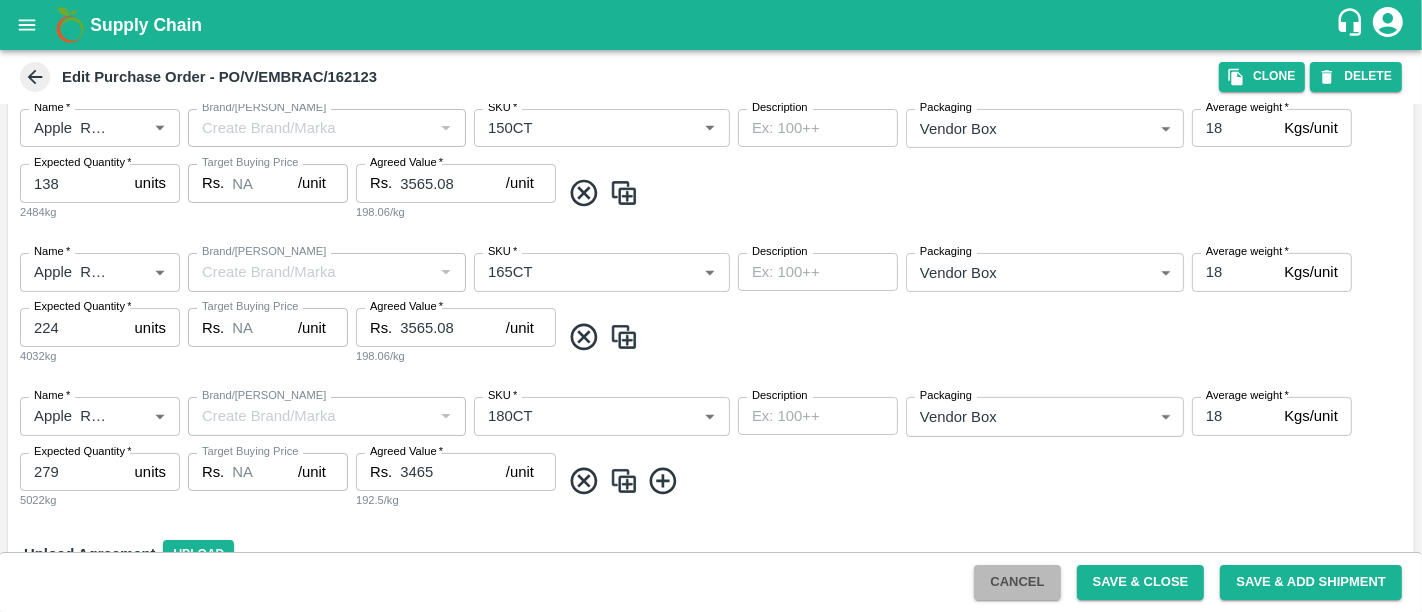 click on "Cancel" at bounding box center [1017, 582] 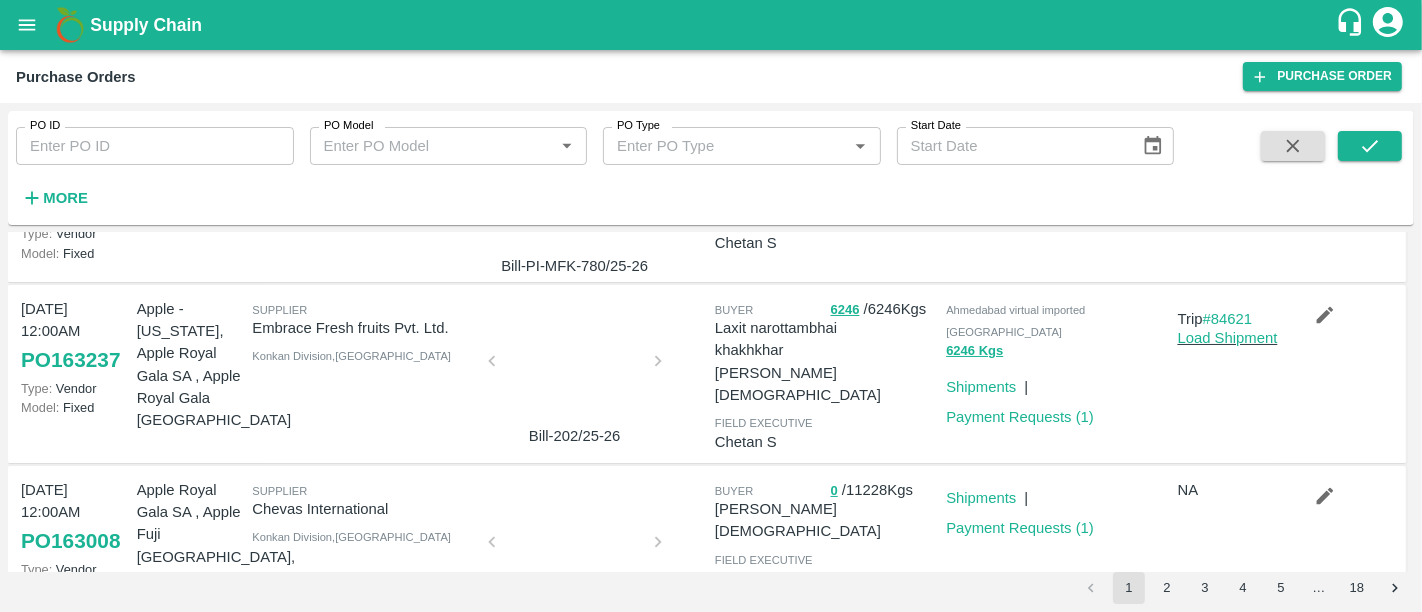 scroll, scrollTop: 139, scrollLeft: 0, axis: vertical 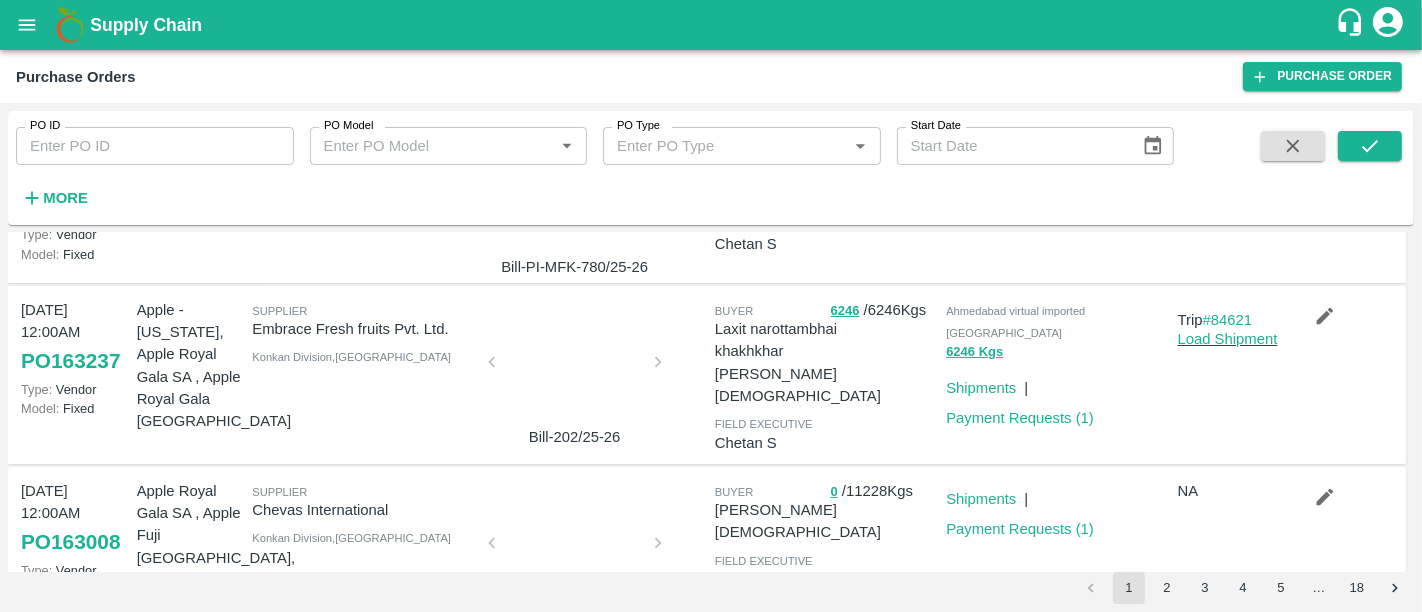 click at bounding box center (575, 368) 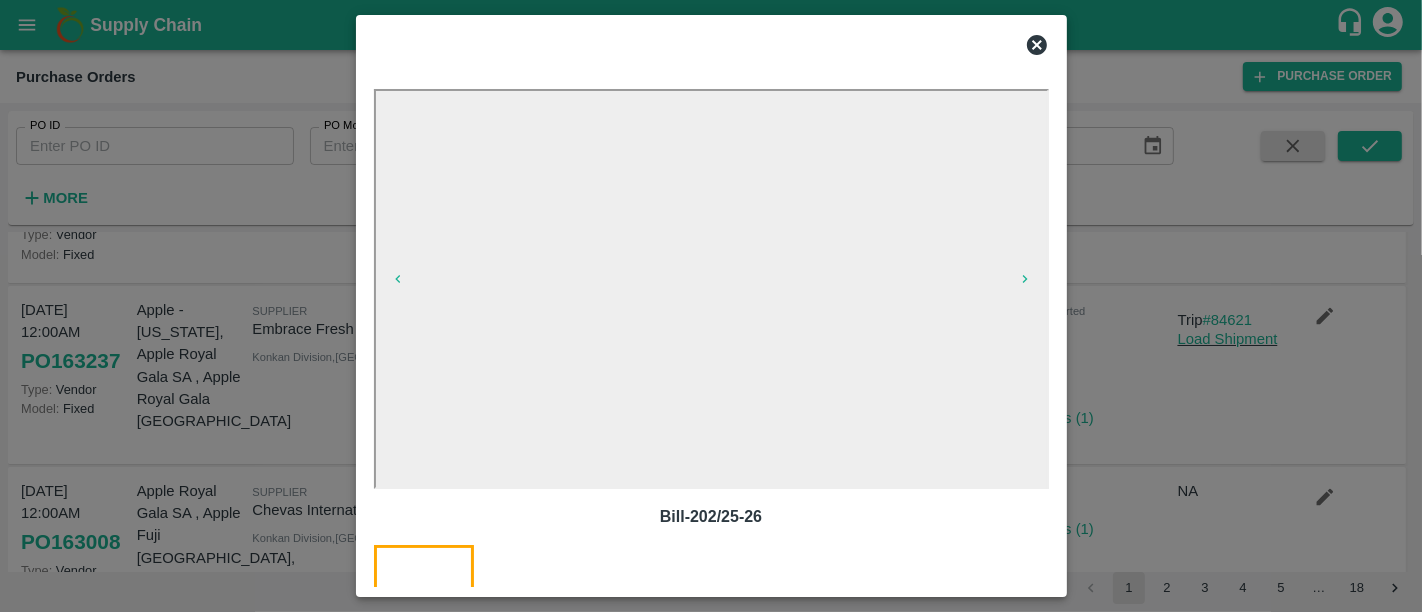 click at bounding box center [711, 306] 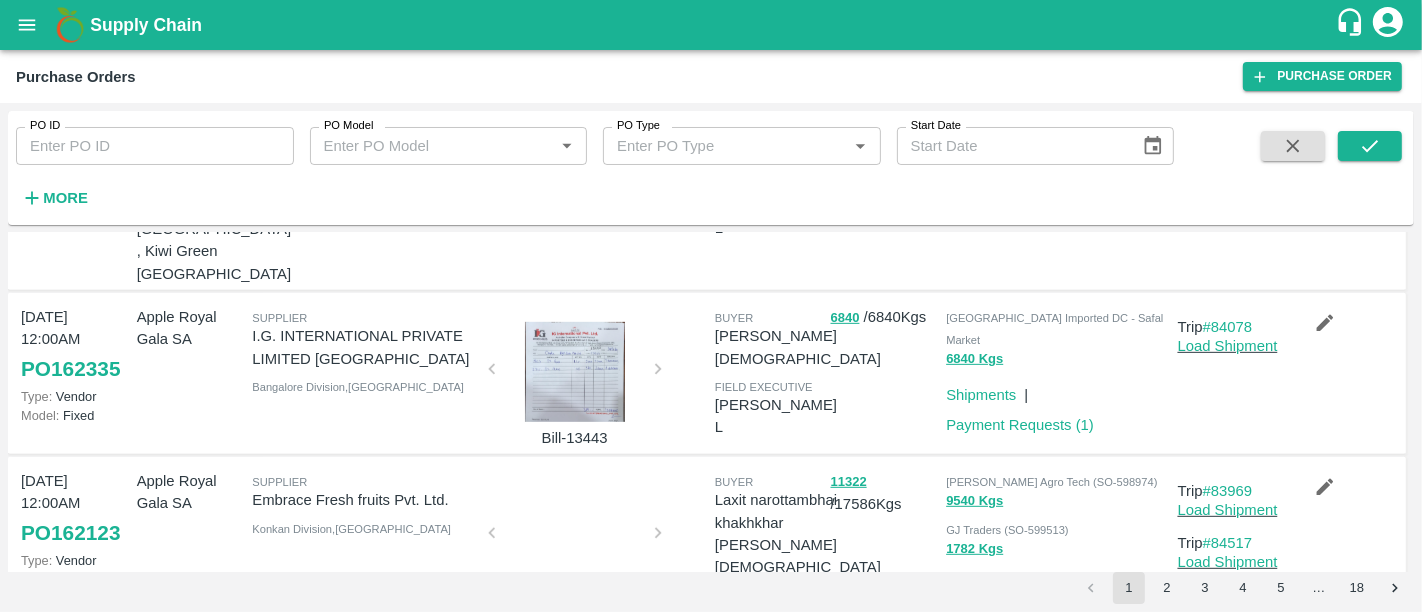 scroll, scrollTop: 937, scrollLeft: 0, axis: vertical 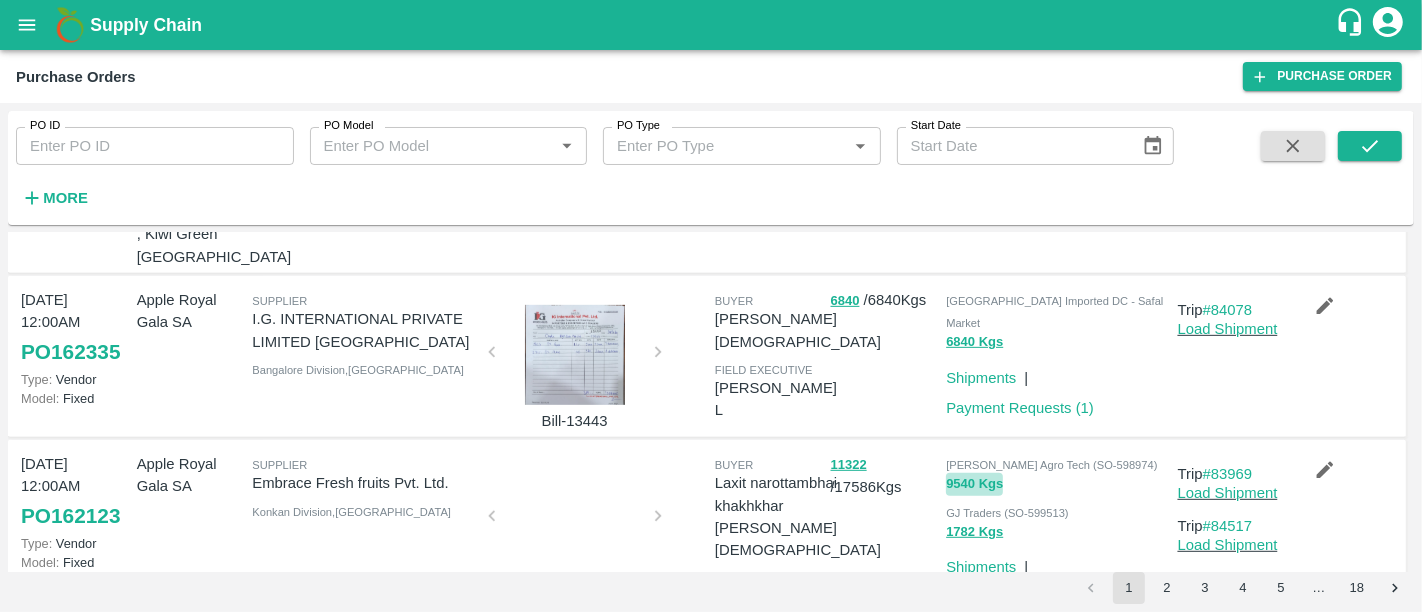 click on "9540  Kgs" at bounding box center [974, 484] 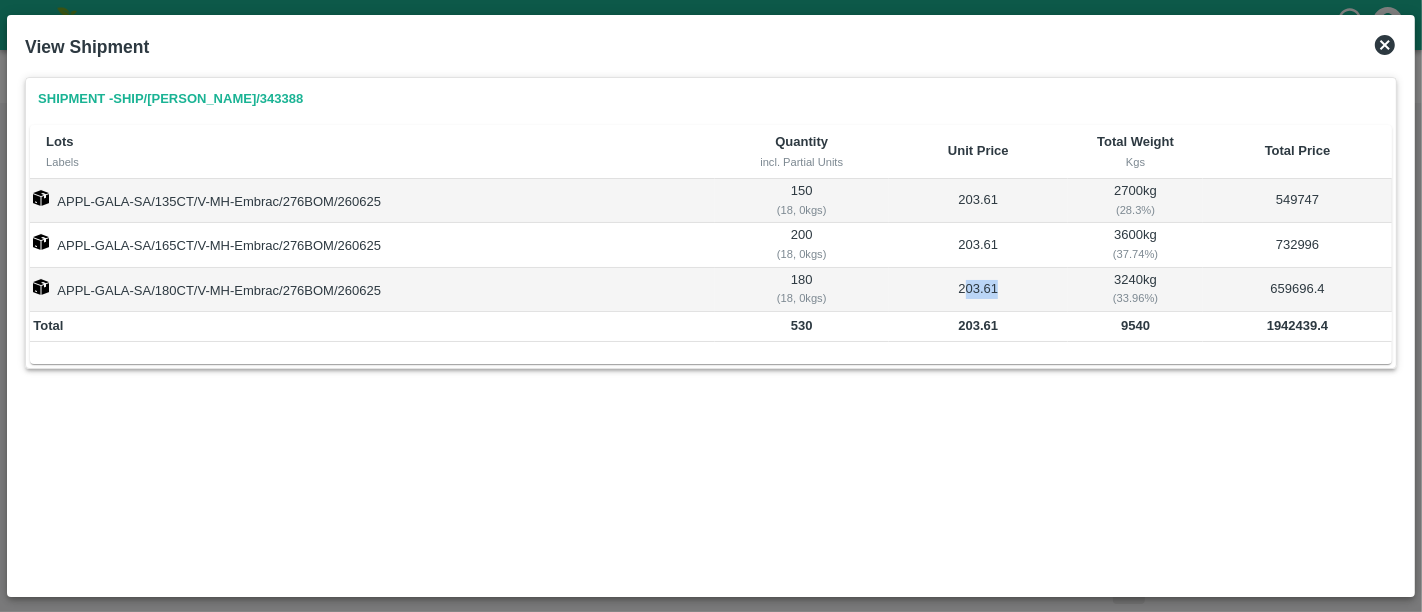 drag, startPoint x: 966, startPoint y: 287, endPoint x: 1035, endPoint y: 292, distance: 69.18092 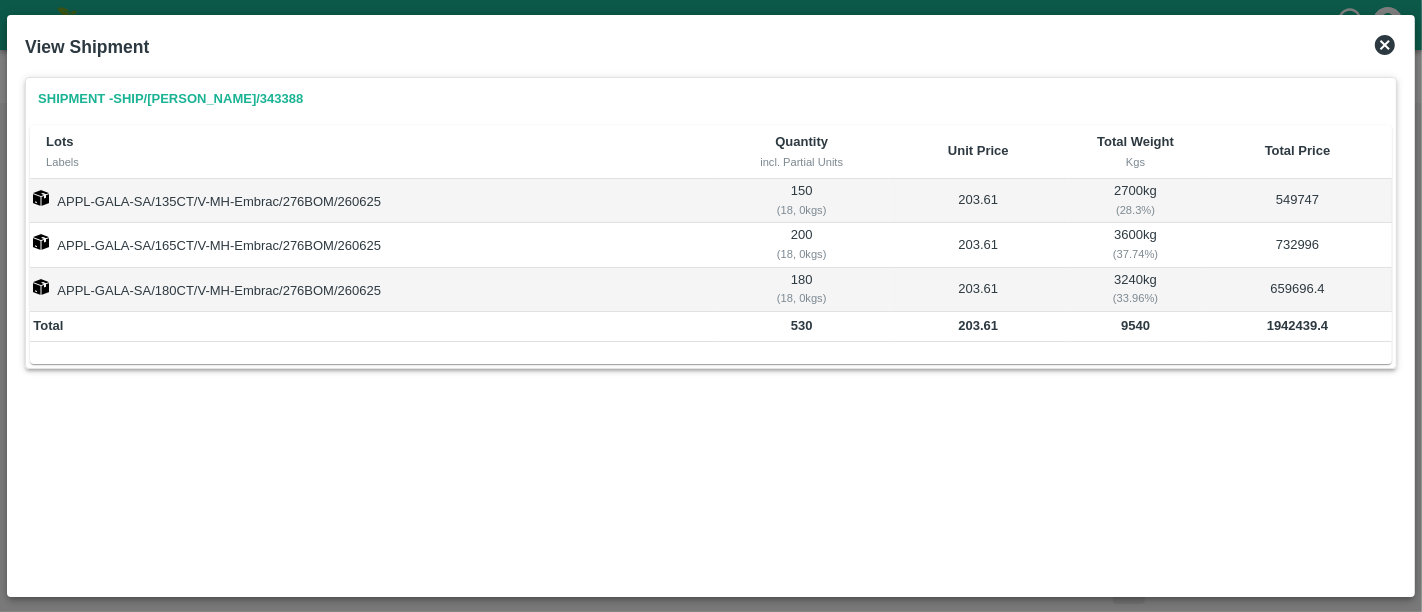 click 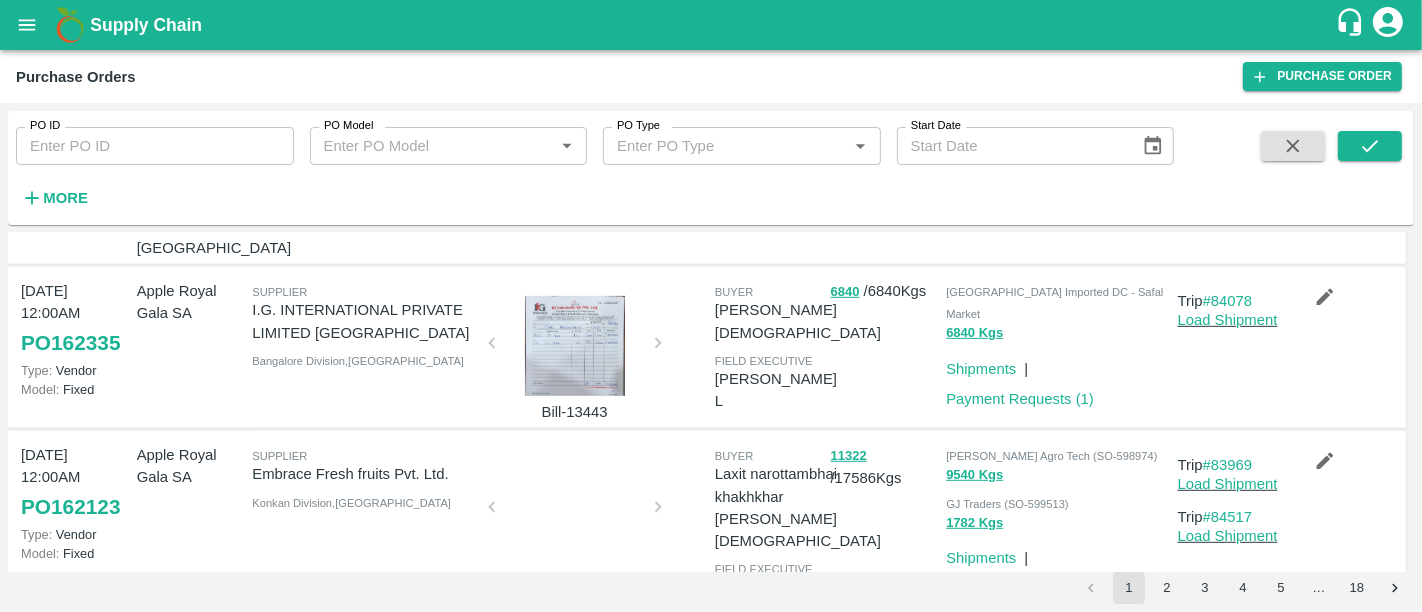 scroll, scrollTop: 948, scrollLeft: 0, axis: vertical 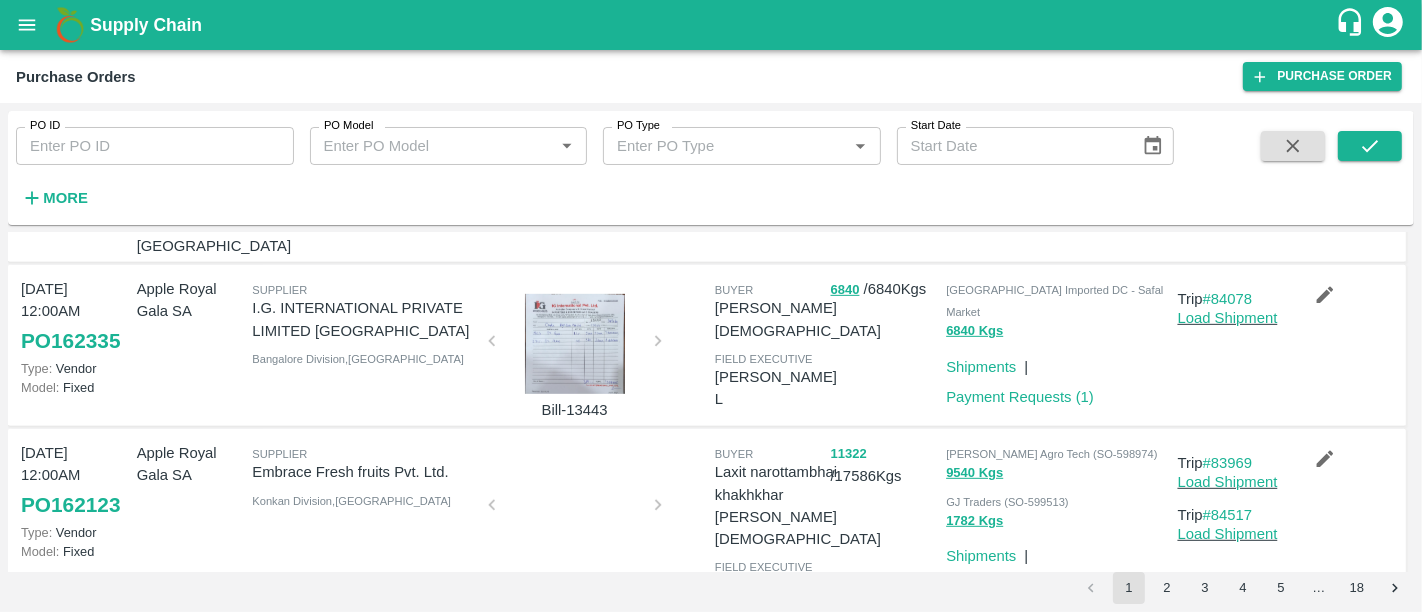 click on "11322" at bounding box center (849, 454) 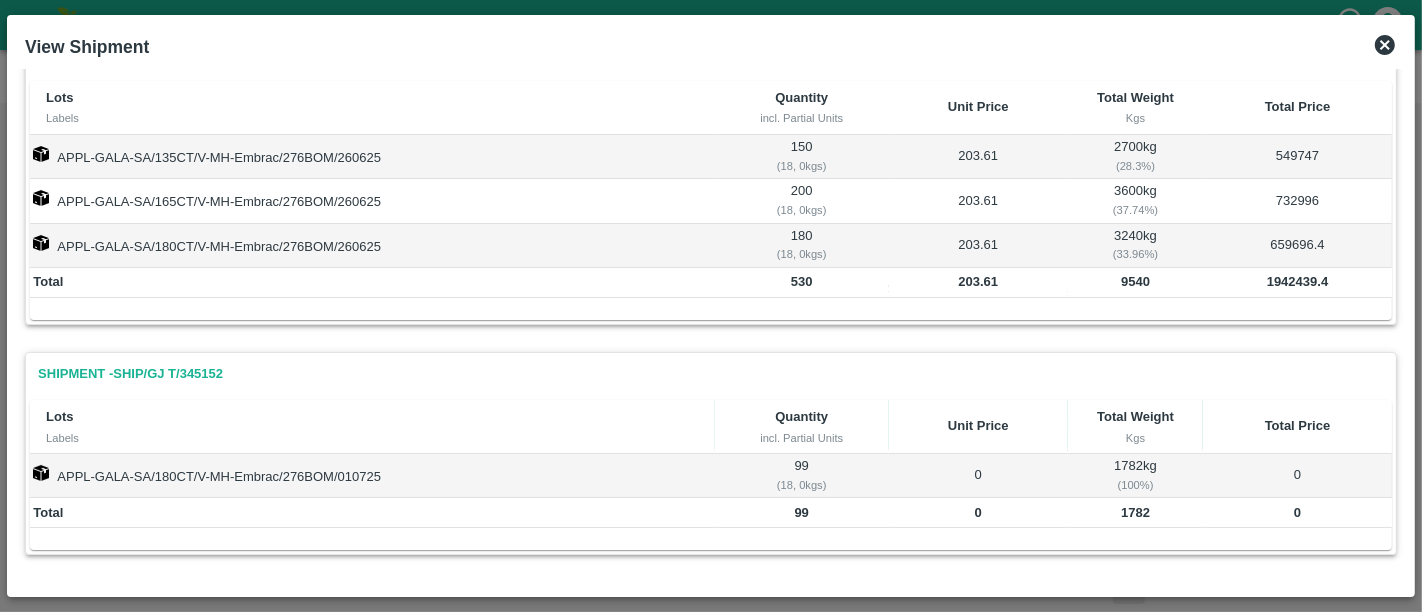 scroll, scrollTop: 0, scrollLeft: 0, axis: both 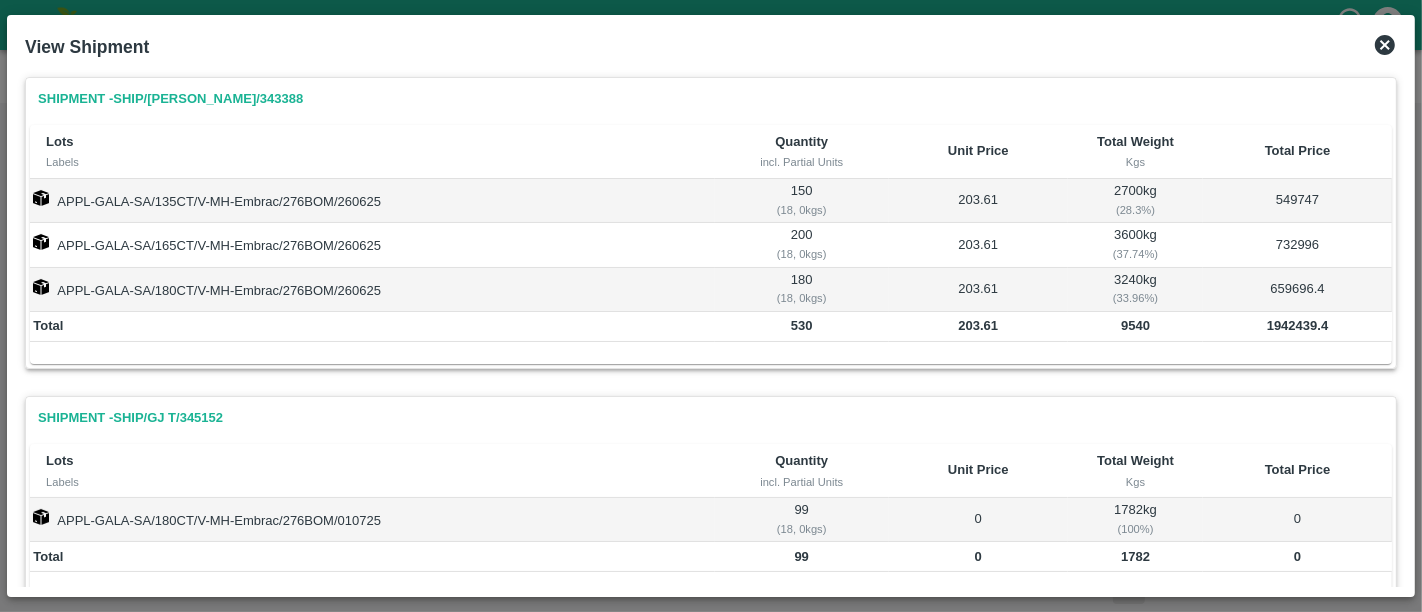 click 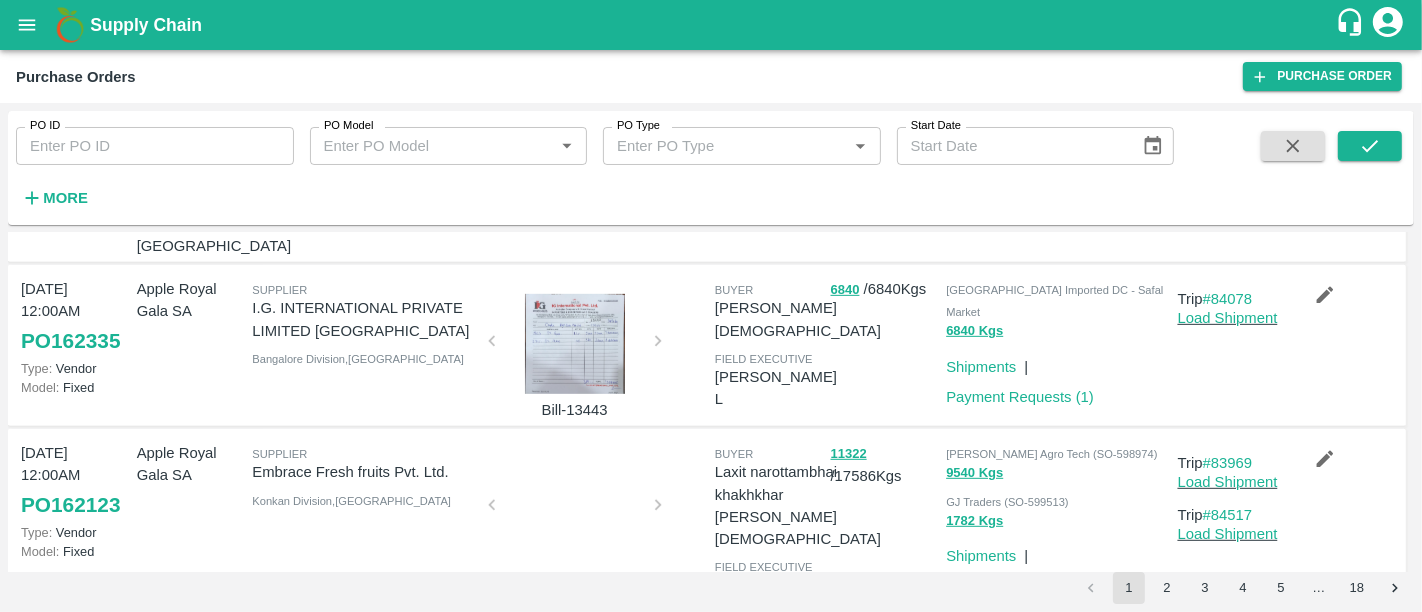 scroll, scrollTop: 946, scrollLeft: 0, axis: vertical 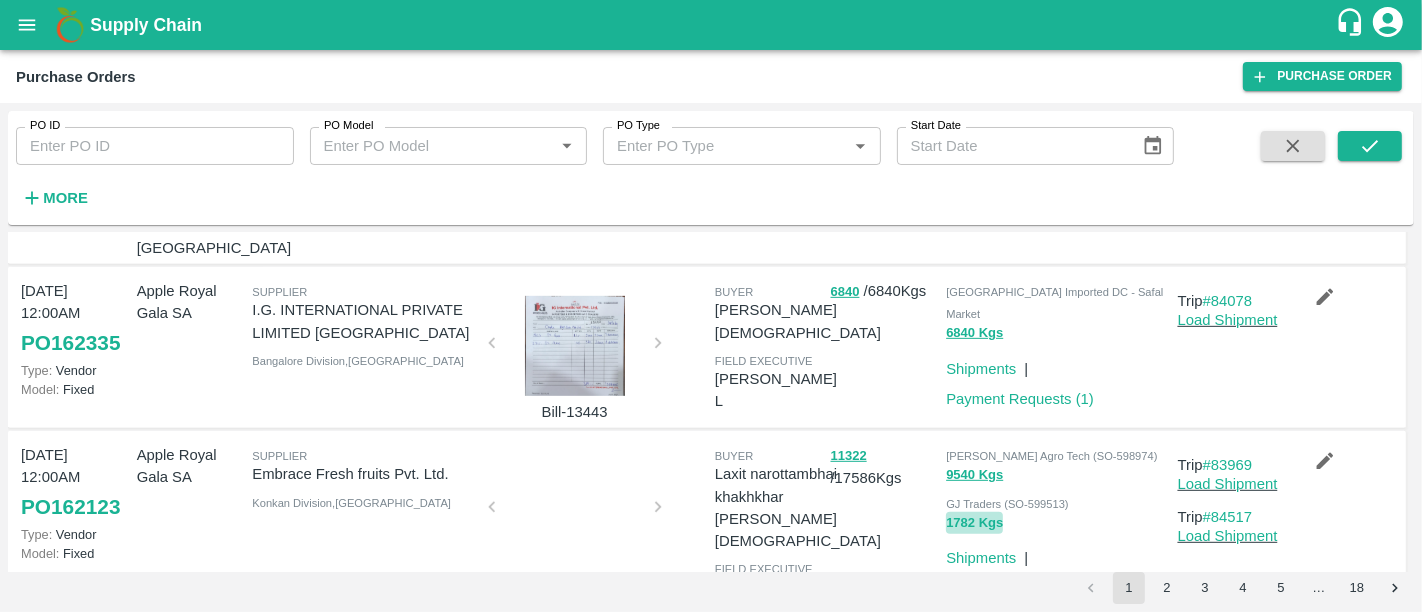 click on "1782  Kgs" at bounding box center [974, 523] 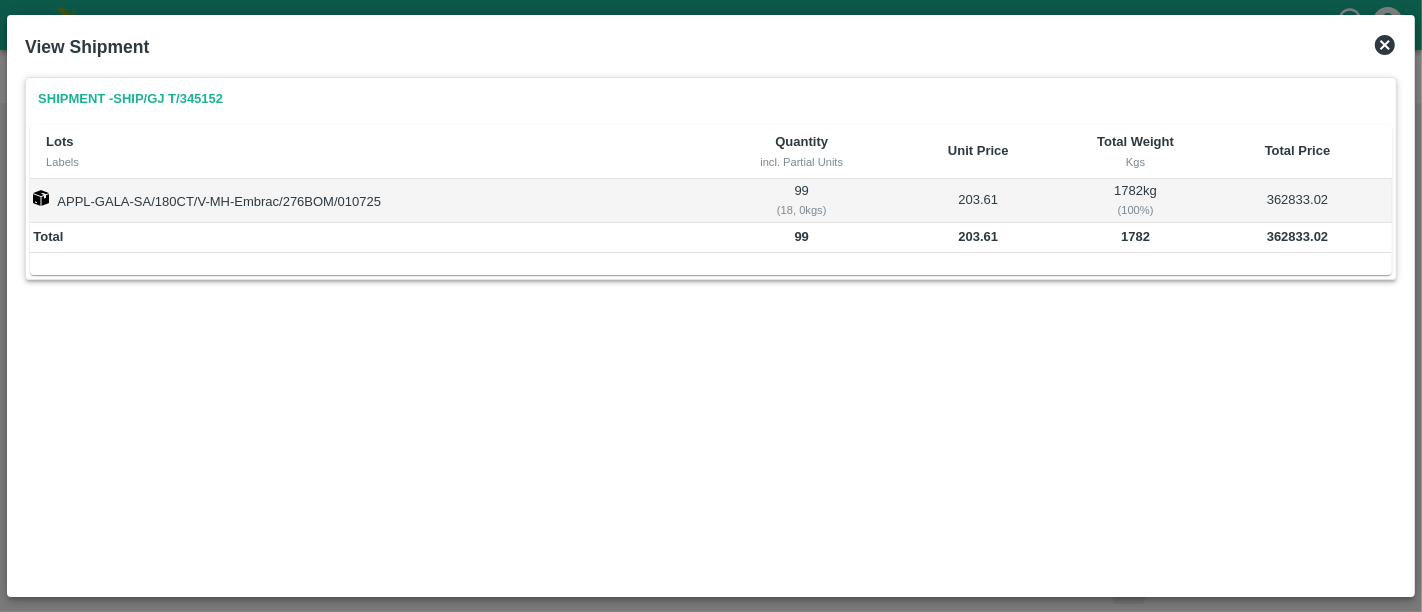 click 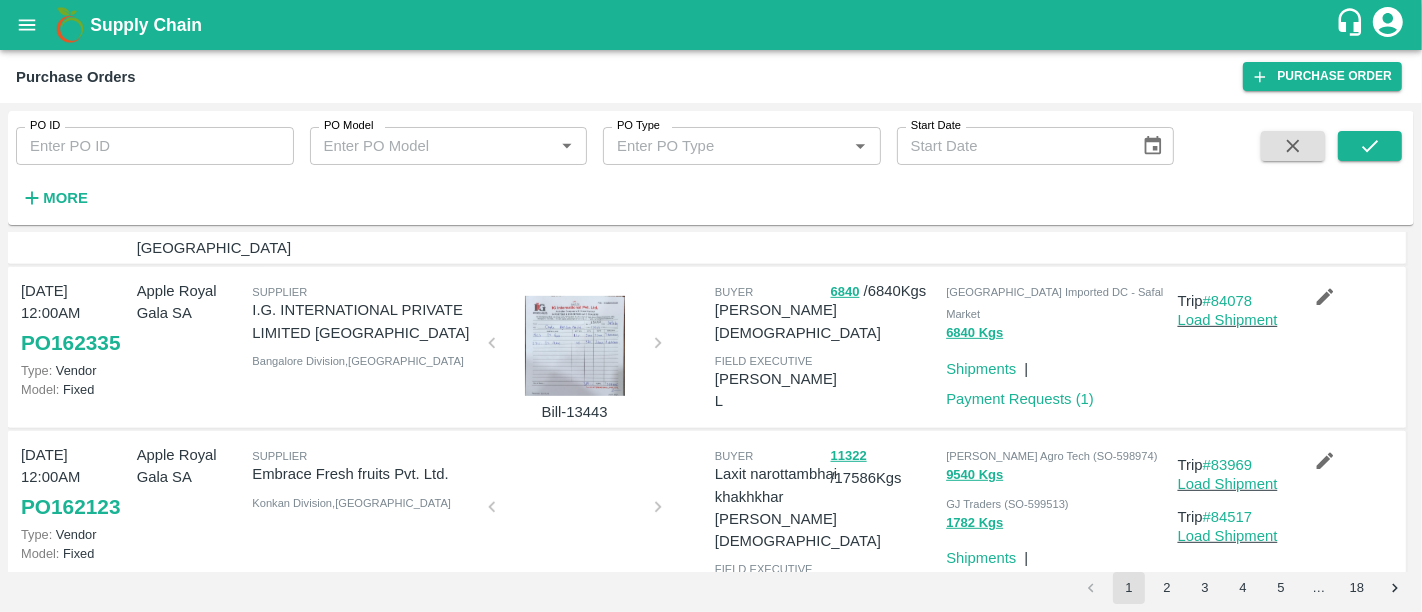 click on "Payment Requests ( 1 )" at bounding box center (1020, 589) 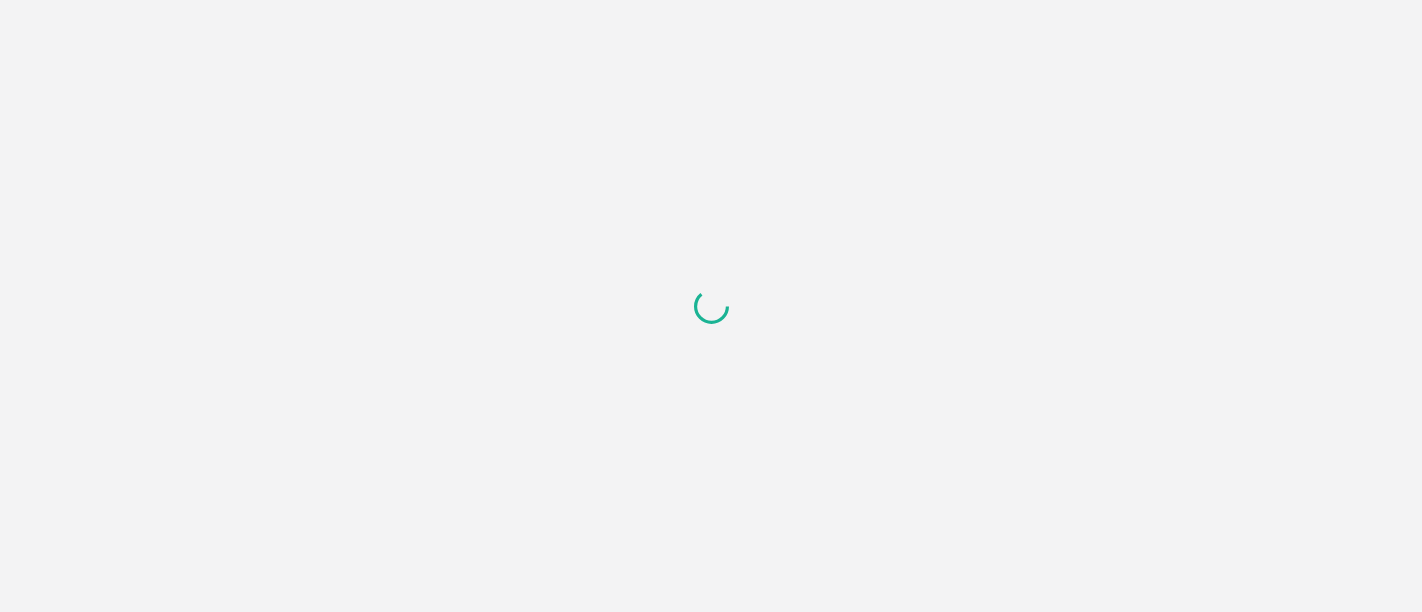 scroll, scrollTop: 0, scrollLeft: 0, axis: both 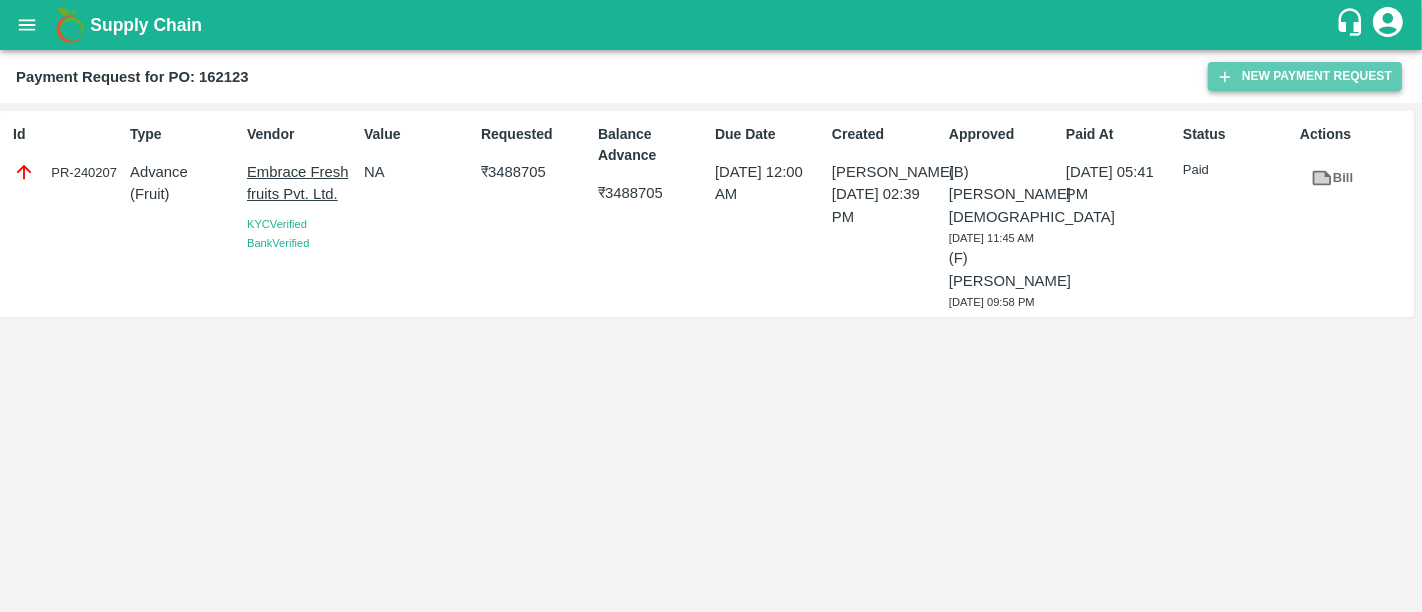 click on "New Payment Request" at bounding box center [1305, 76] 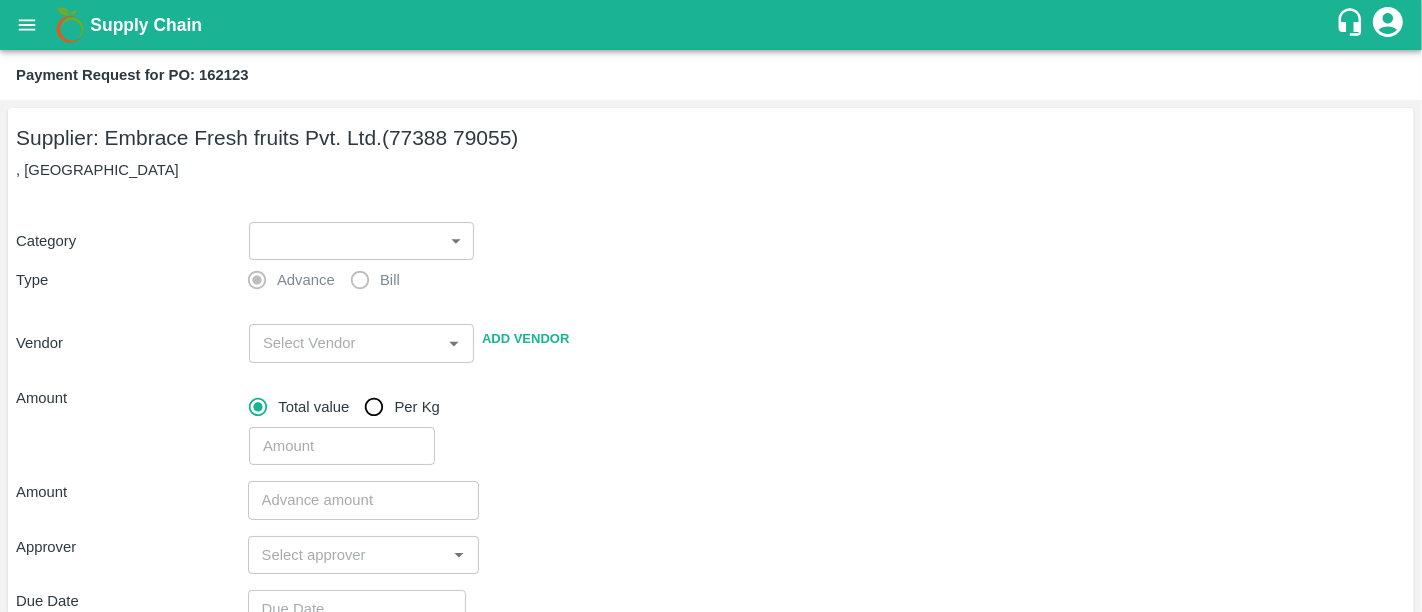 click on "Supply Chain Payment Request for PO: 162123 Supplier:    Embrace Fresh fruits Pvt. Ltd.  (77388 79055) , Mumbai Category ​ ​ Type Advance Bill Vendor ​ Add Vendor Amount Total value Per Kg ​ Amount ​ Approver ​ Due Date ​  Priority  Low  High Comment x ​ Attach bill Cancel Save Hyderabad DC Bangalore DC Bangalore Imported DC - Safal Market Delhi Imported DC Direct Customer Mumbai Imported DC Pallav Bansal Logout" at bounding box center (711, 306) 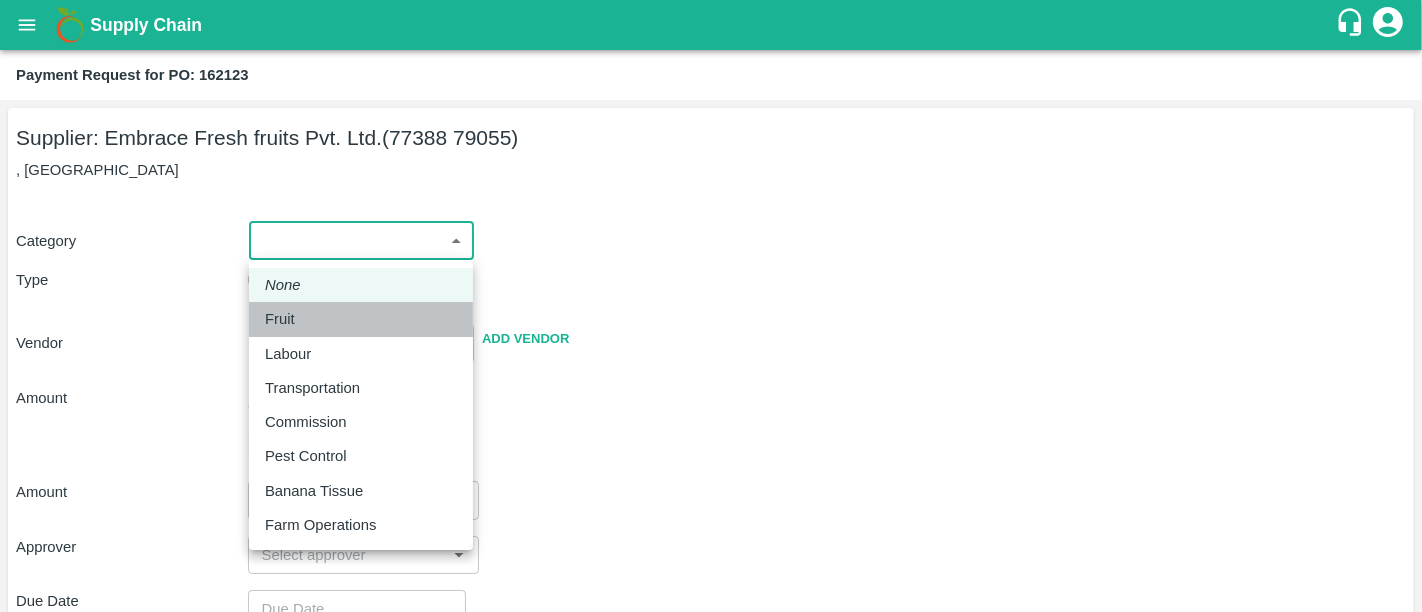 click on "Fruit" at bounding box center (285, 319) 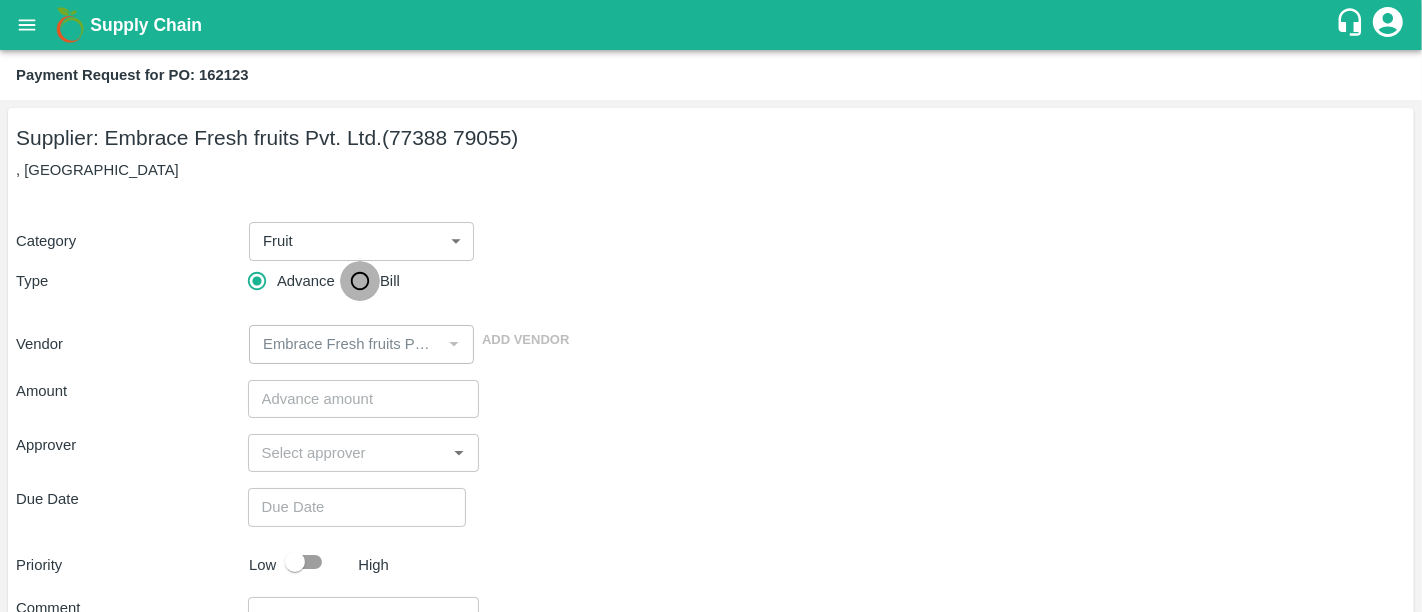 click on "Bill" at bounding box center [360, 281] 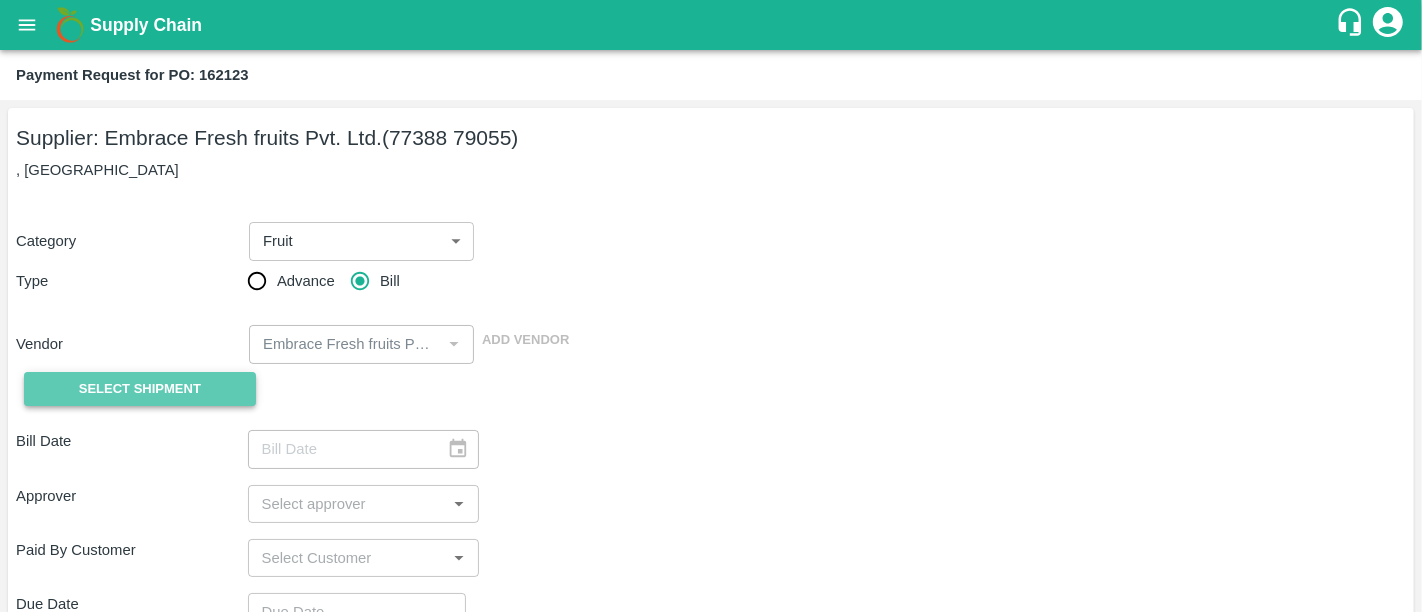 click on "Select Shipment" at bounding box center [140, 389] 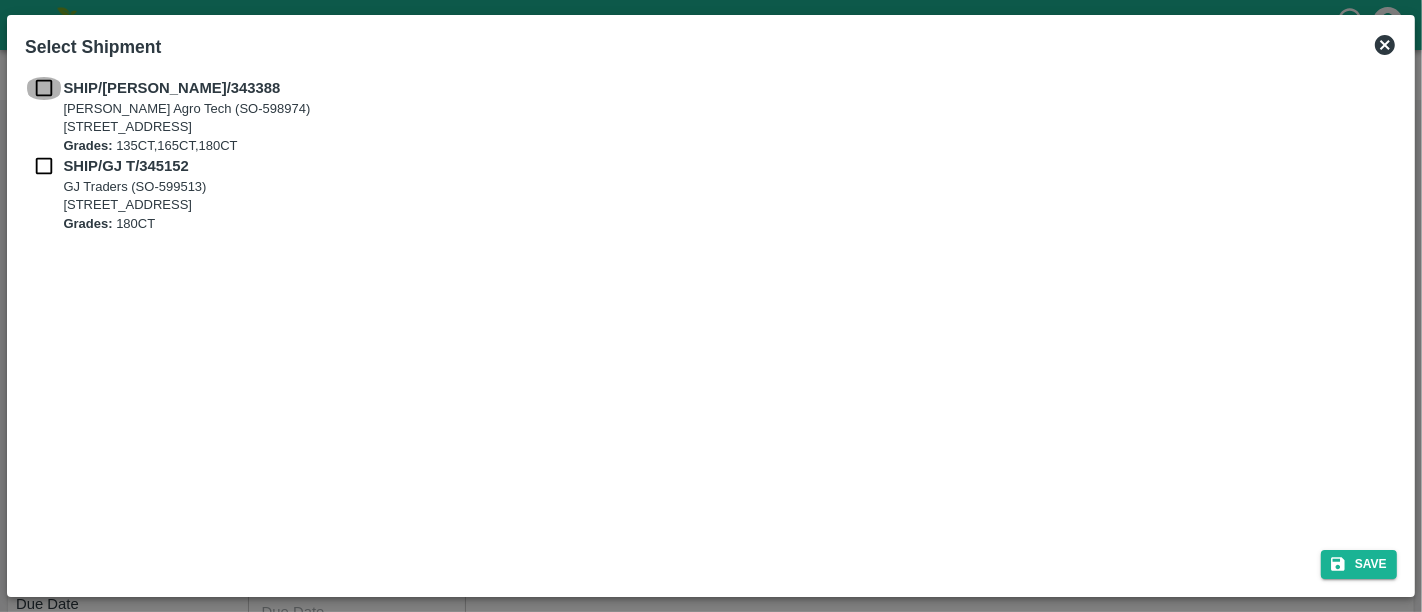 click at bounding box center (44, 88) 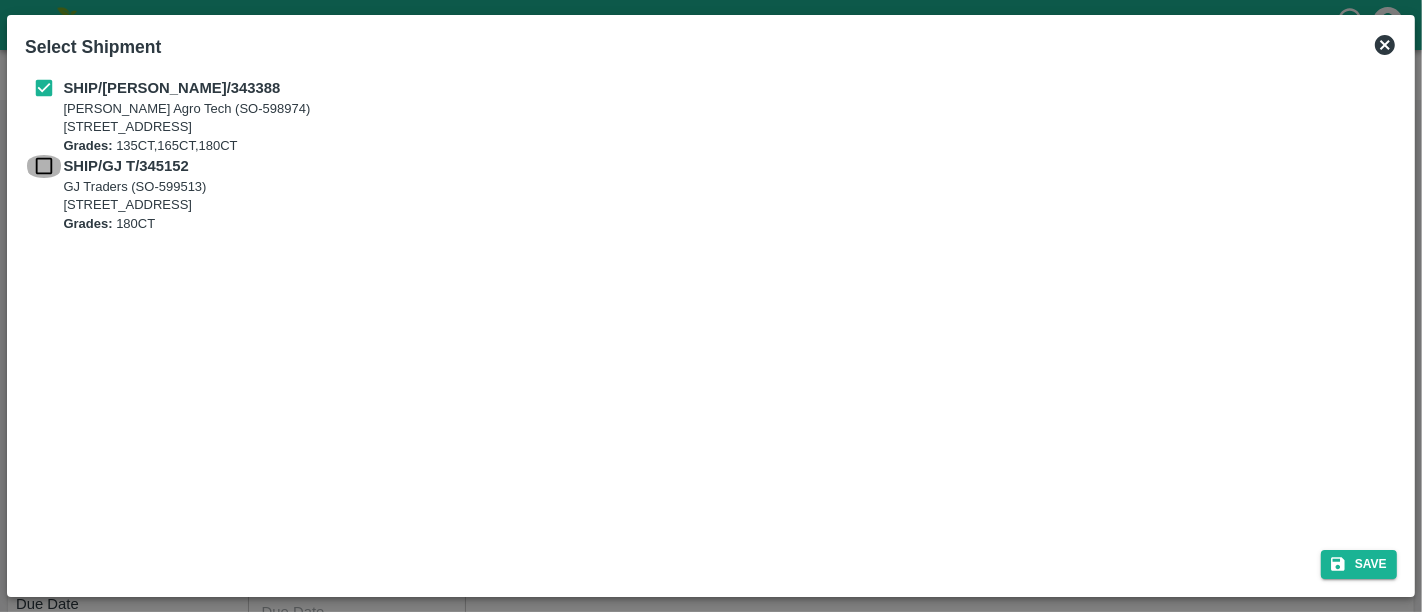 click at bounding box center (44, 166) 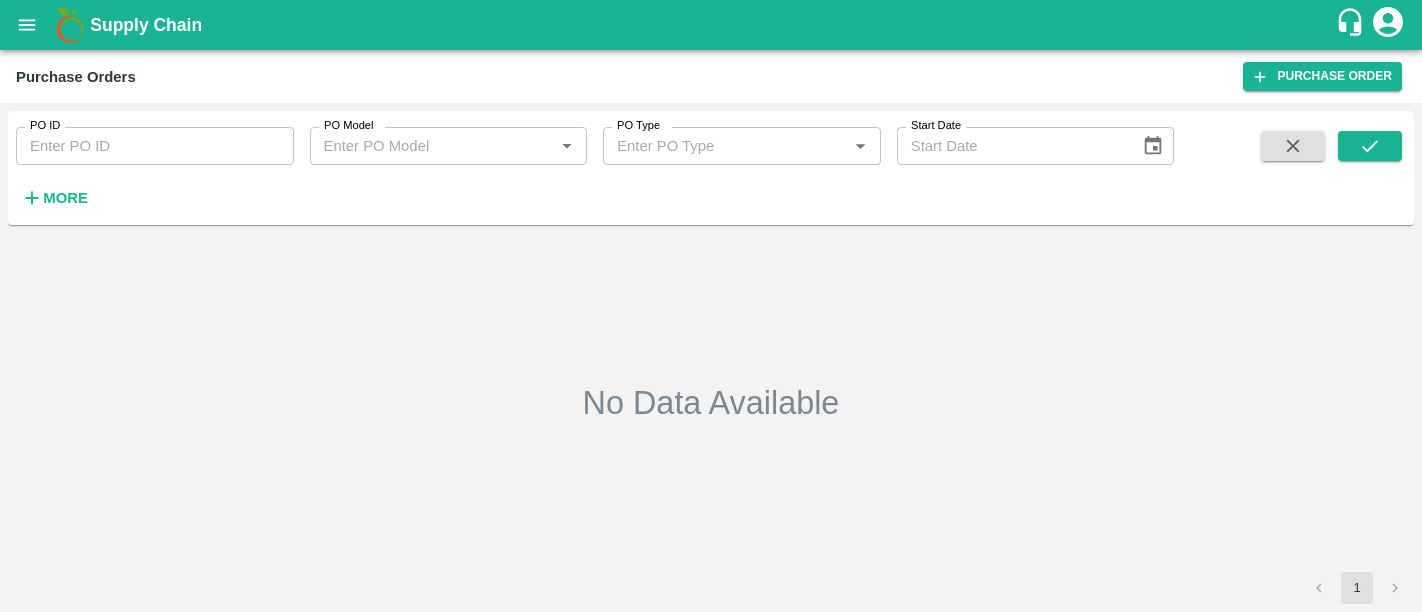 scroll, scrollTop: 0, scrollLeft: 0, axis: both 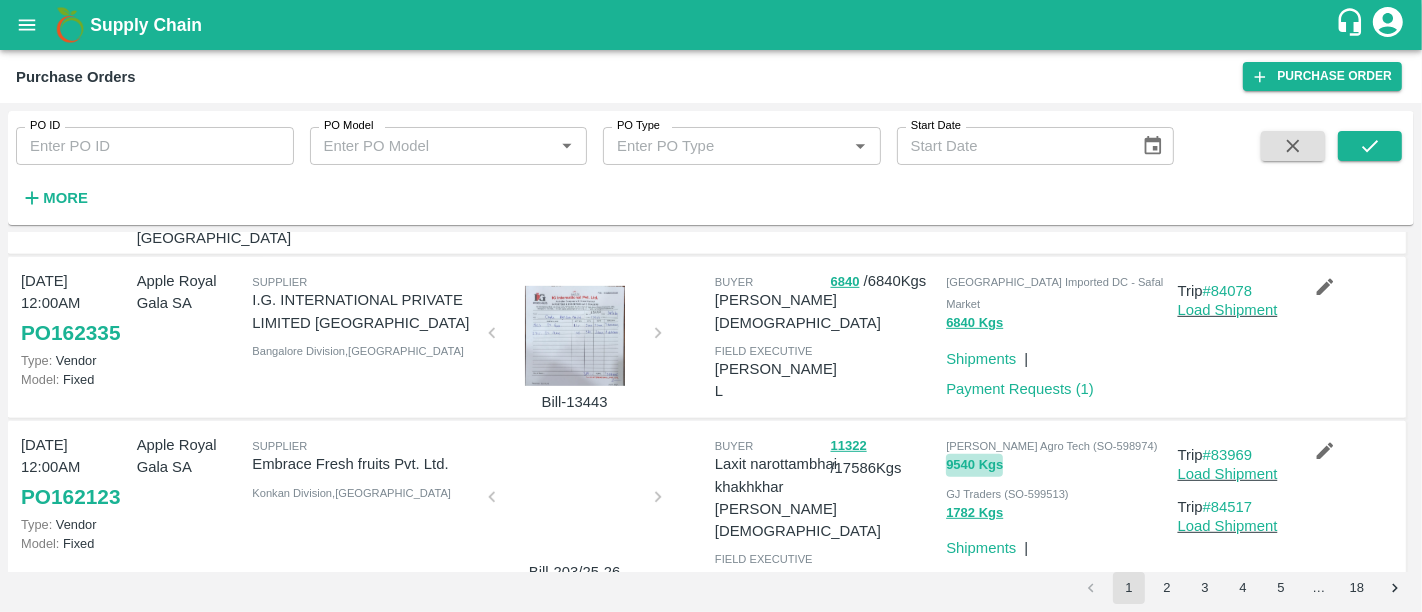 click on "9540  Kgs" at bounding box center (974, 465) 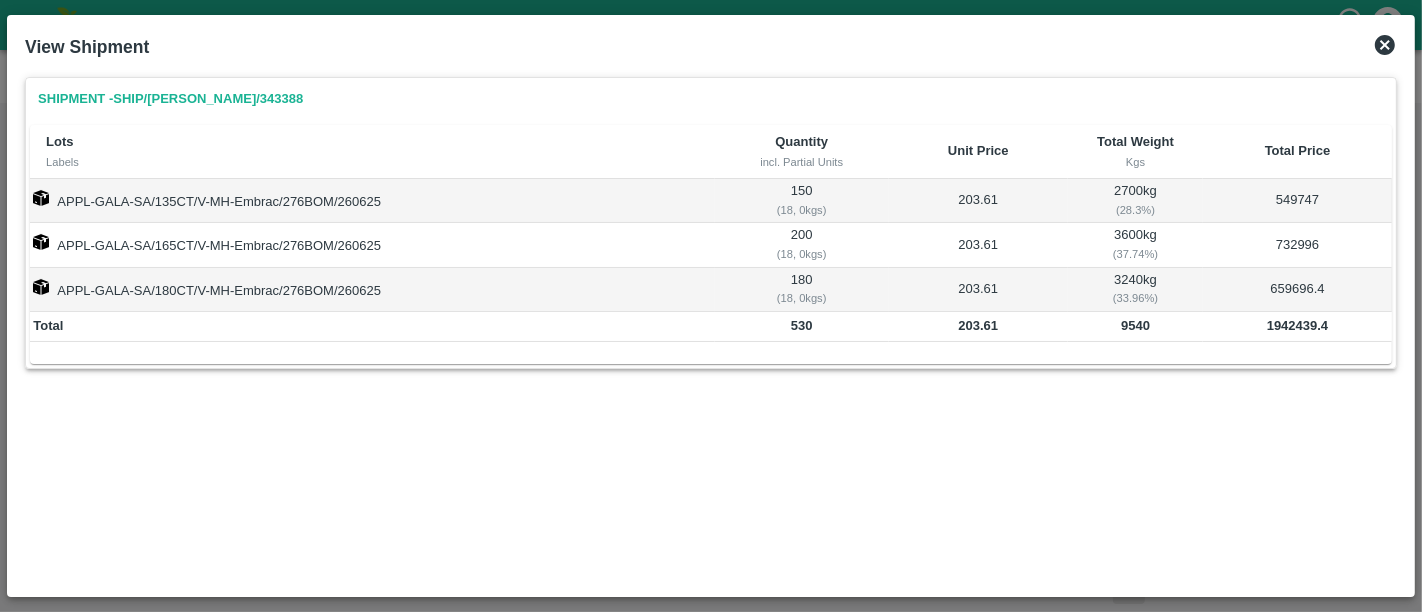 click 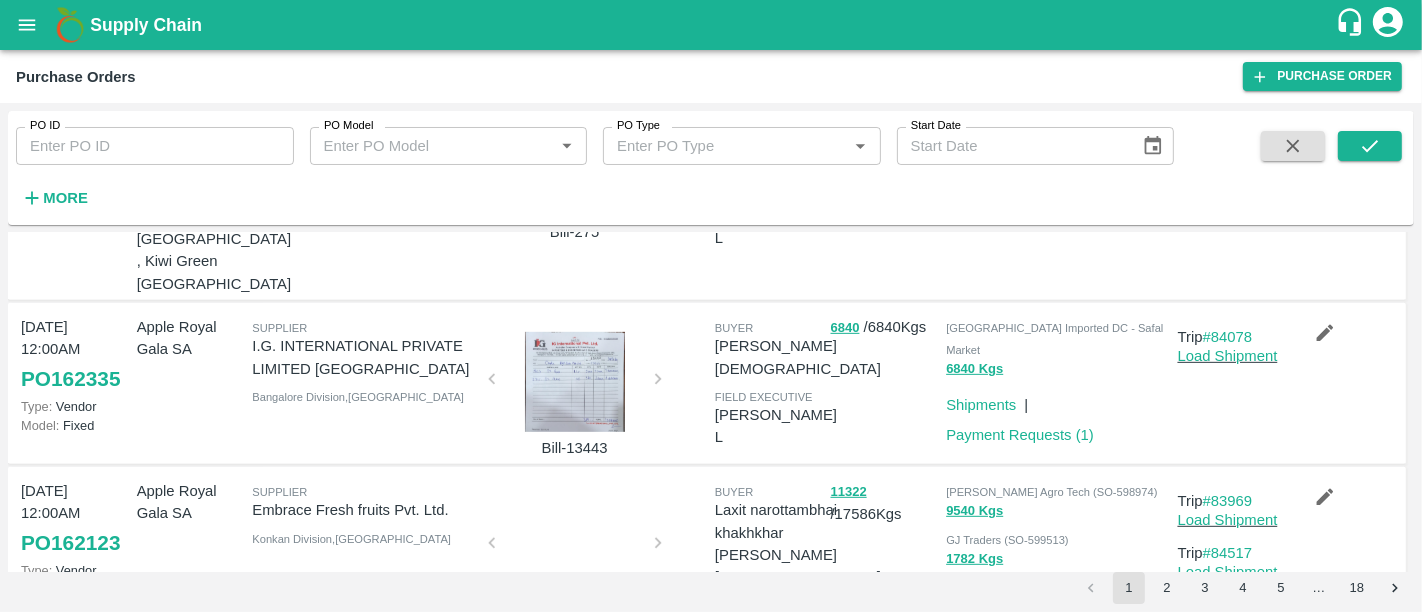 scroll, scrollTop: 934, scrollLeft: 0, axis: vertical 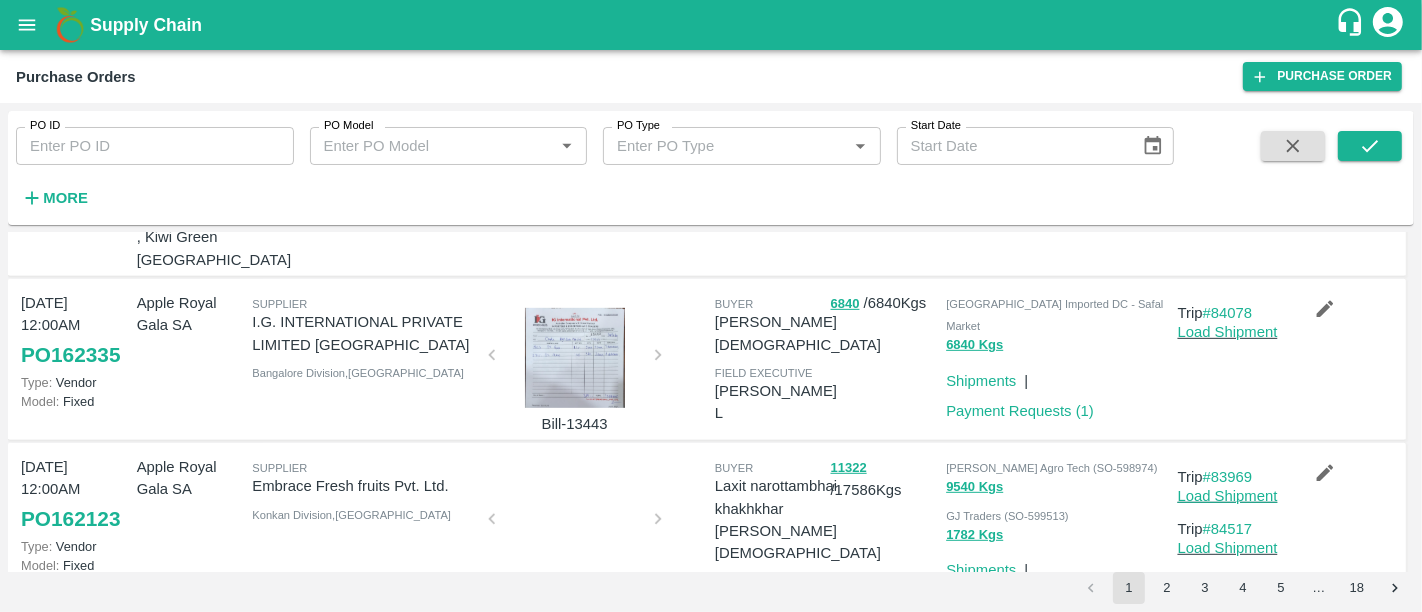 click on "Load Shipment" at bounding box center [1228, 496] 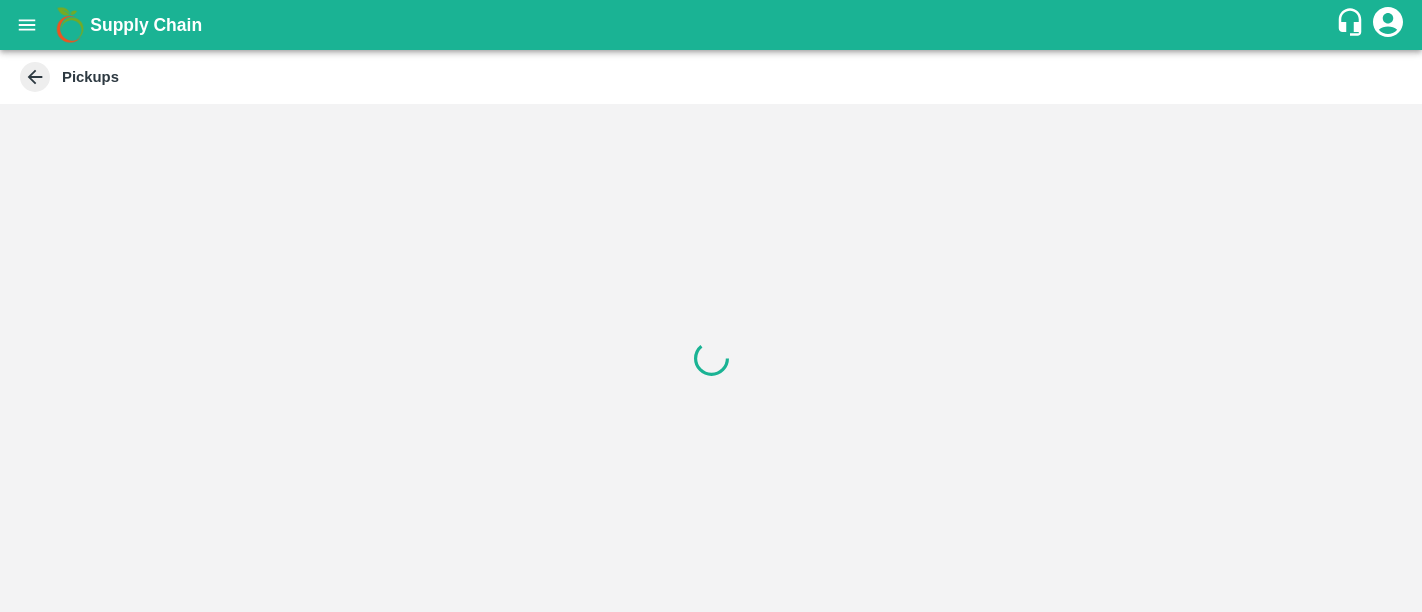 scroll, scrollTop: 0, scrollLeft: 0, axis: both 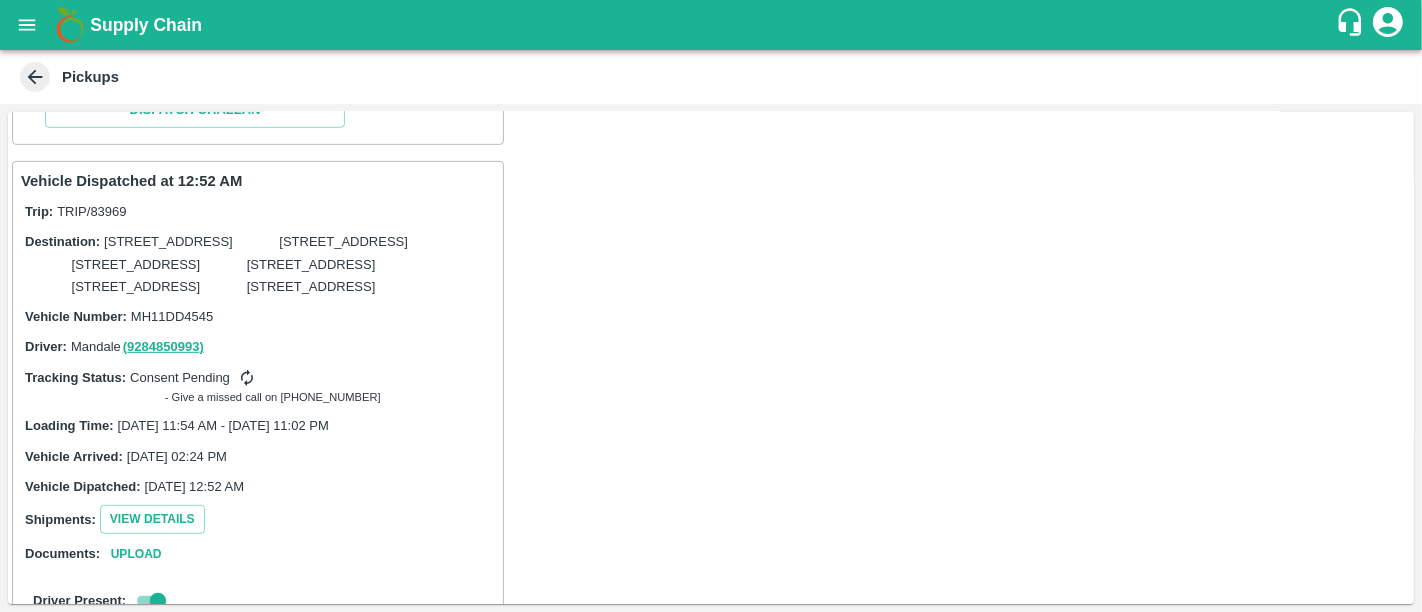 click on "Pickups" at bounding box center (709, 77) 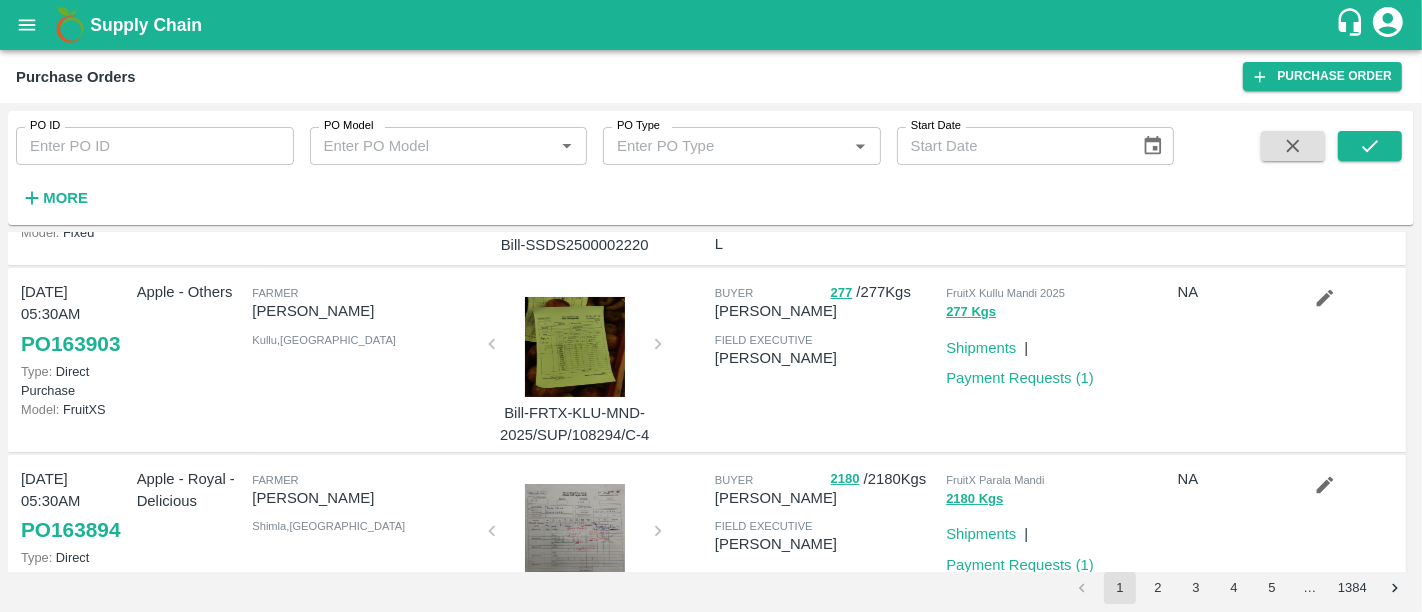 scroll, scrollTop: 0, scrollLeft: 0, axis: both 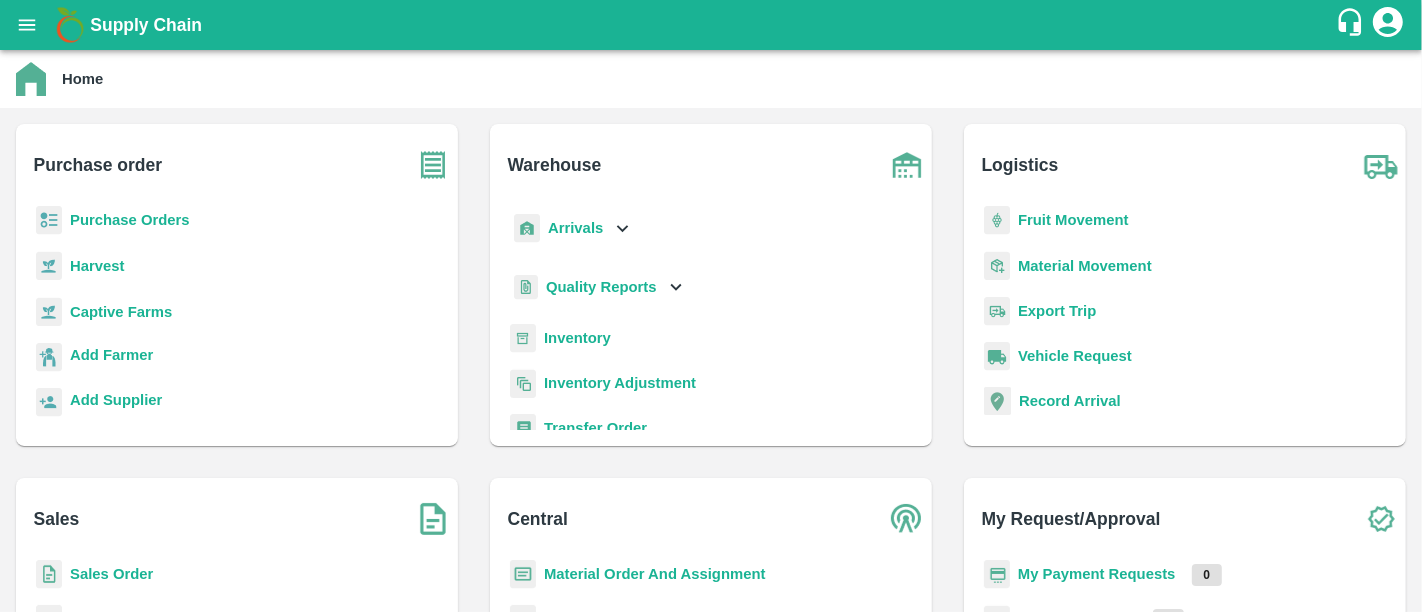 click on "Purchase Orders" at bounding box center [130, 220] 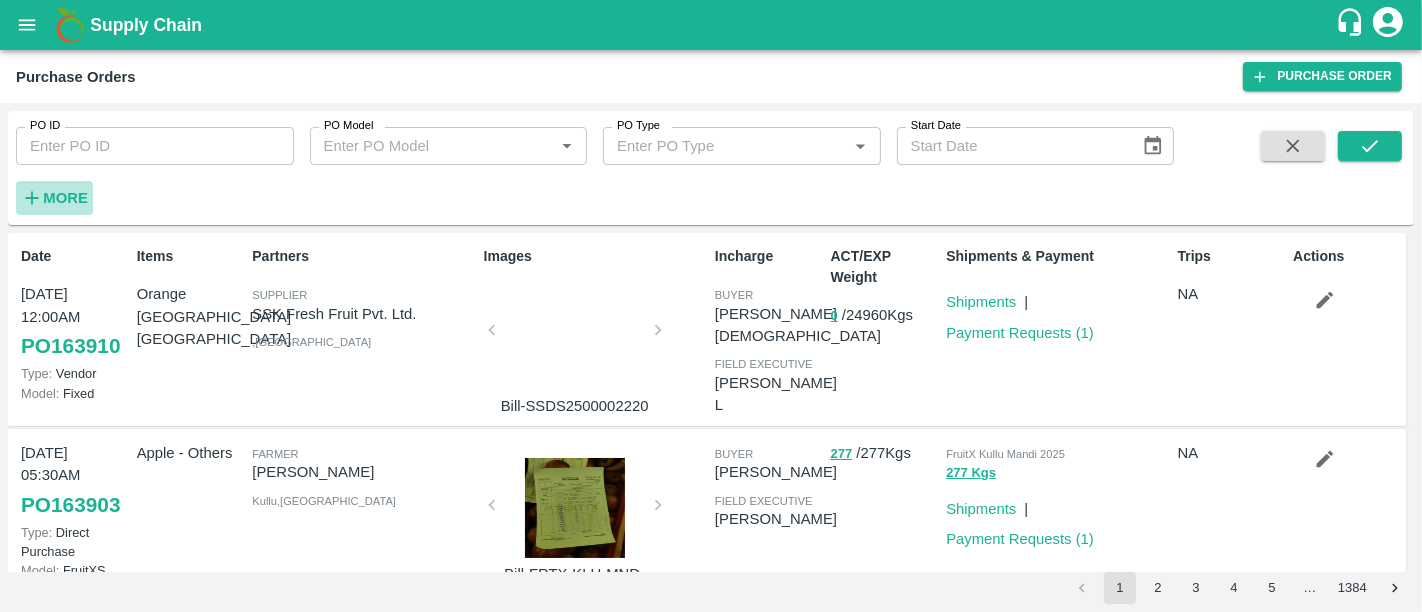 click on "More" at bounding box center [65, 198] 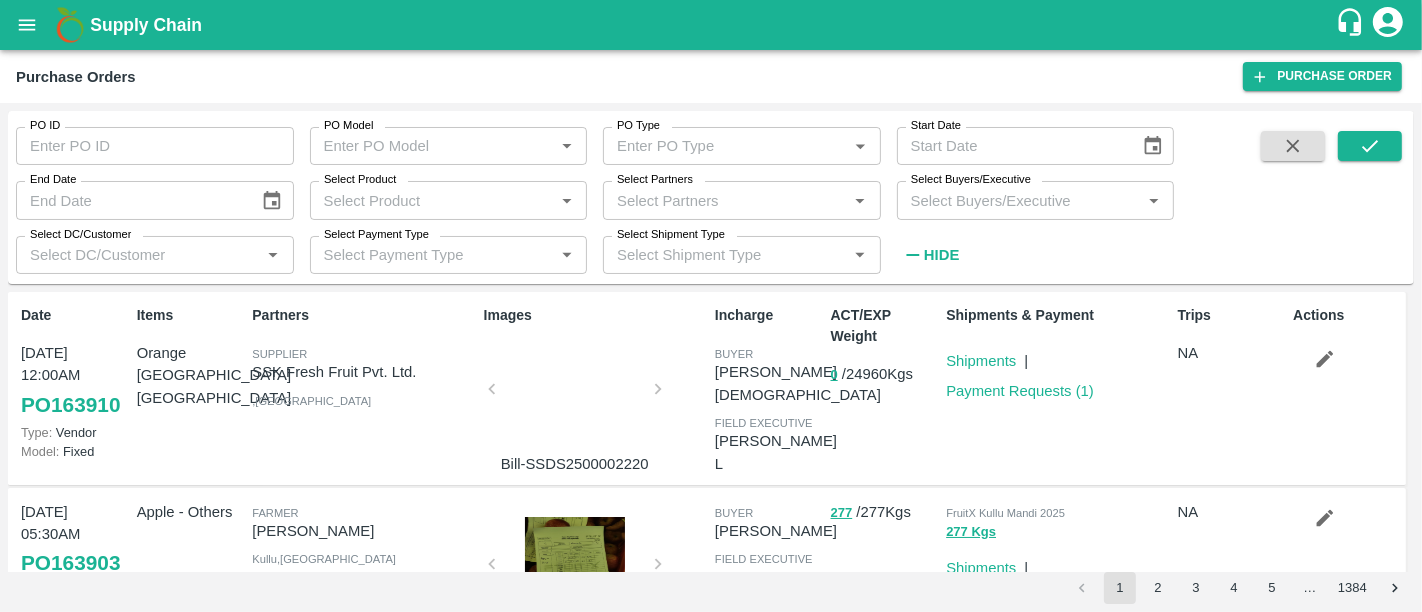 click on "Select Product   *" at bounding box center [449, 200] 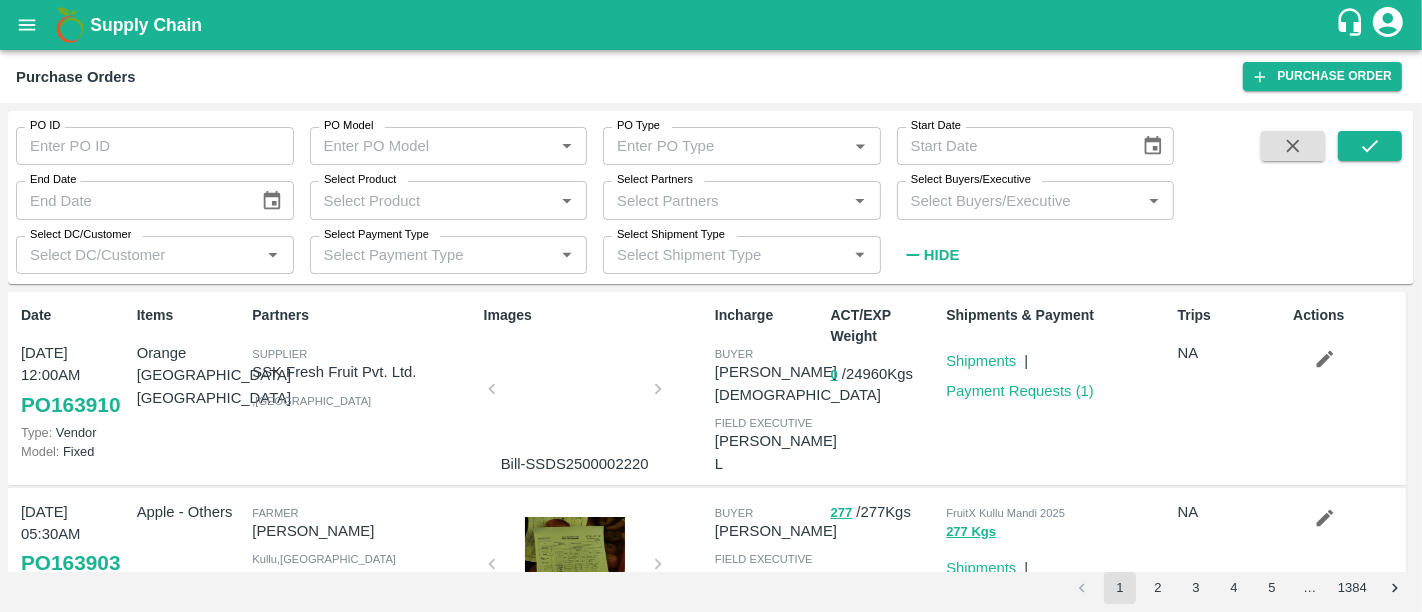 click on "PO ID PO ID PO Model PO Model   * PO Type PO Type   * Start Date Start Date End Date End Date Select Product Select Product   * Select Partners Select Partners   * Select Buyers/Executive Select Buyers/Executive   * Select DC/Customer Select DC/Customer   * Select Payment Type Select Payment Type   * Select Shipment Type Select Shipment Type   * Hide" at bounding box center [587, 192] 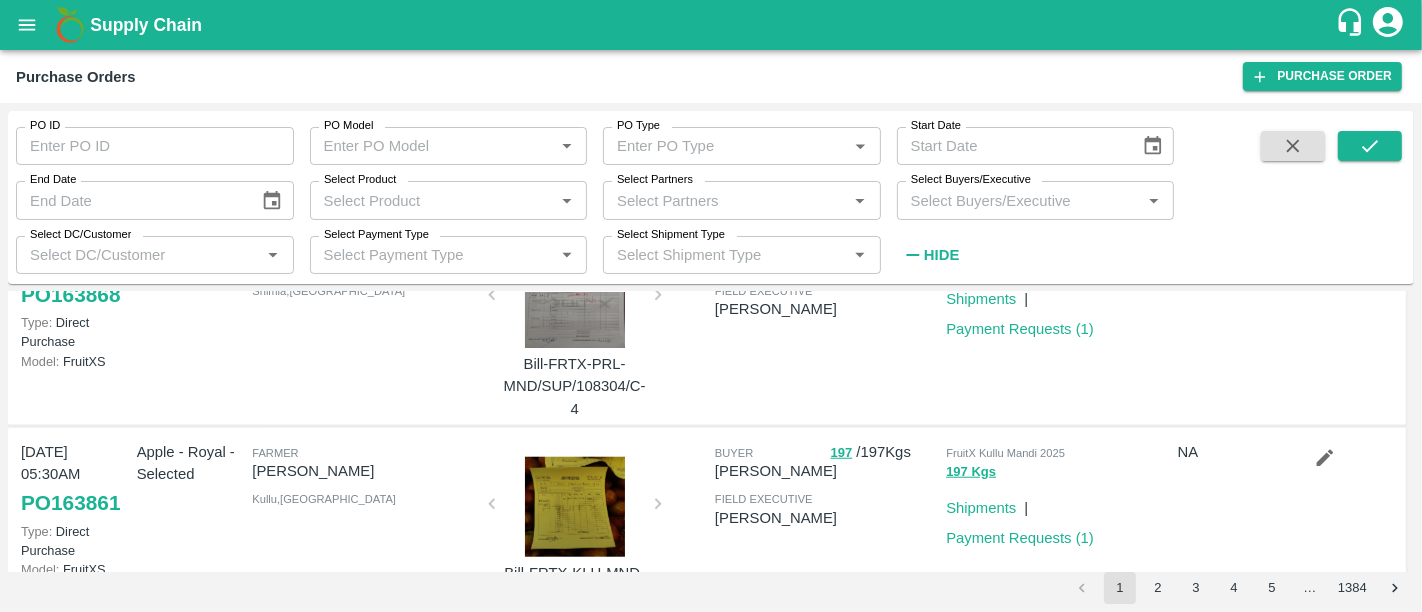 scroll, scrollTop: 1689, scrollLeft: 0, axis: vertical 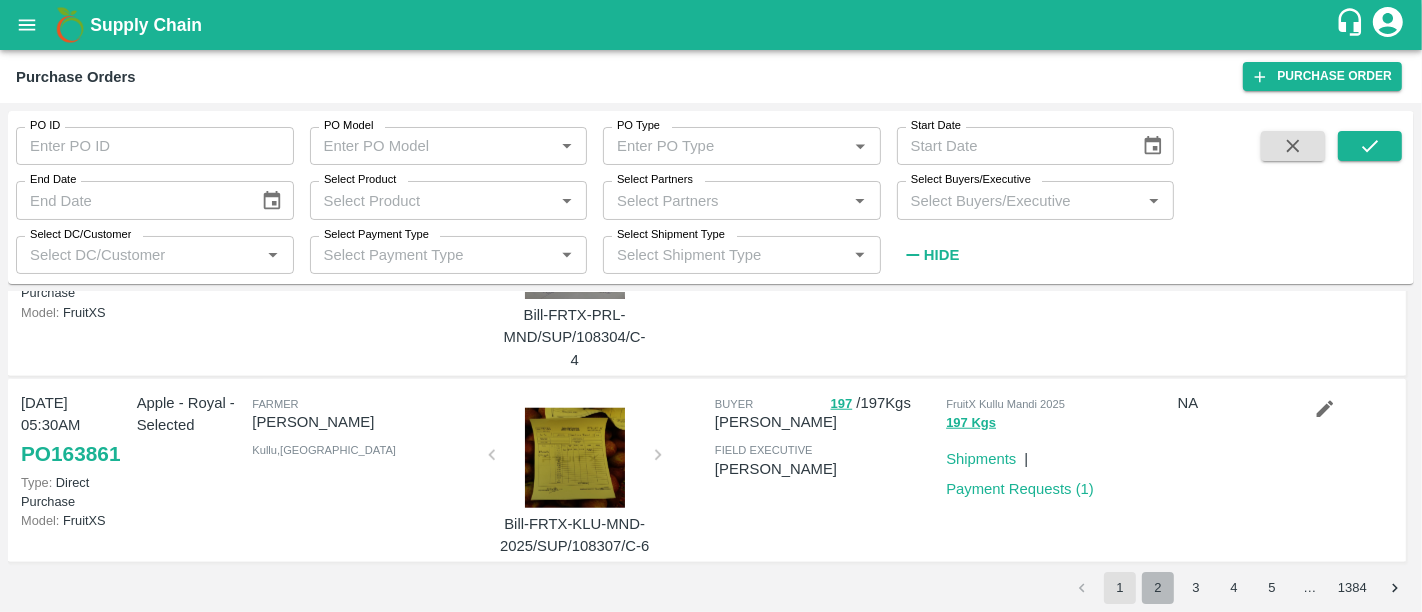 click on "2" at bounding box center [1158, 588] 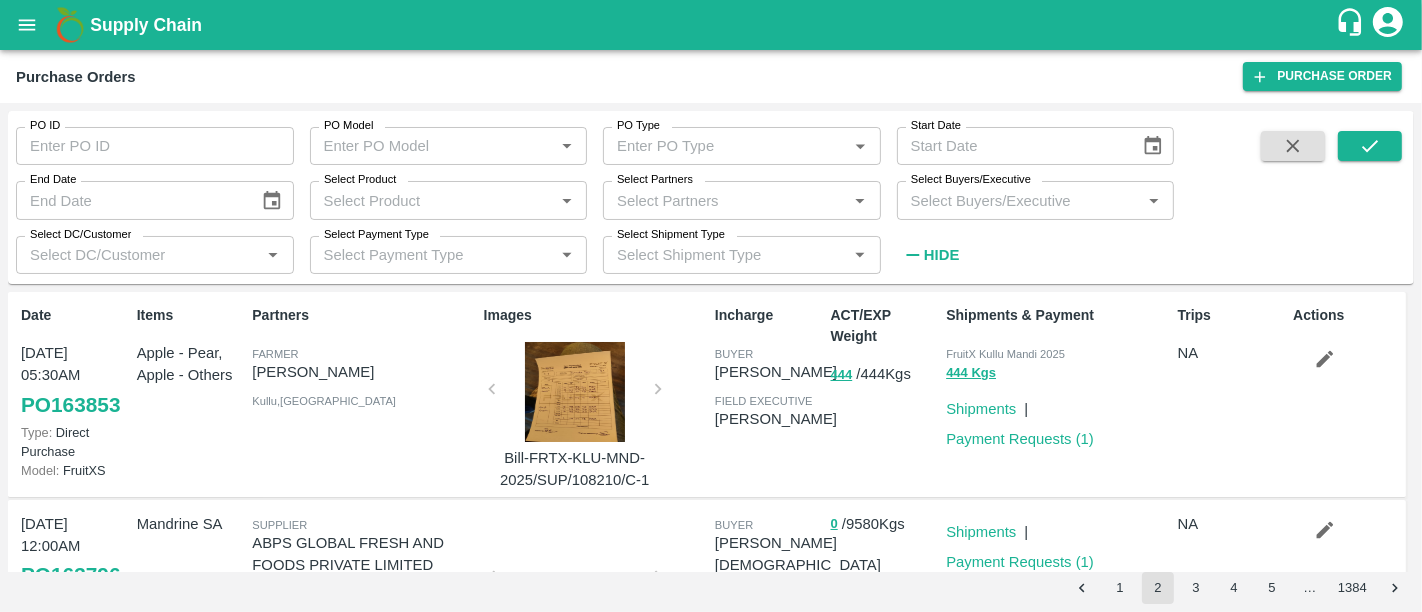 scroll, scrollTop: 199, scrollLeft: 0, axis: vertical 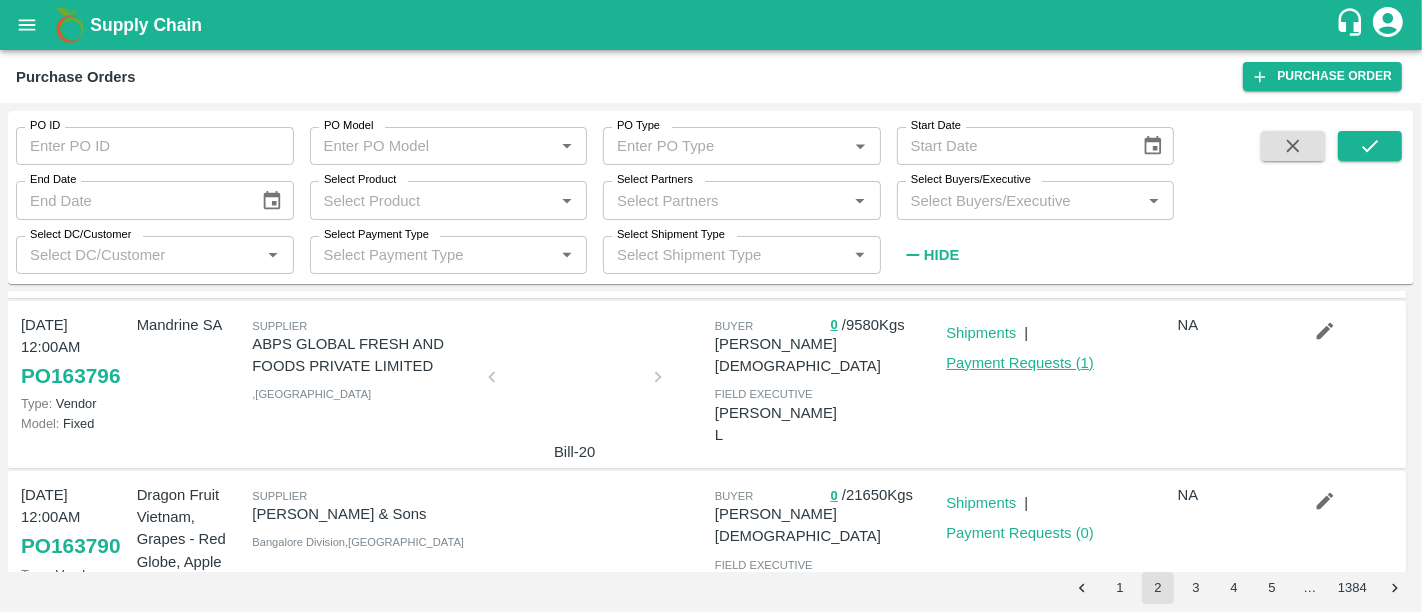 click on "Payment Requests ( 1 )" at bounding box center (1020, 363) 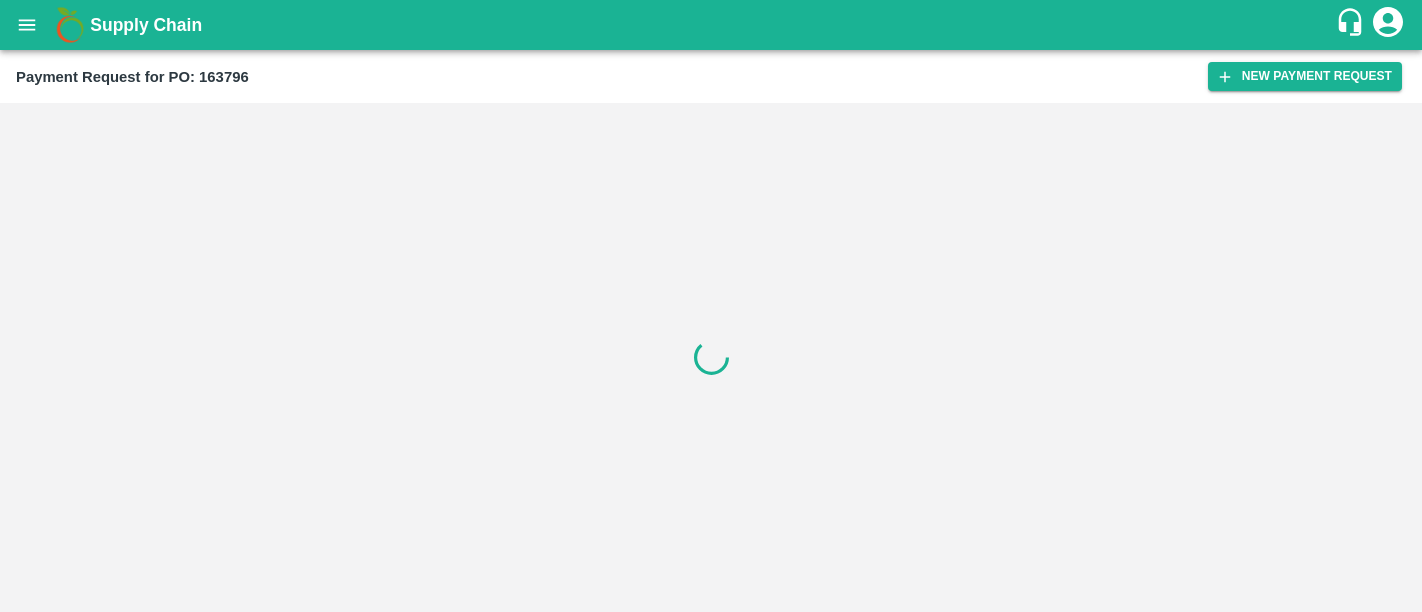 scroll, scrollTop: 0, scrollLeft: 0, axis: both 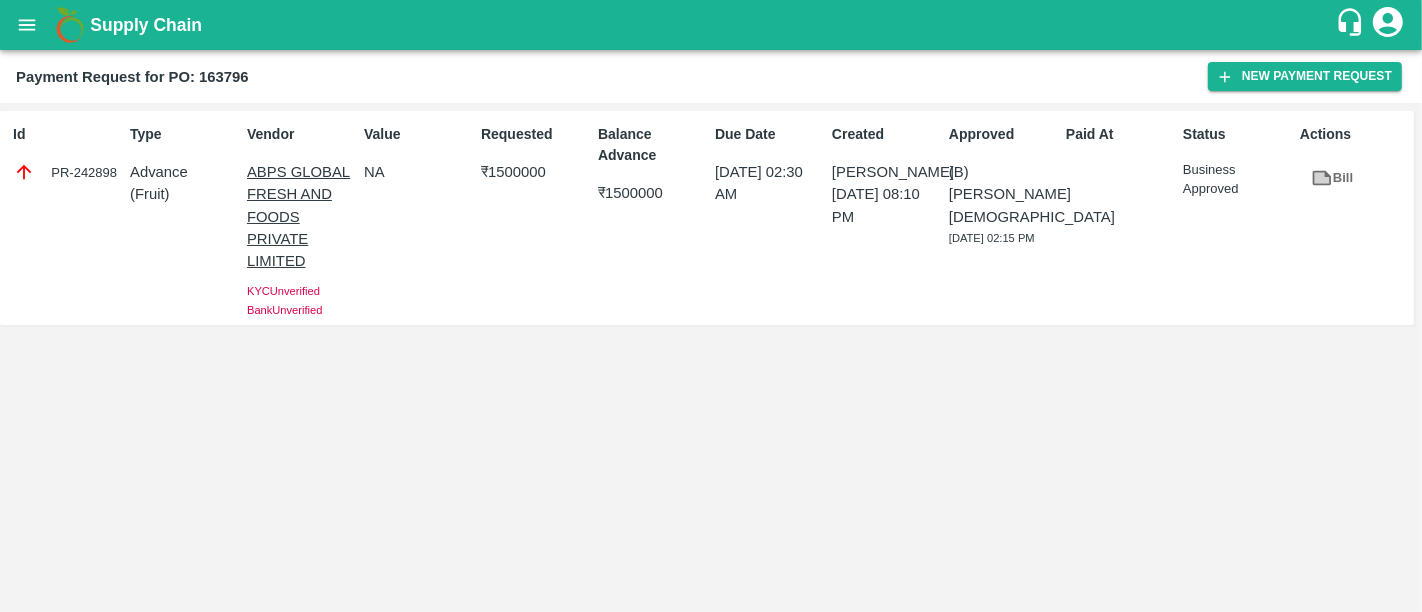 click on "PR-242898" at bounding box center (67, 172) 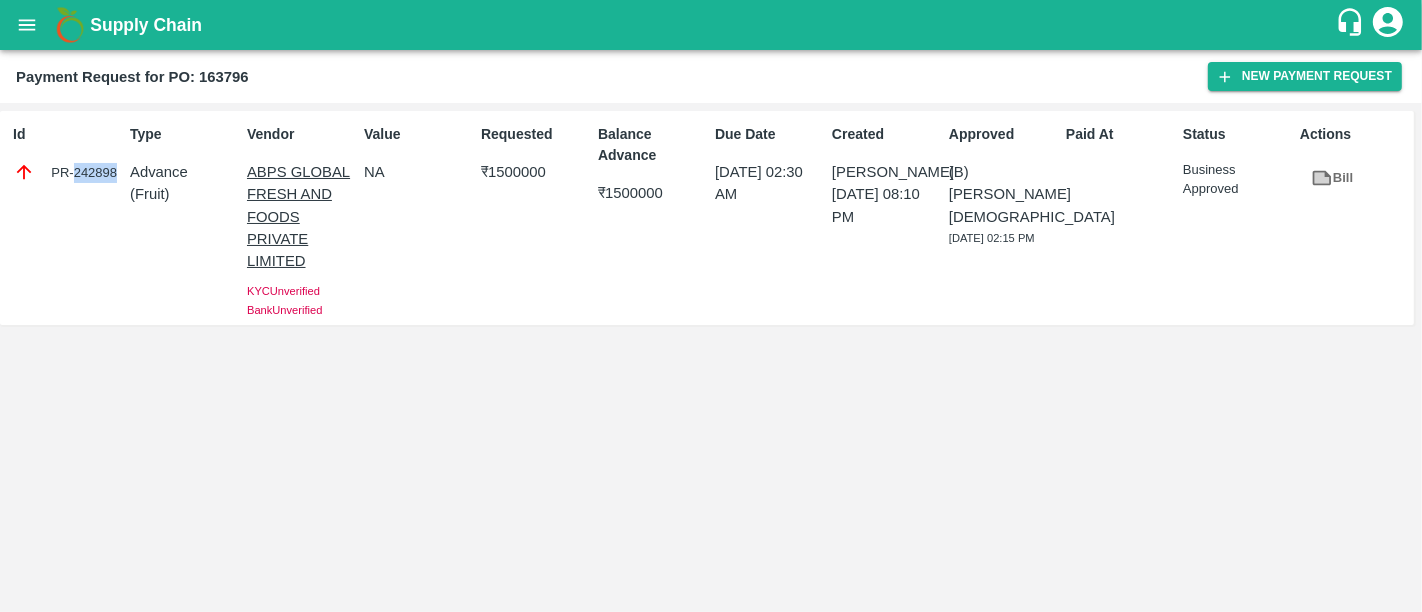 click on "PR-242898" at bounding box center (67, 172) 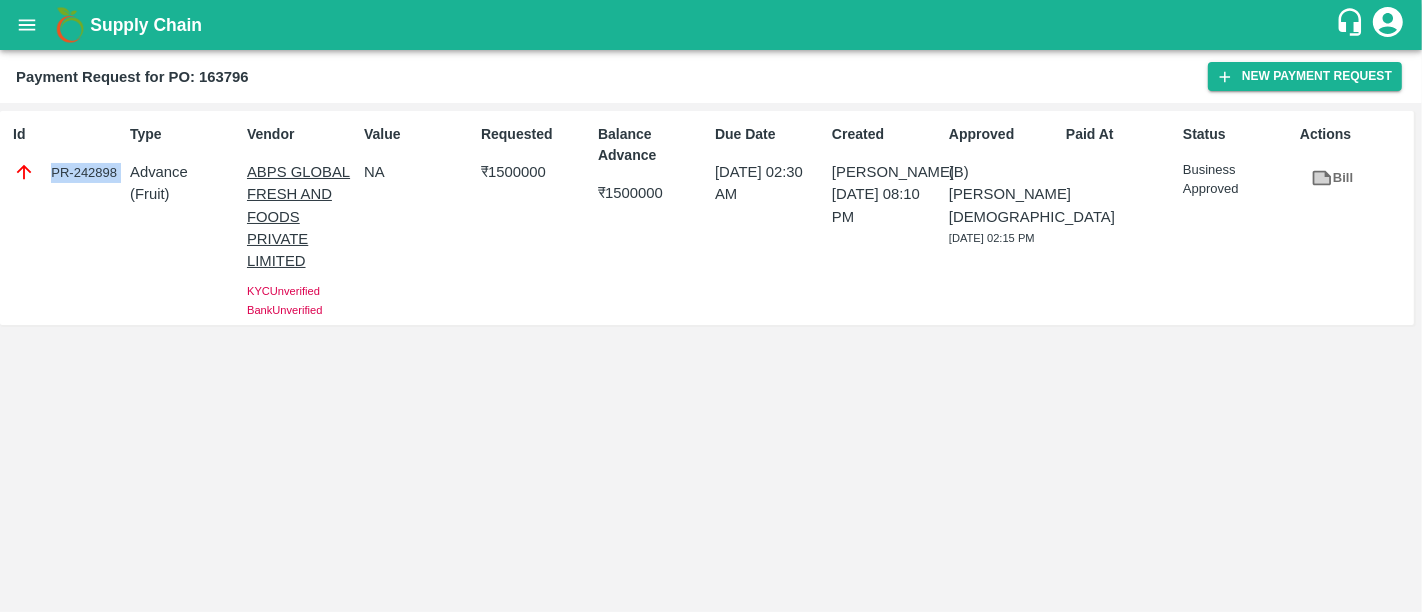 click on "PR-242898" at bounding box center (67, 172) 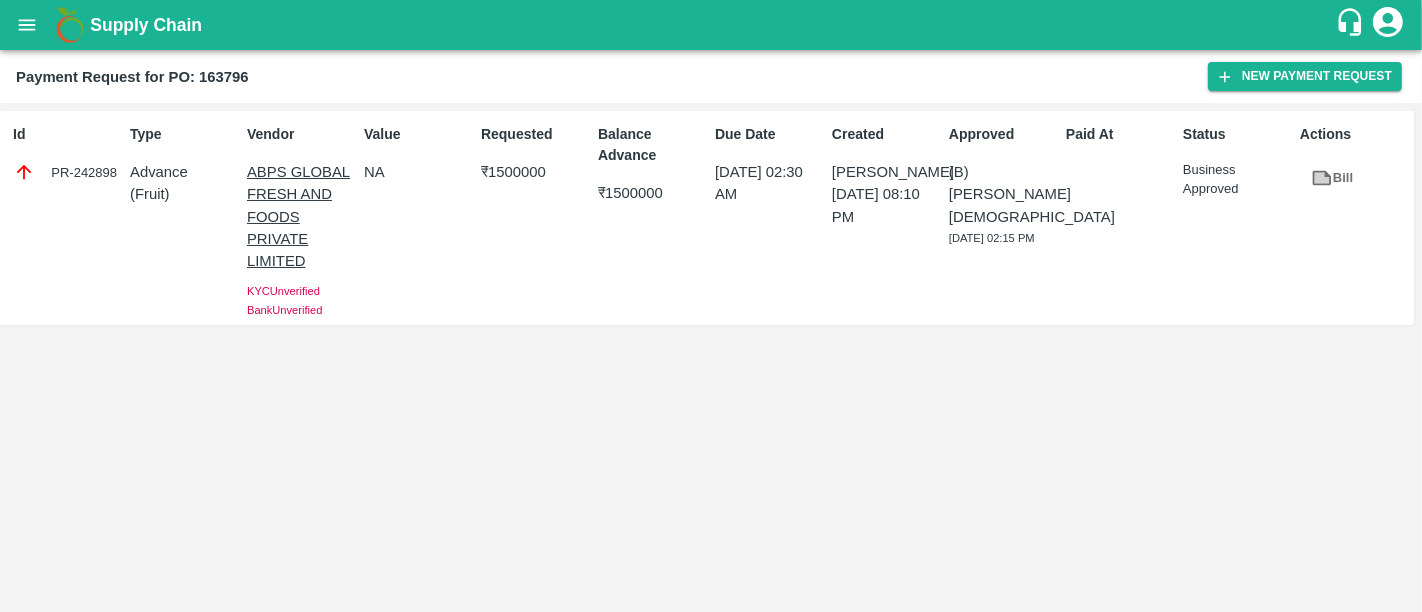 click on "₹  1500000" at bounding box center (652, 193) 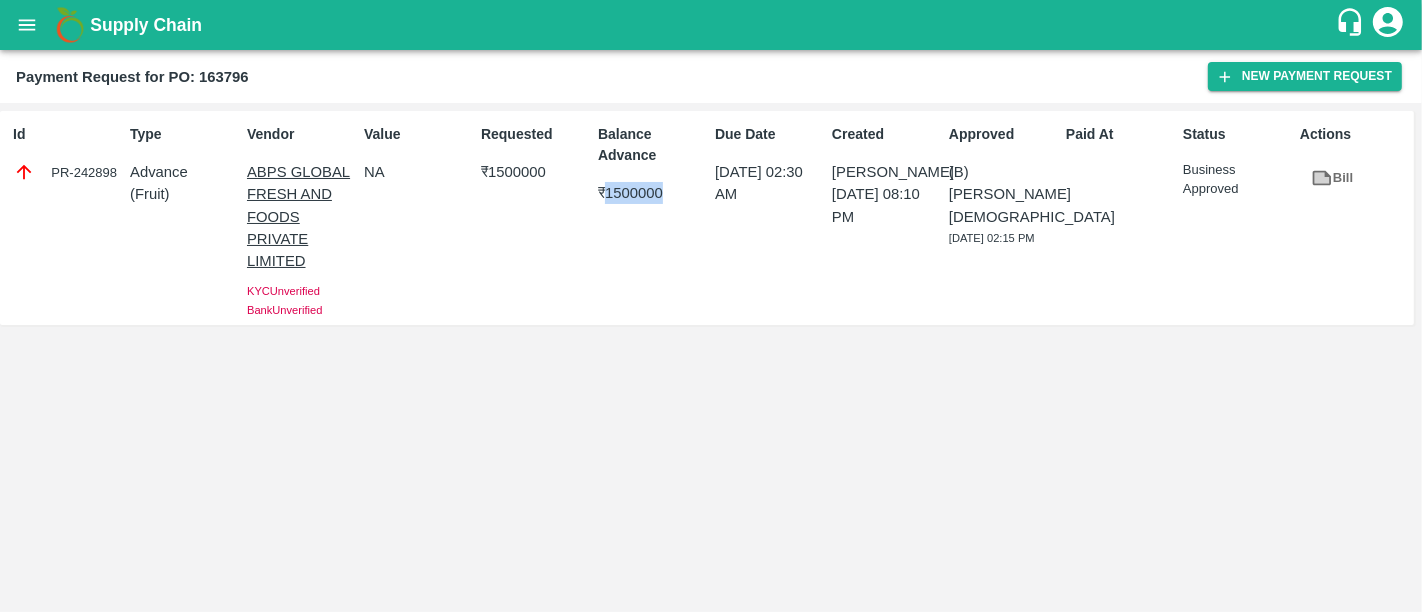 click on "₹  1500000" at bounding box center (652, 193) 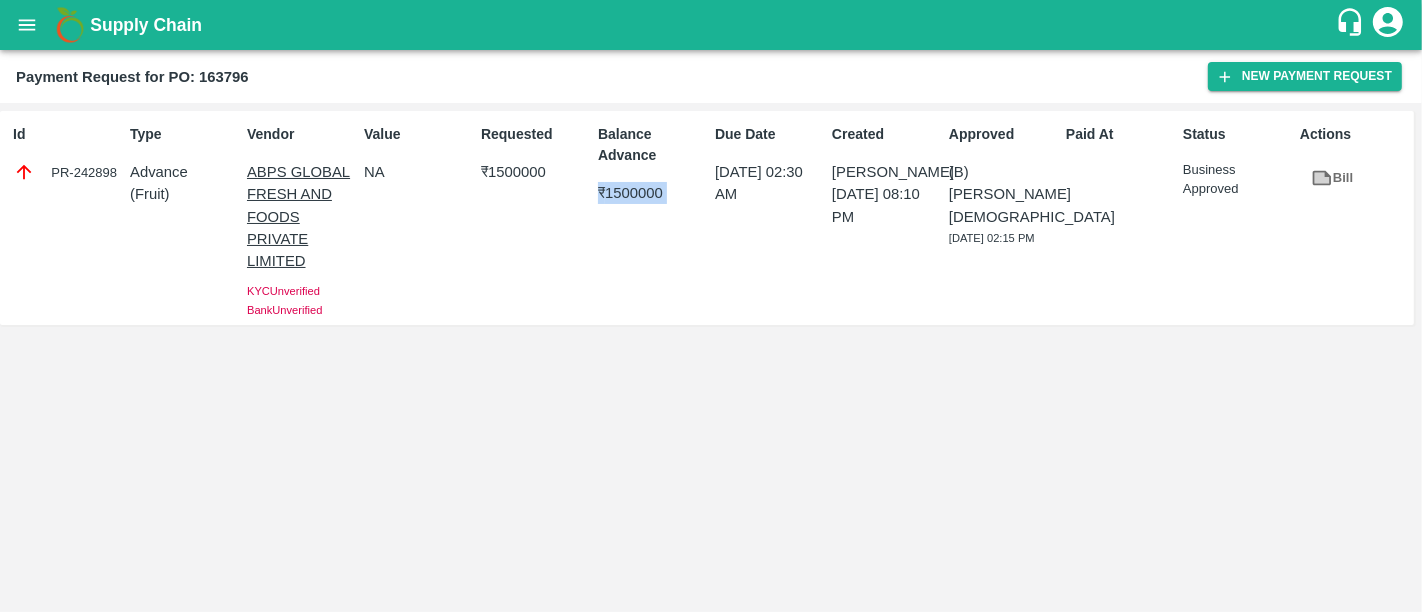 click on "₹  1500000" at bounding box center [652, 193] 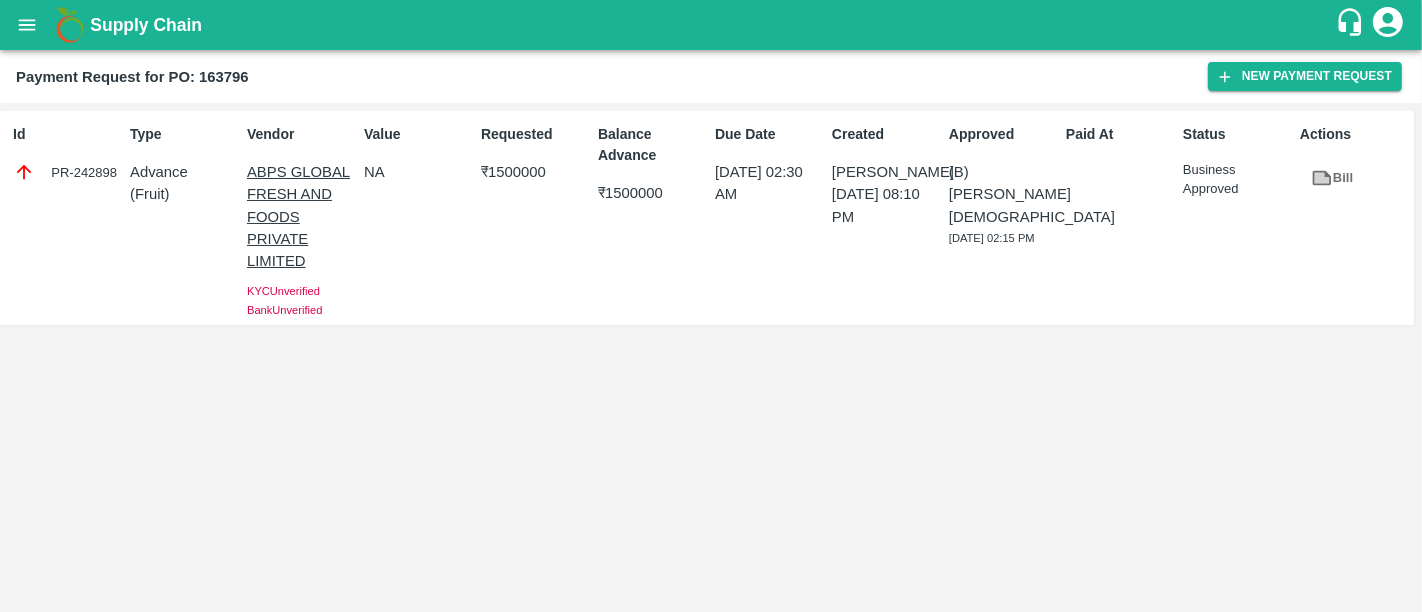 click on "₹  1500000" at bounding box center [652, 193] 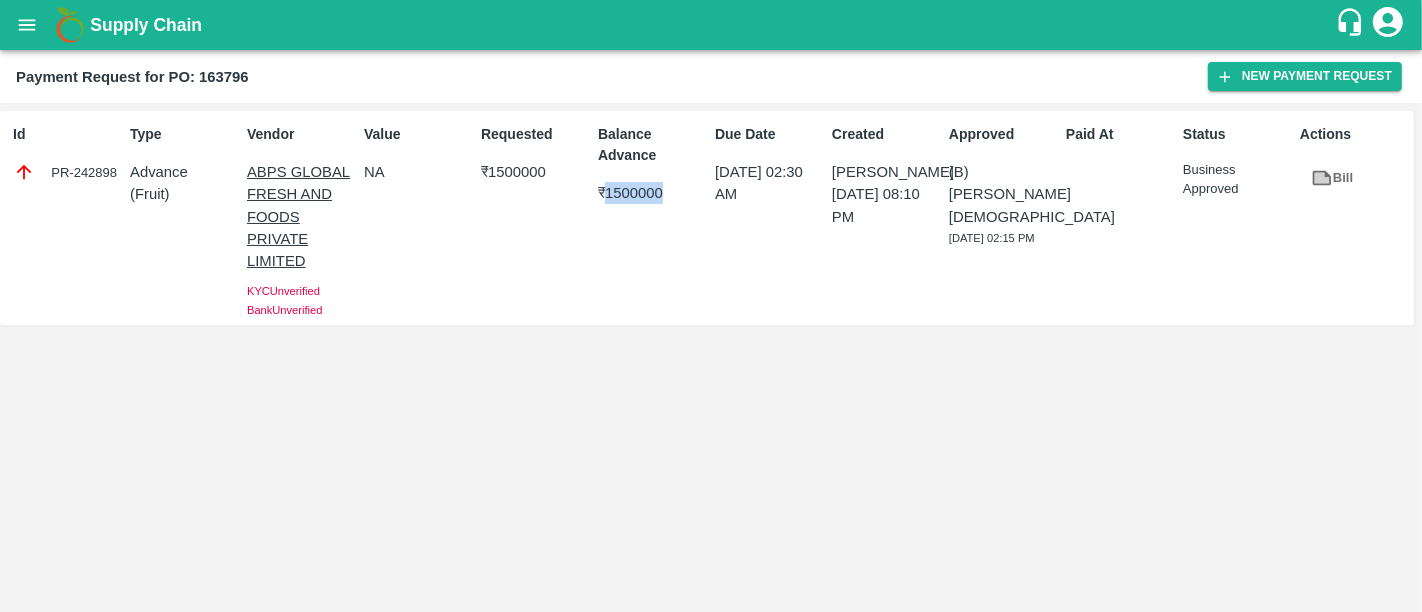 click on "₹  1500000" at bounding box center (652, 193) 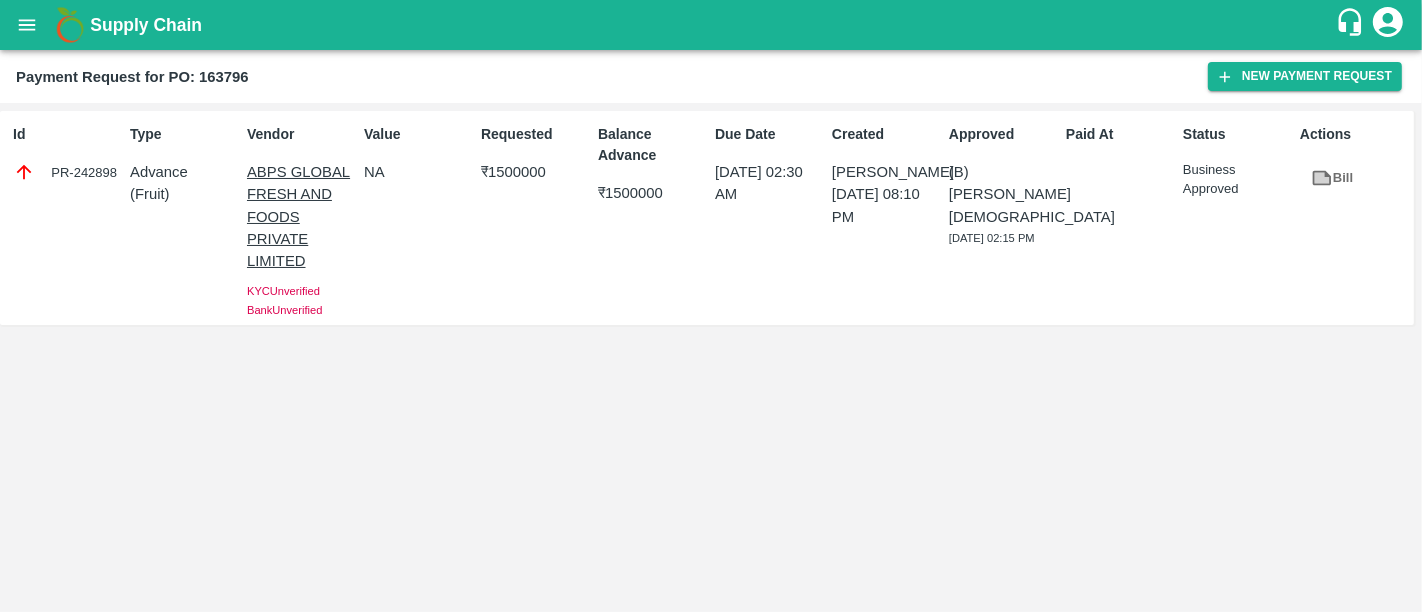 click on "Payment Request for PO: 163796" at bounding box center (132, 77) 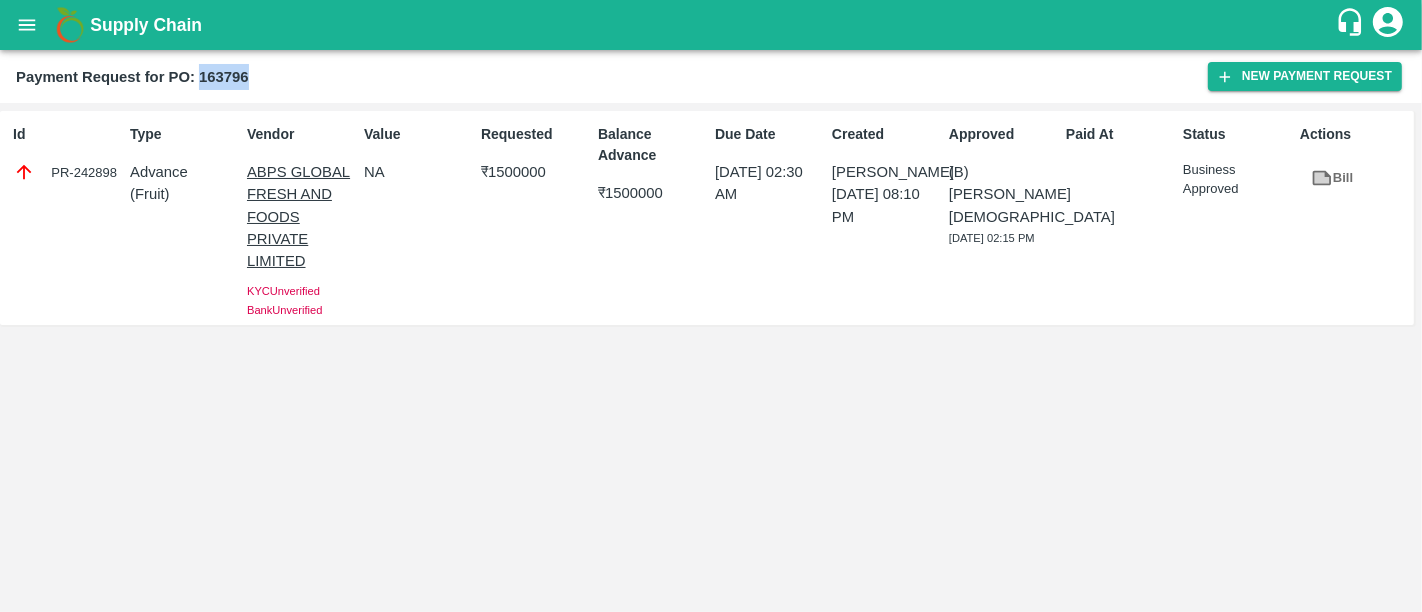 click on "Payment Request for PO: 163796" at bounding box center [132, 77] 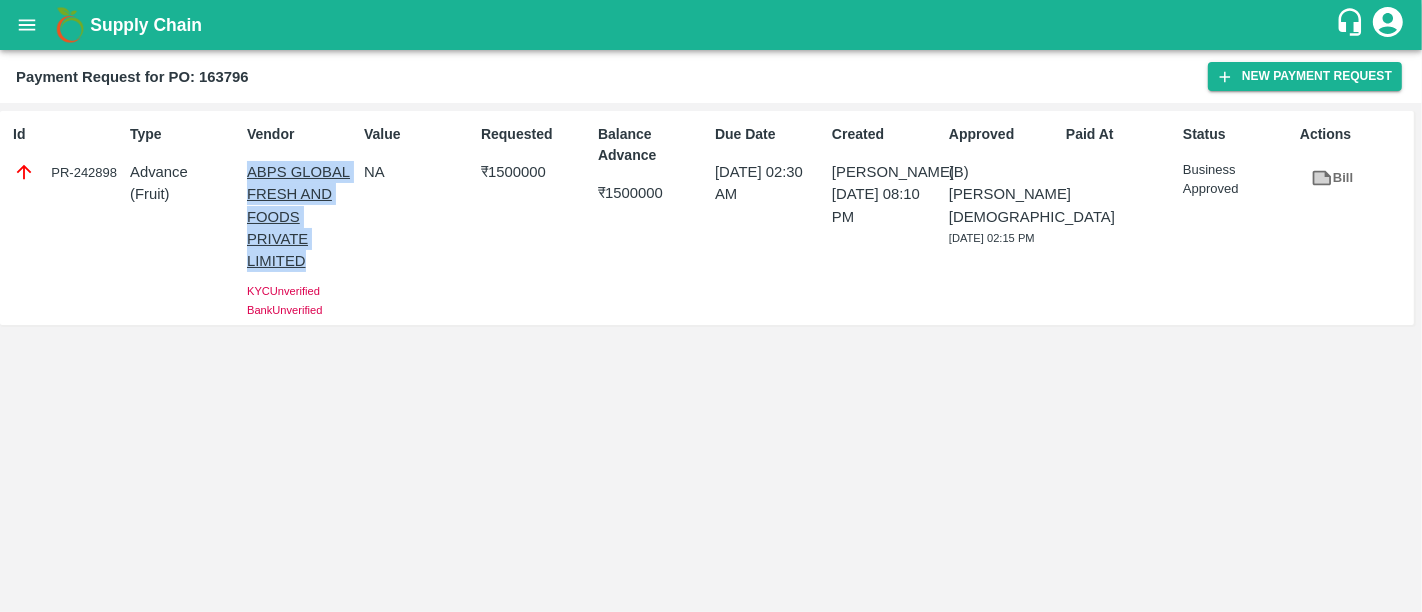 drag, startPoint x: 314, startPoint y: 265, endPoint x: 244, endPoint y: 178, distance: 111.66467 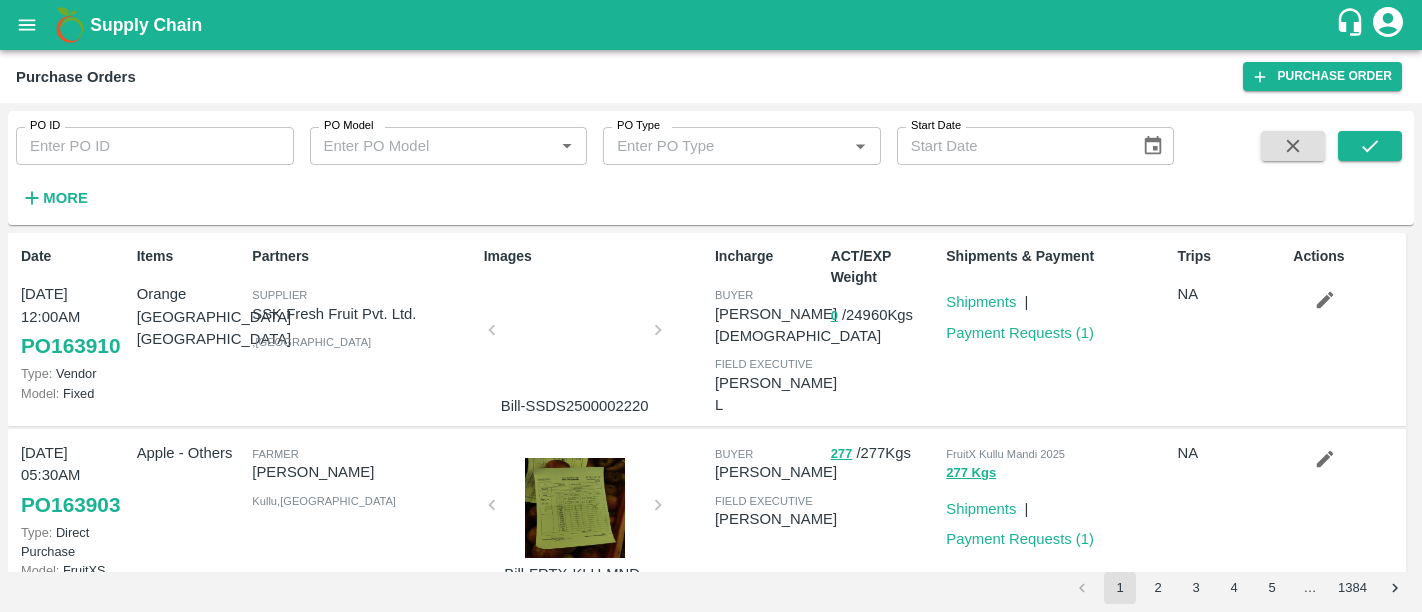 scroll, scrollTop: 0, scrollLeft: 0, axis: both 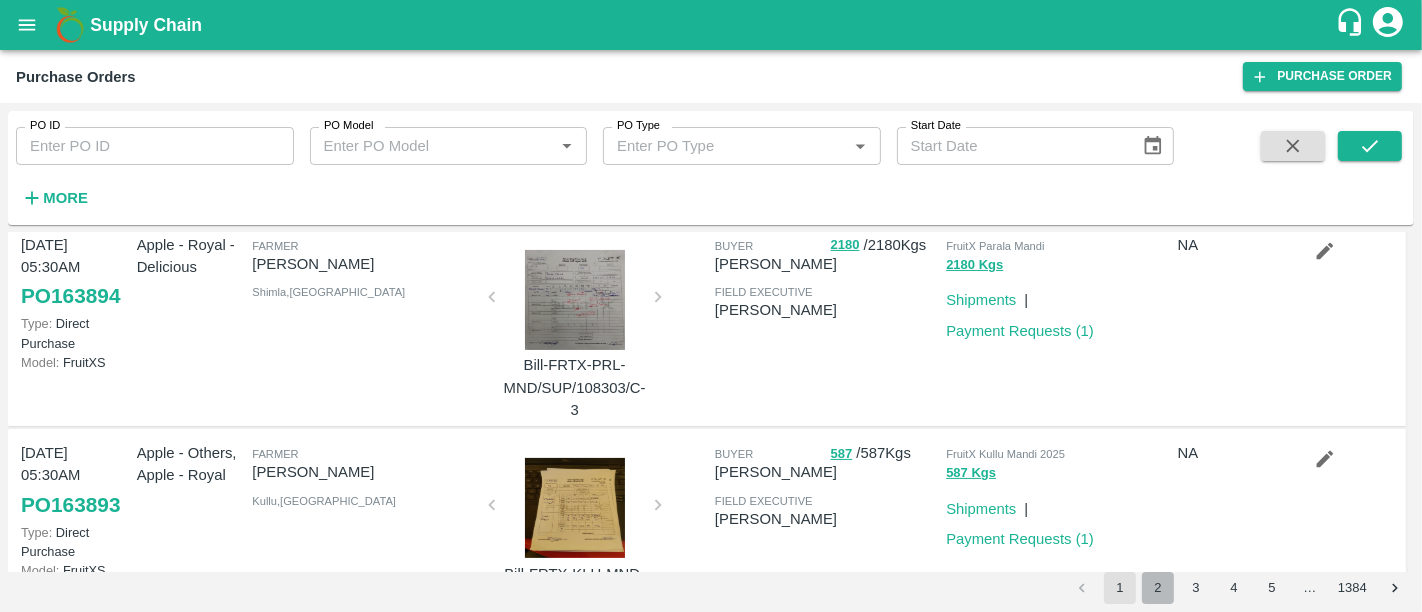 click on "2" at bounding box center (1158, 588) 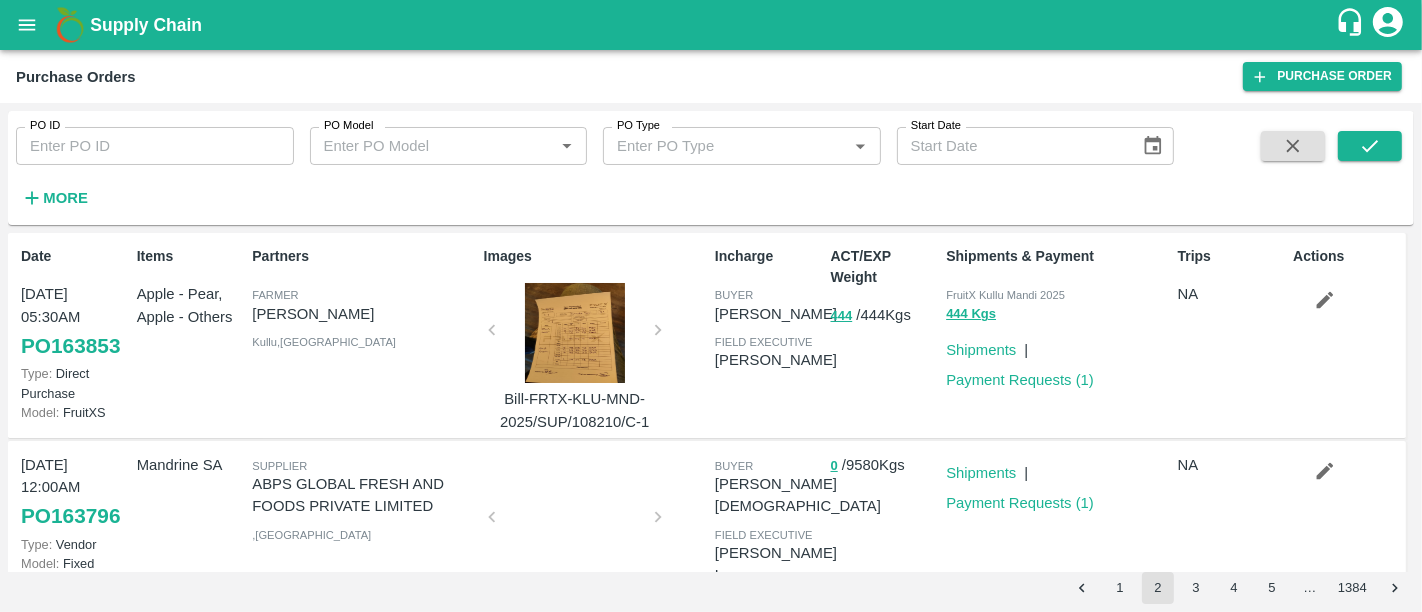 click on "Mandrine SA" at bounding box center (191, 465) 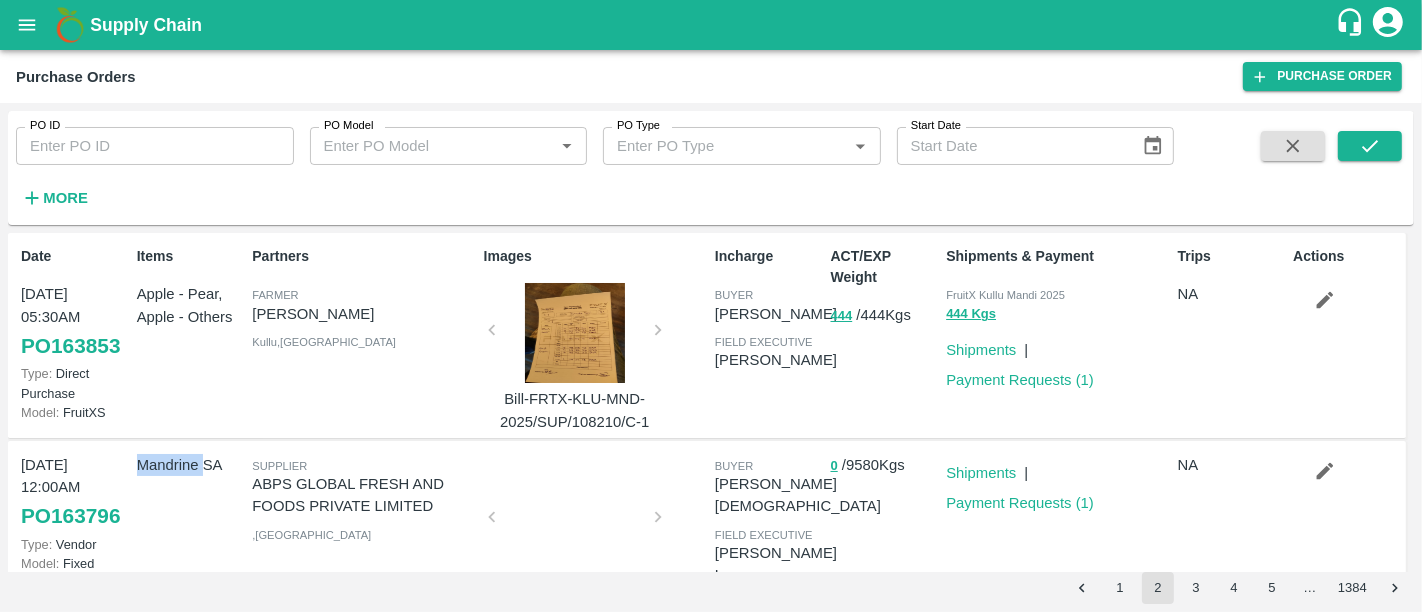 click on "Mandrine SA" at bounding box center (191, 465) 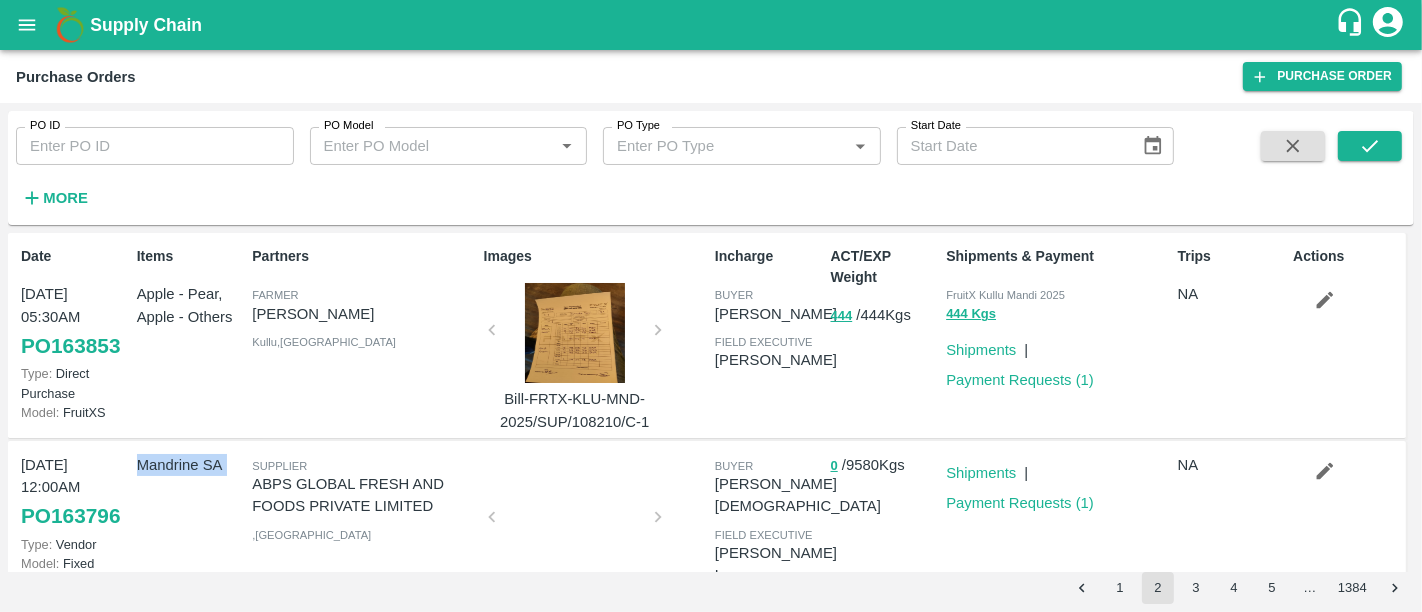 click on "Mandrine SA" at bounding box center [191, 465] 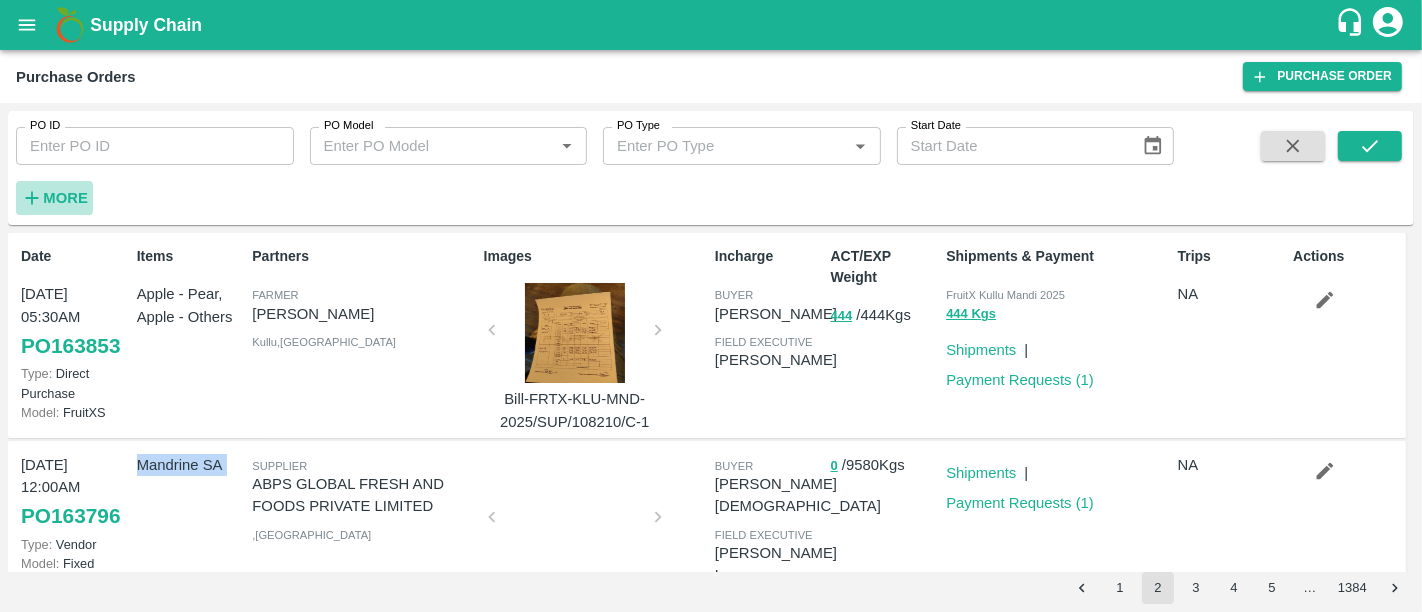 click on "More" at bounding box center (65, 198) 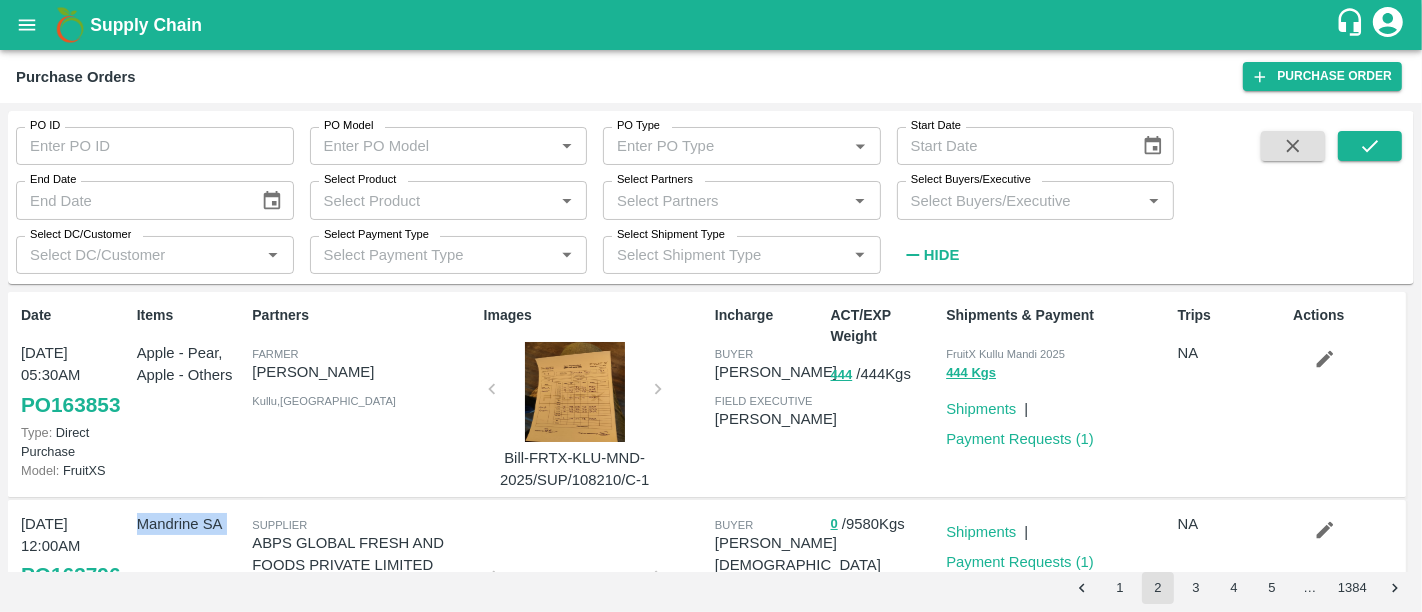 click on "Select Product   *" at bounding box center (449, 200) 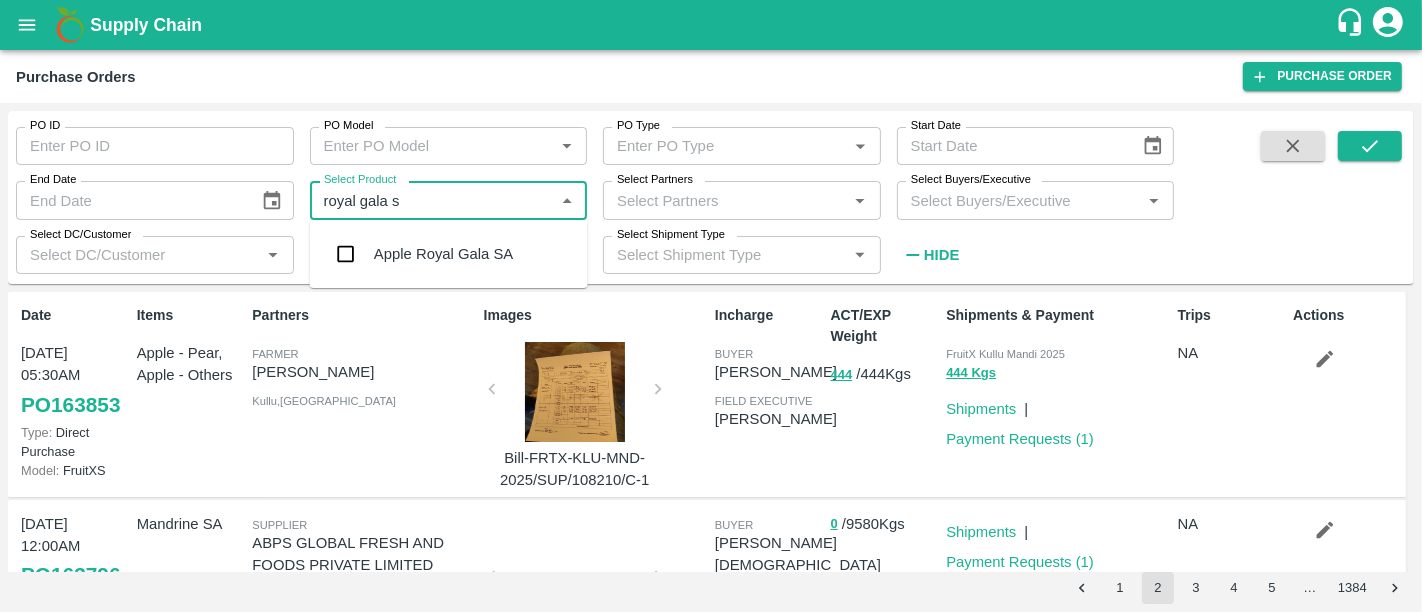 type on "royal gala sa" 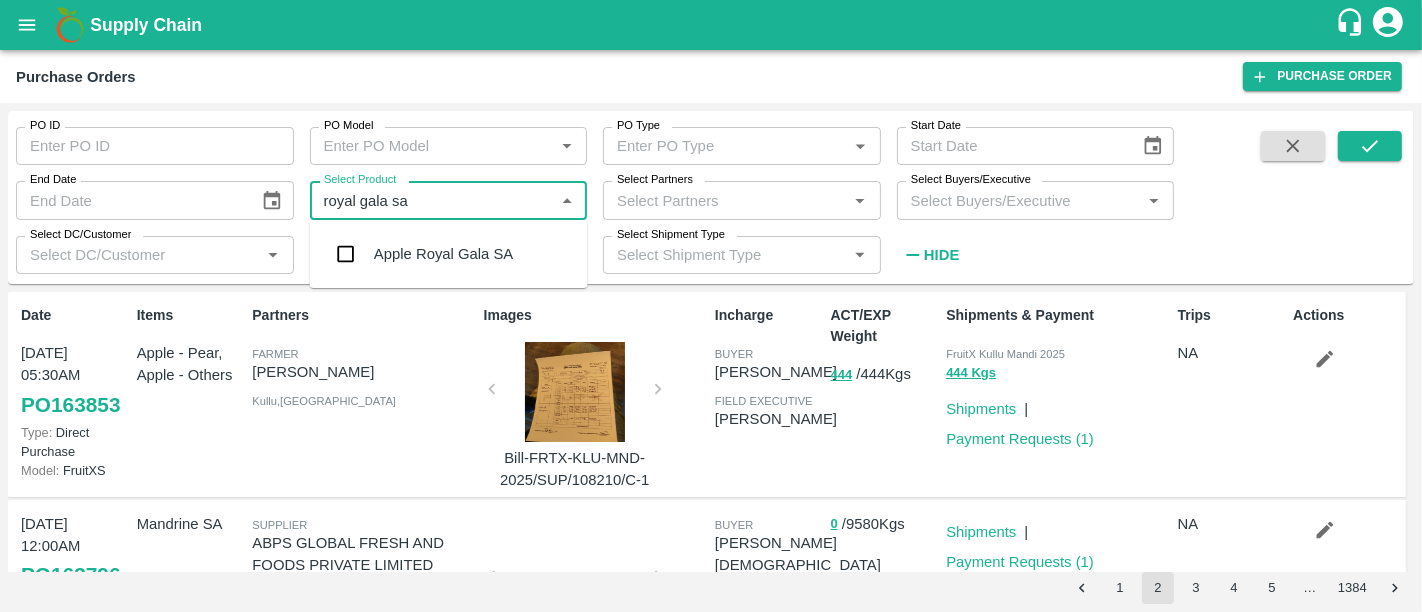 click on "Apple  Royal Gala SA" at bounding box center (443, 254) 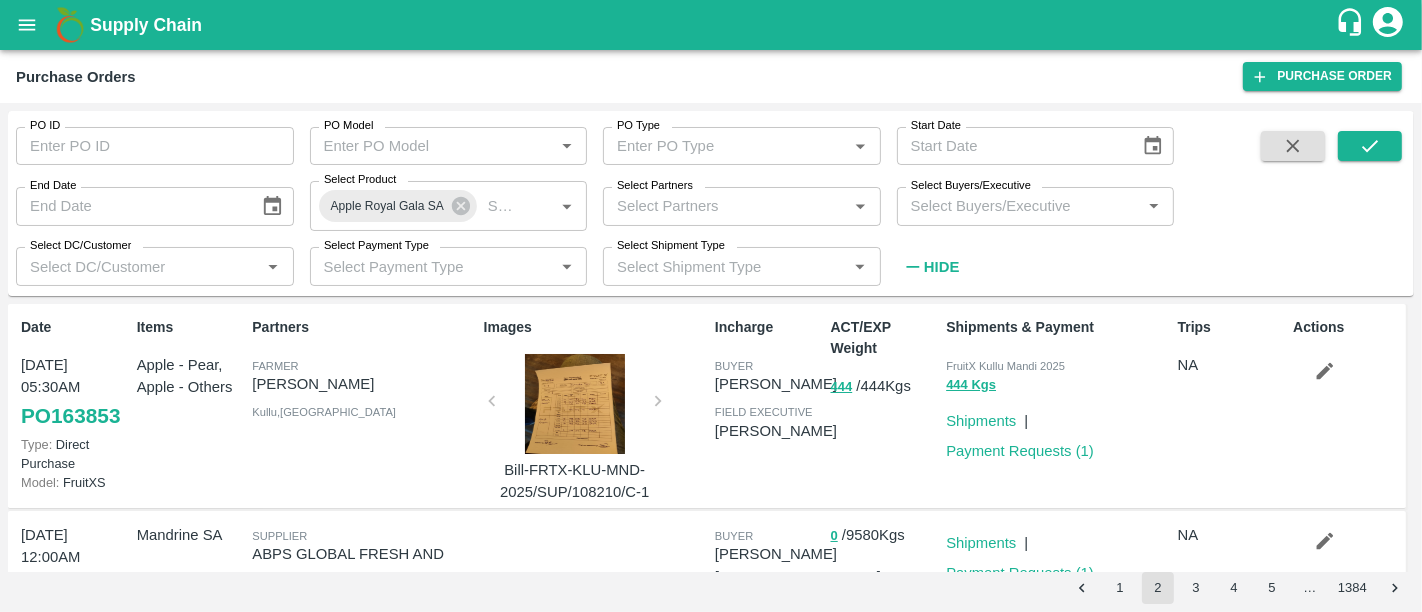click at bounding box center (1293, 207) 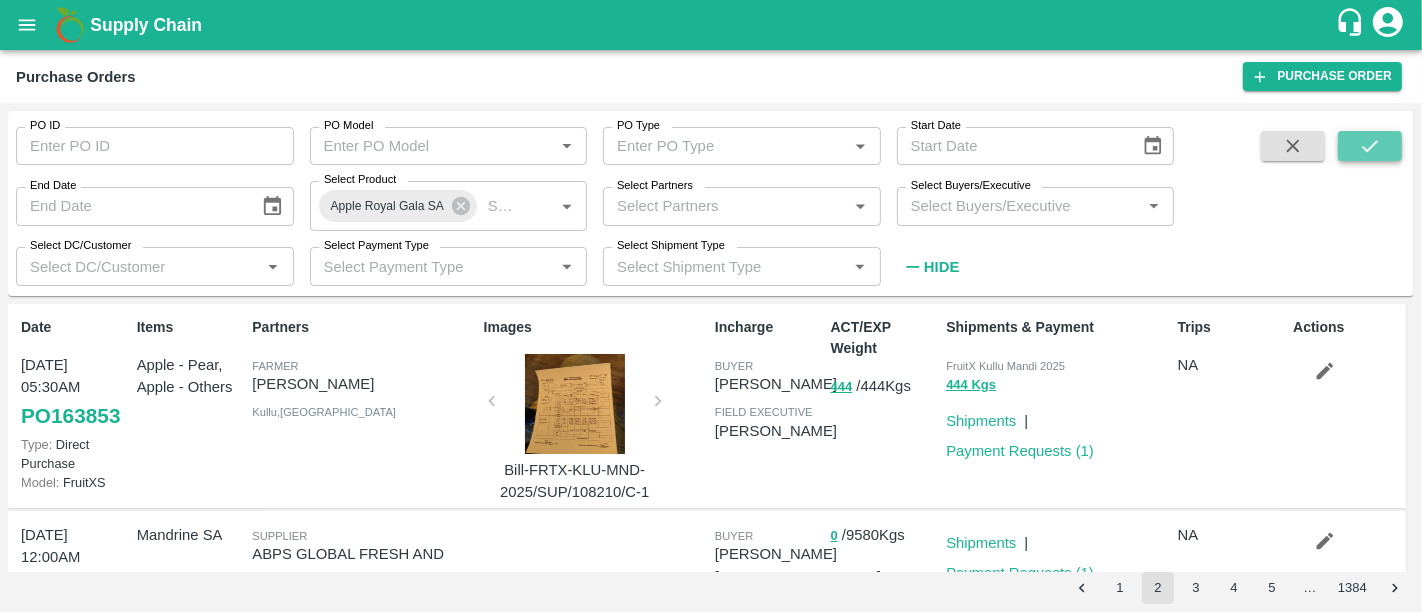 click 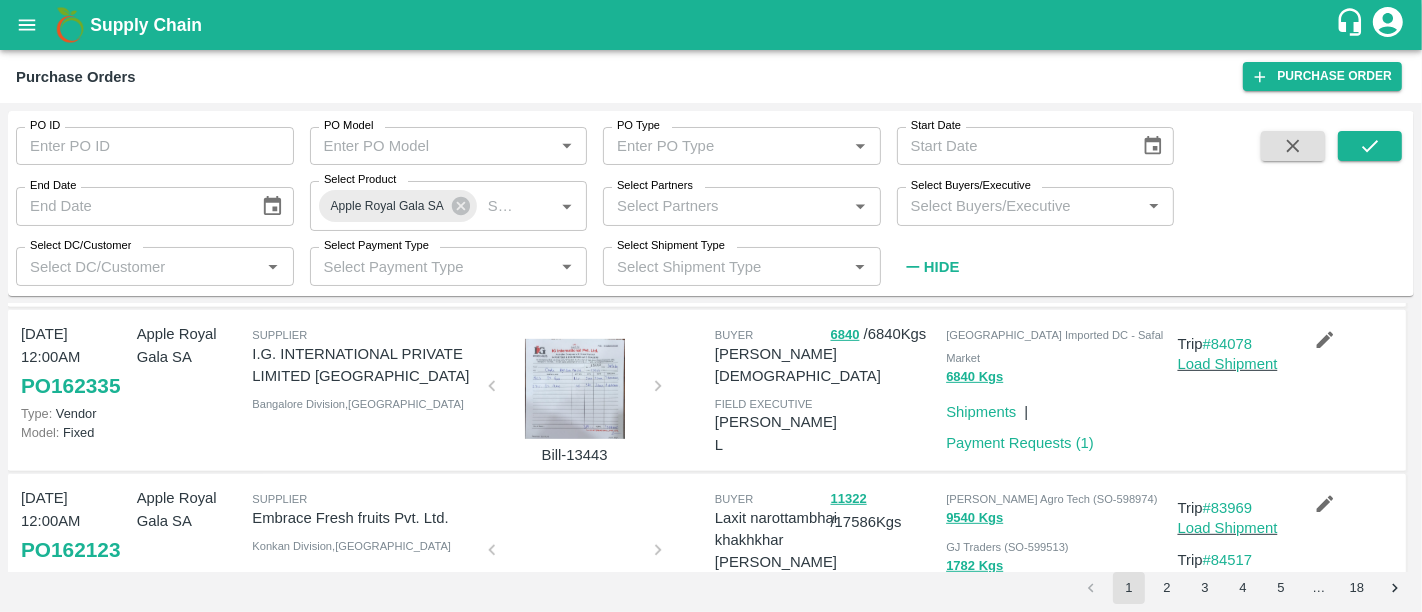 scroll, scrollTop: 974, scrollLeft: 0, axis: vertical 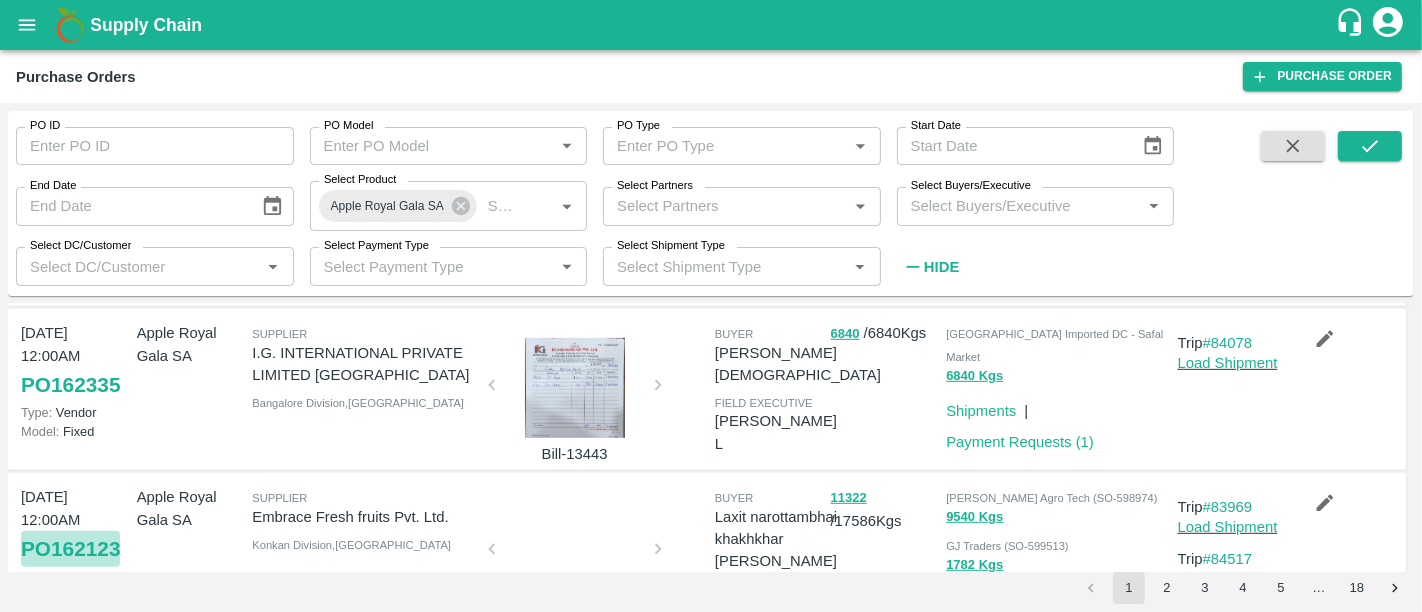 click on "PO  162123" at bounding box center (70, 549) 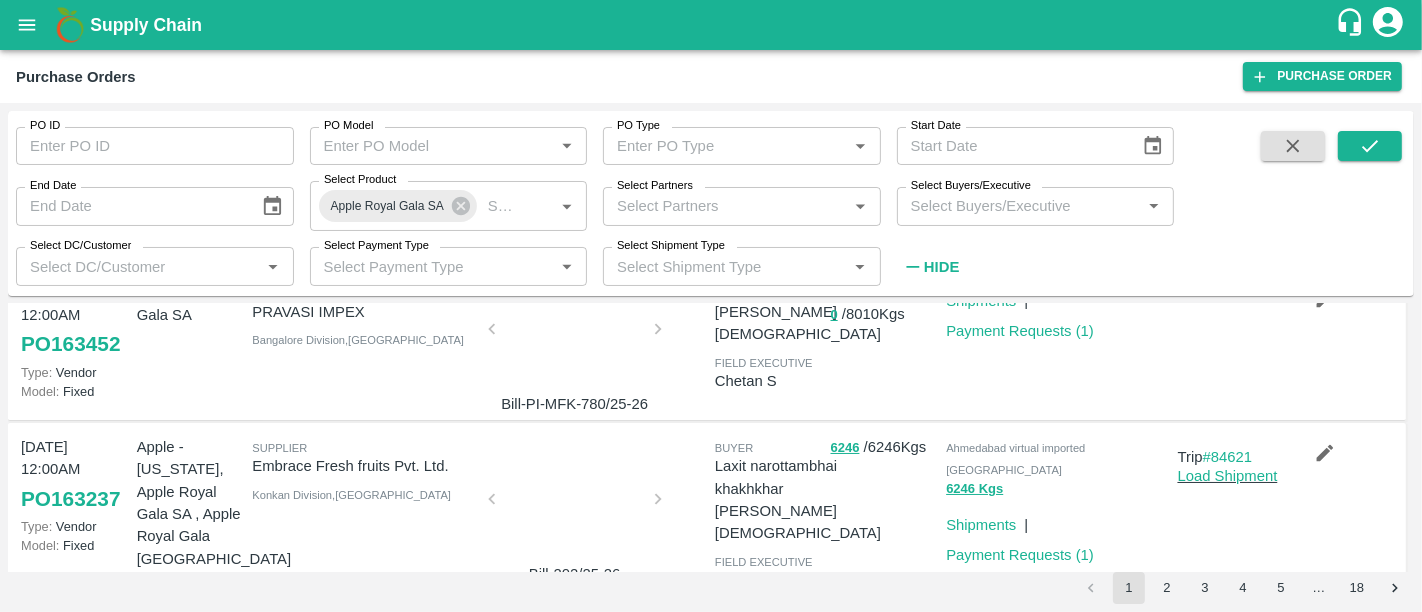scroll, scrollTop: 0, scrollLeft: 0, axis: both 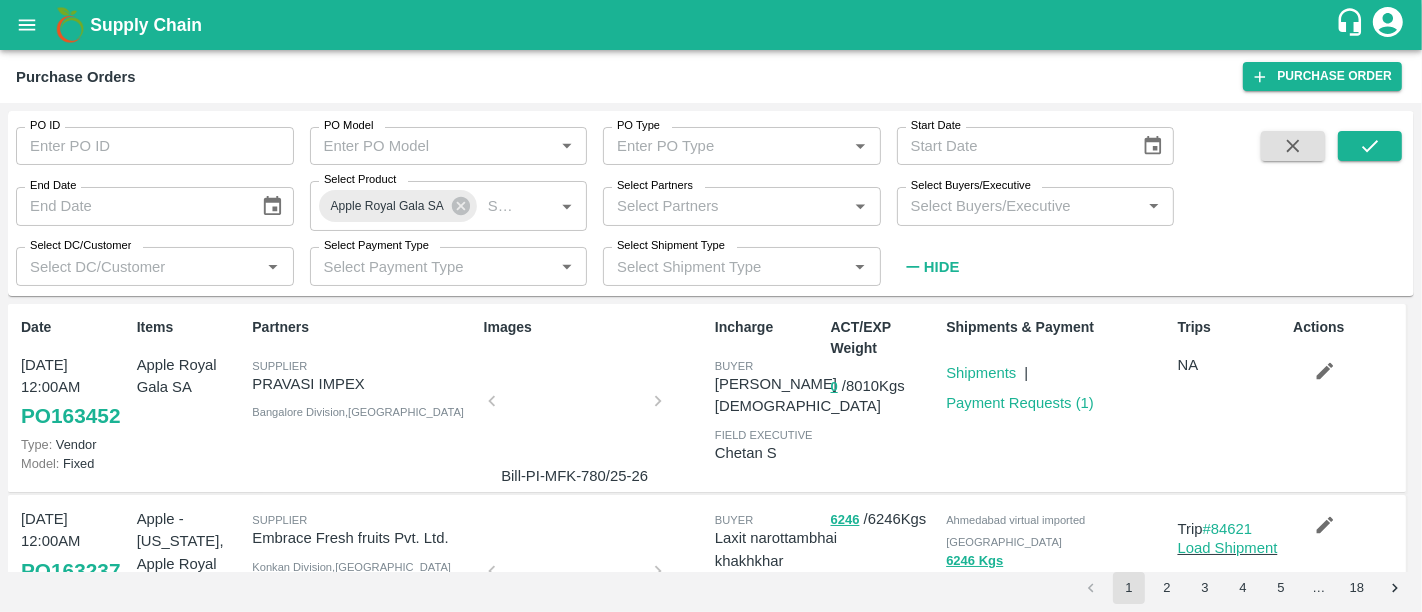 click at bounding box center [575, 407] 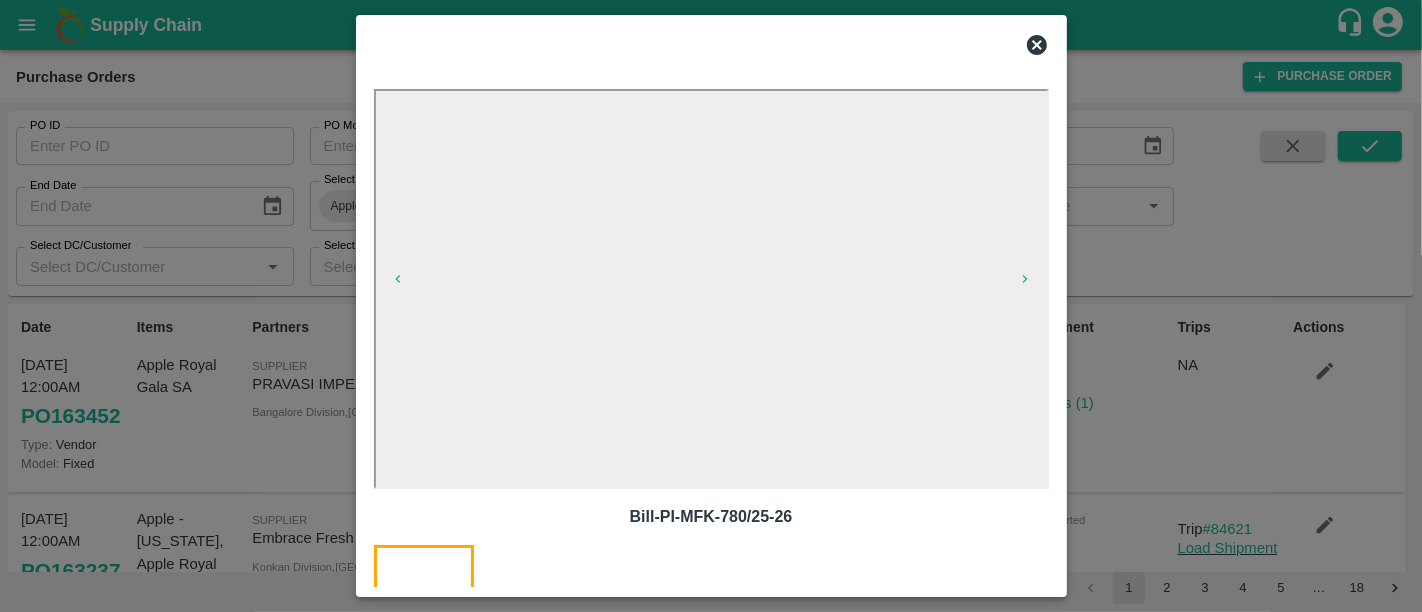 click at bounding box center (711, 306) 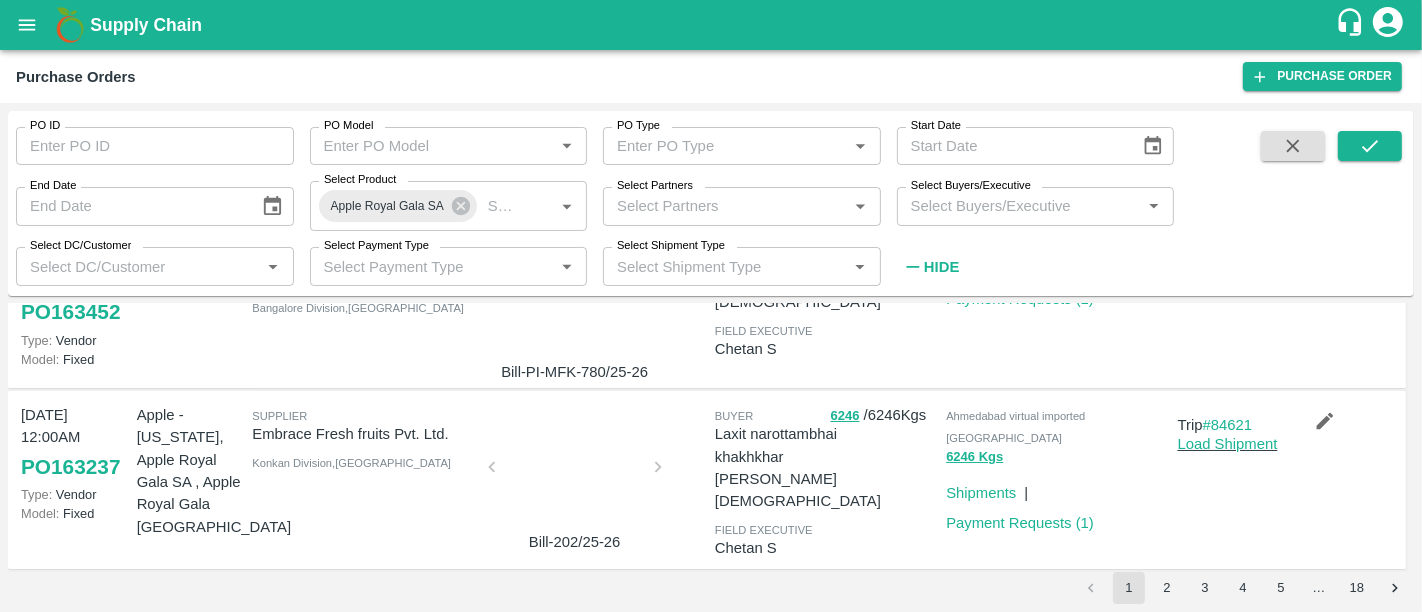 scroll, scrollTop: 0, scrollLeft: 0, axis: both 